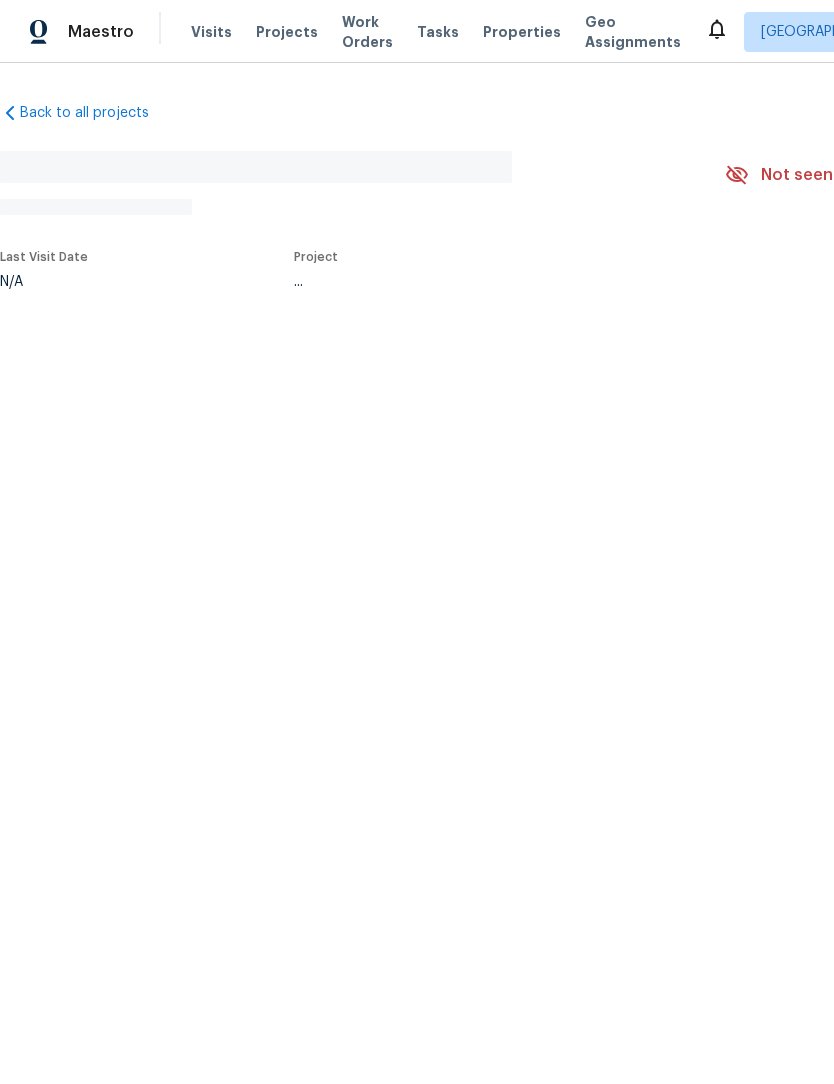 scroll, scrollTop: 0, scrollLeft: 0, axis: both 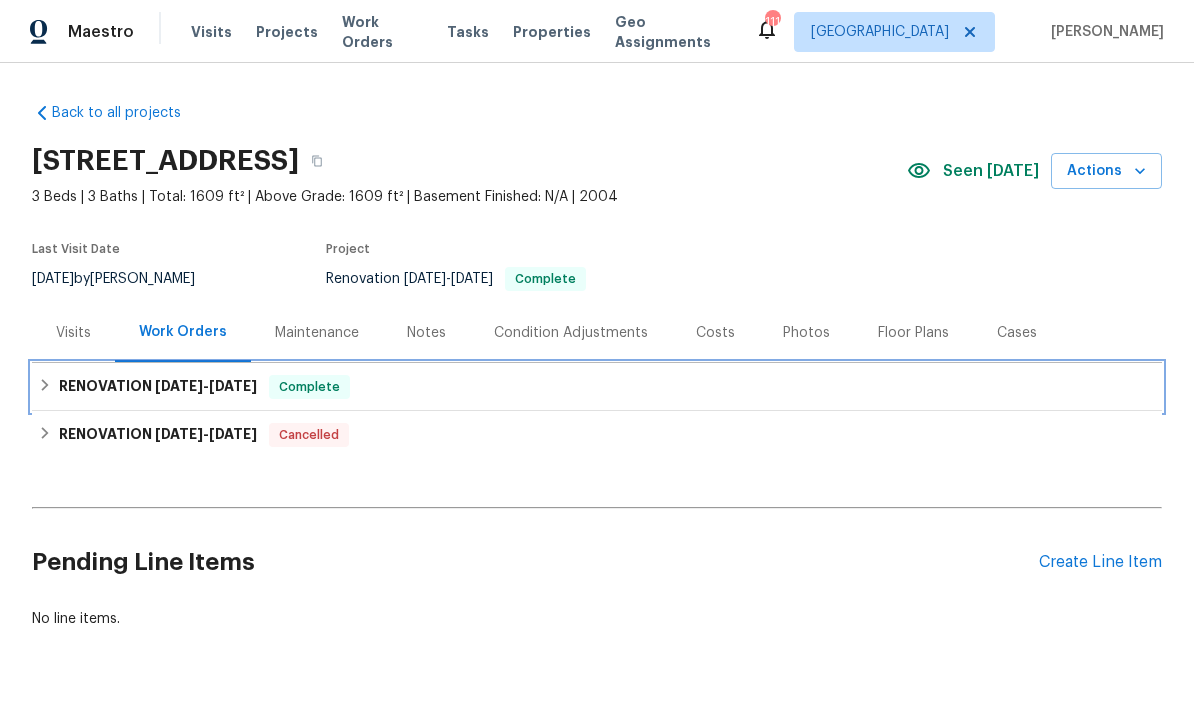 click 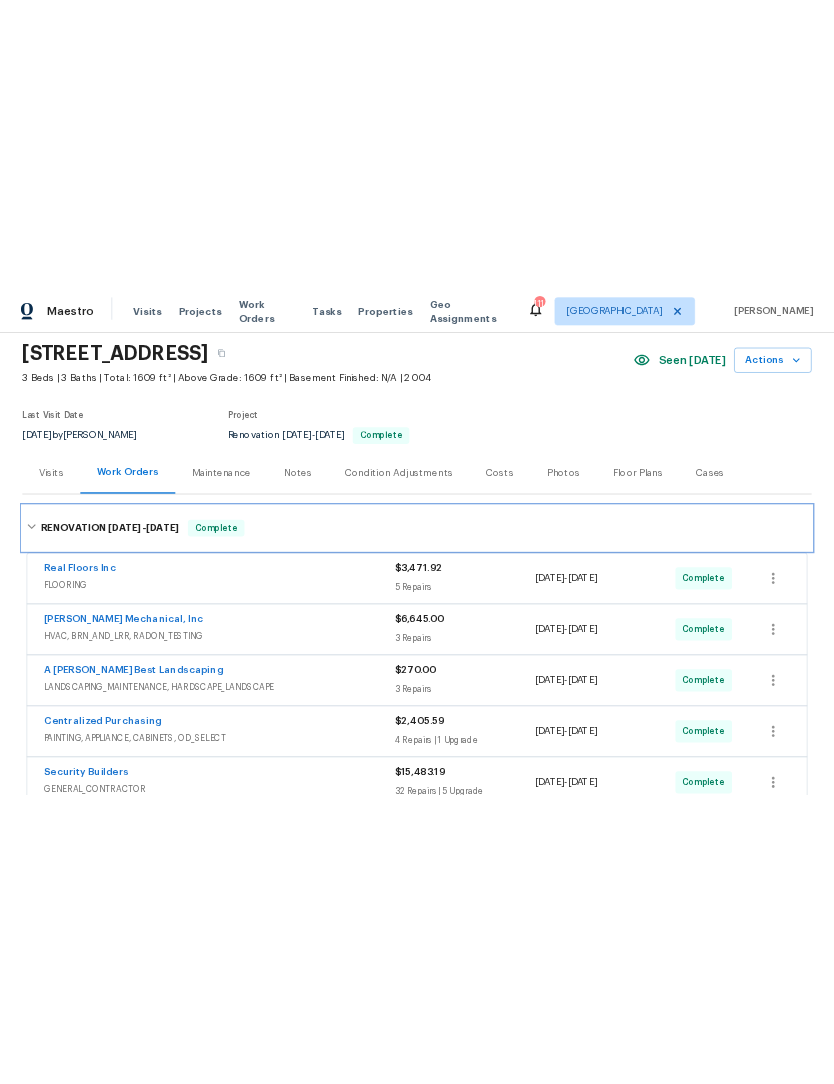 scroll, scrollTop: 91, scrollLeft: 0, axis: vertical 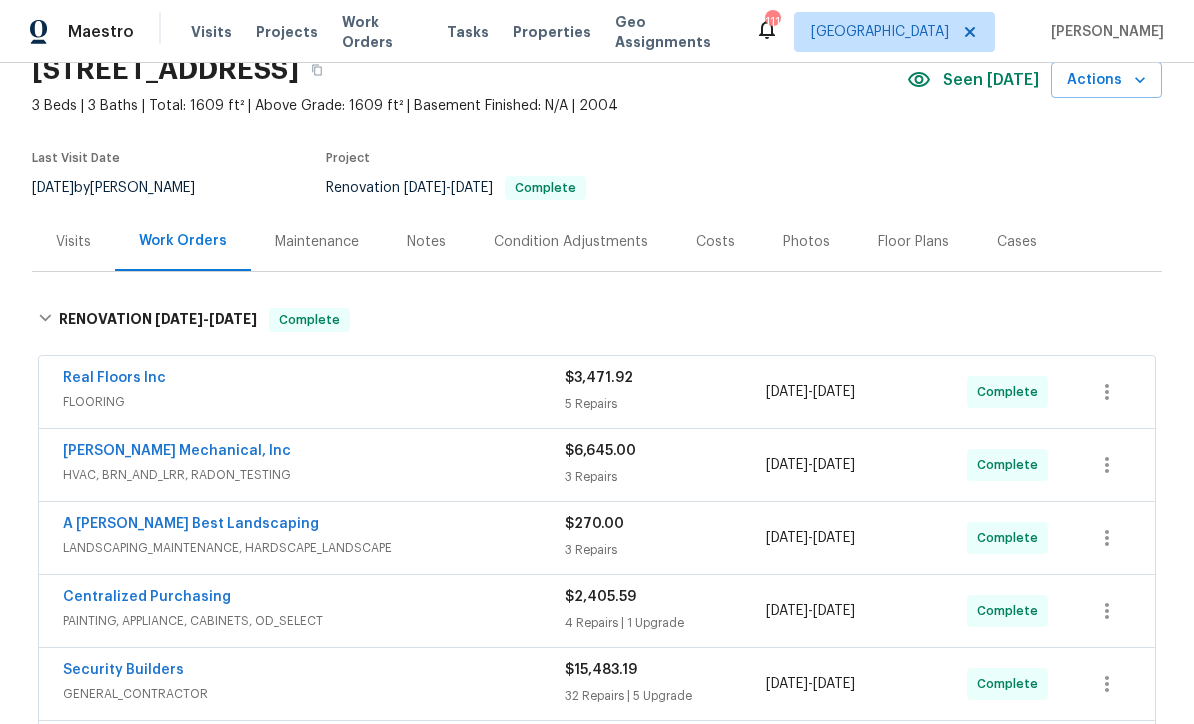 click on "[PERSON_NAME] Mechanical, Inc" at bounding box center [177, 451] 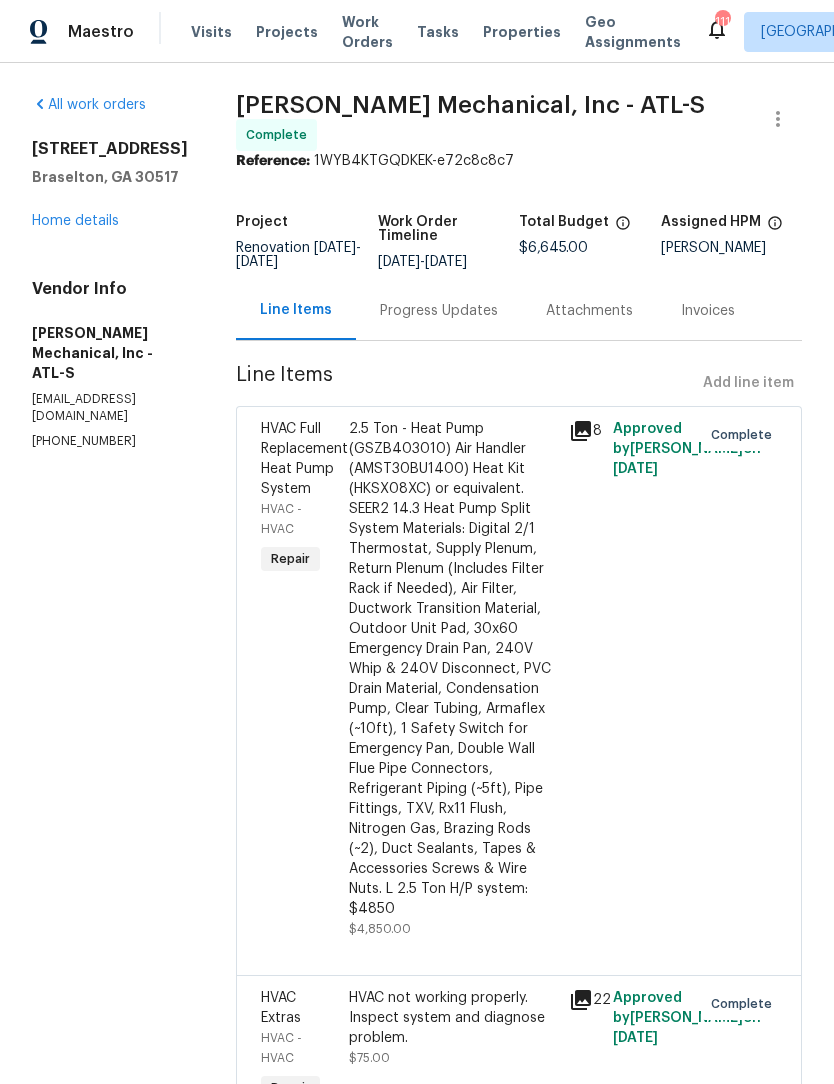 click on "Progress Updates" at bounding box center (439, 310) 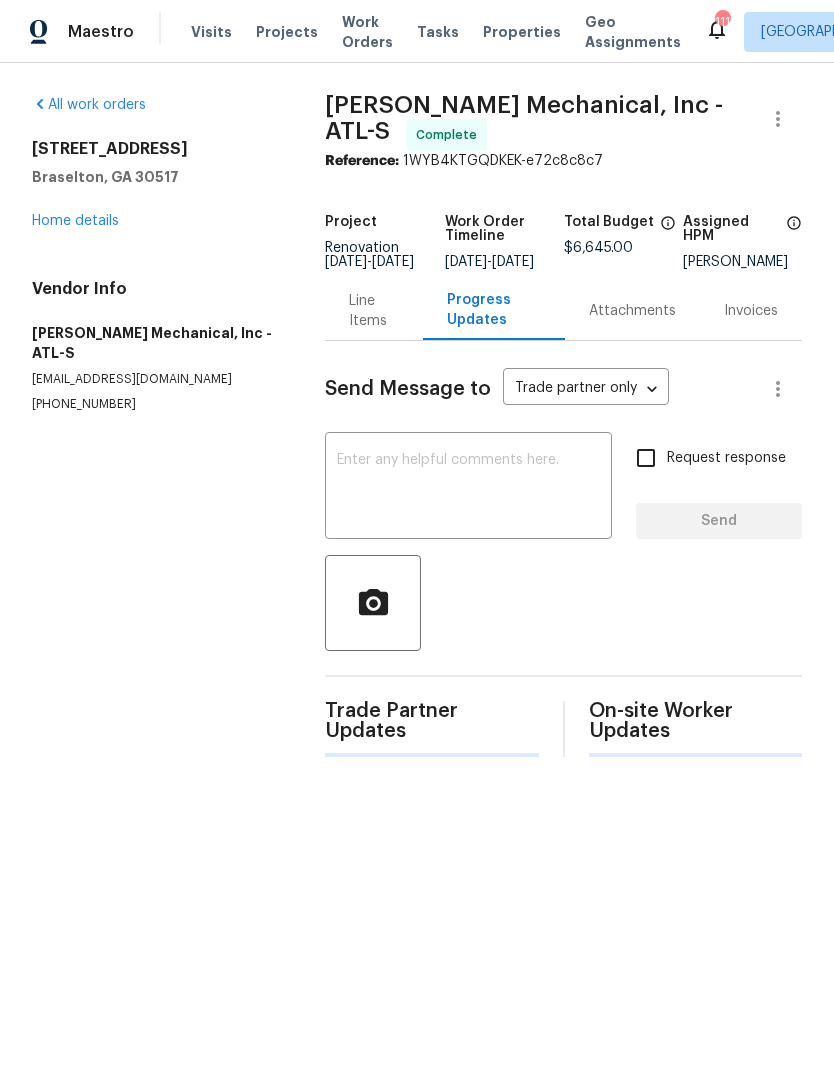 click at bounding box center [468, 488] 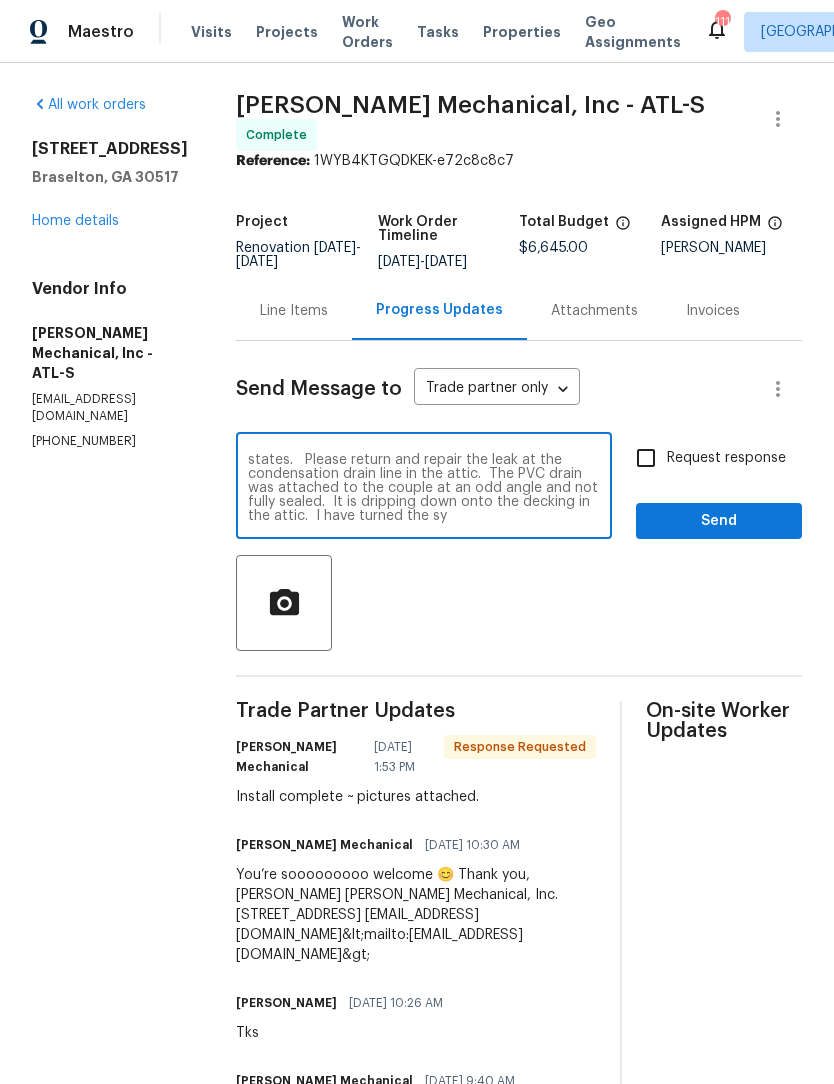 scroll, scrollTop: 28, scrollLeft: 0, axis: vertical 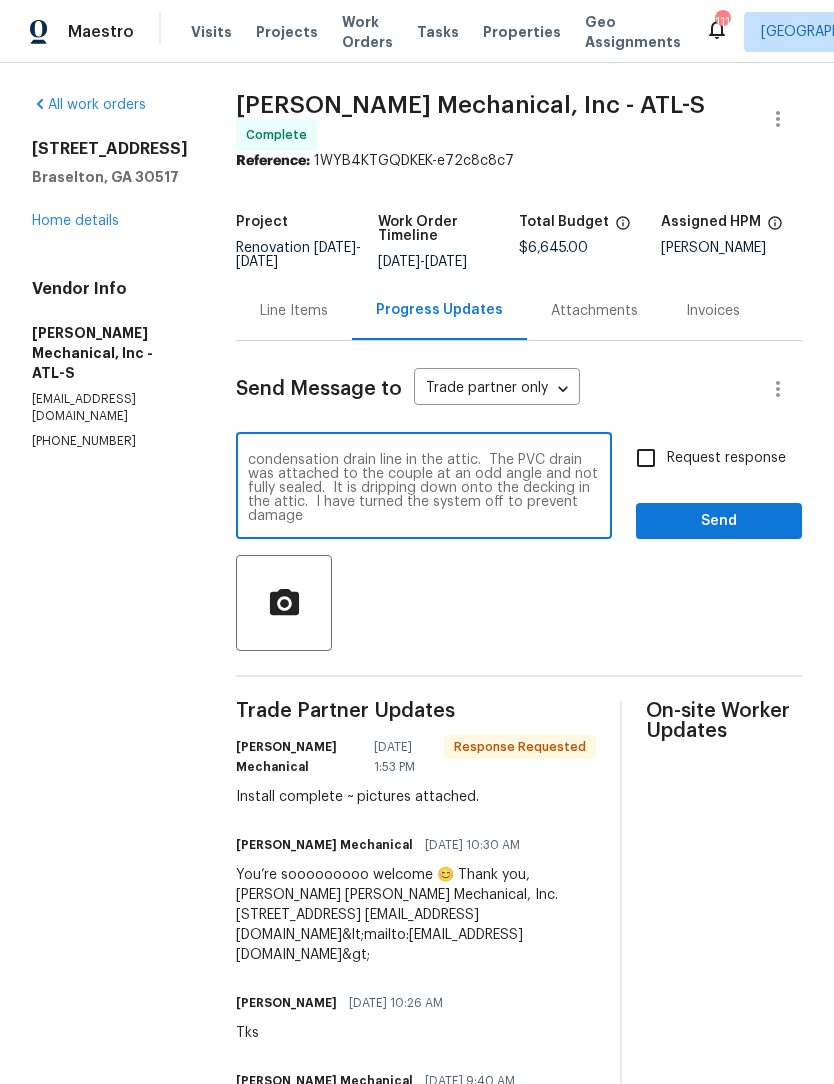 type on "I have a warranty request on this newly installed states.   Please return and repair the leak at the condensation drain line in the attic.  The PVC drain was attached to the couple at an odd angle and not fully sealed.  It is dripping down onto the decking in the attic.  I have turned the system off to prevent damage" 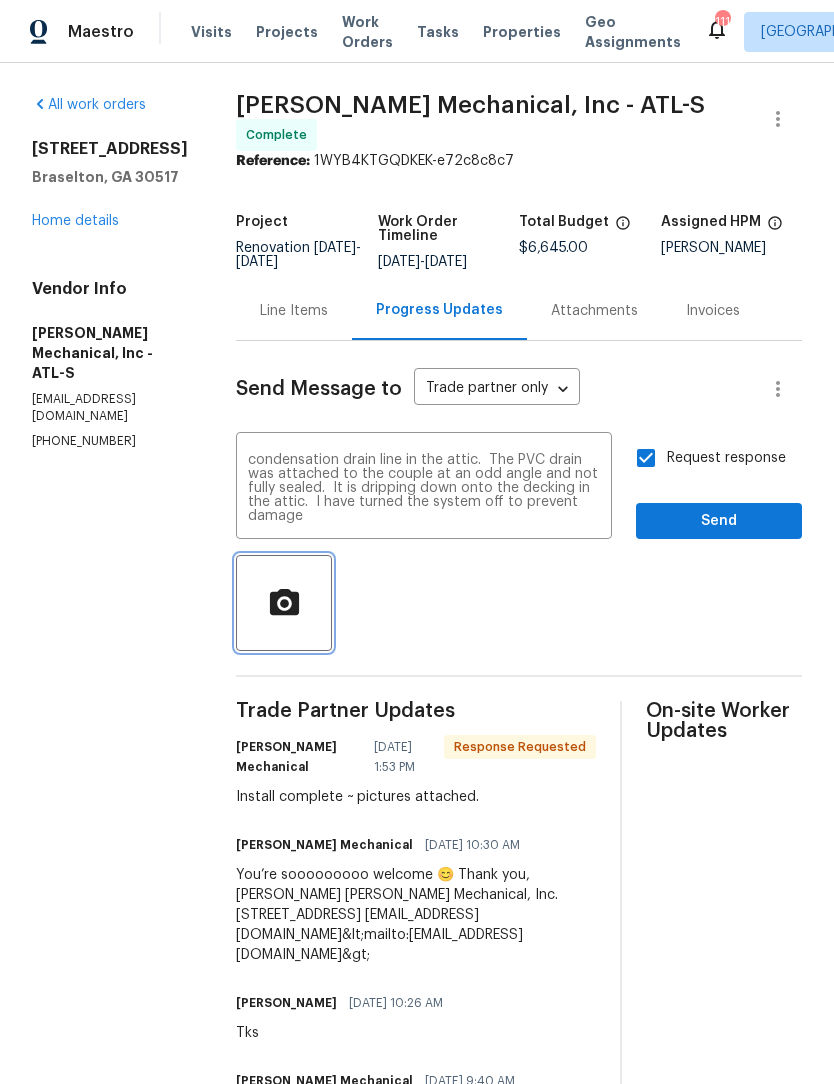 click 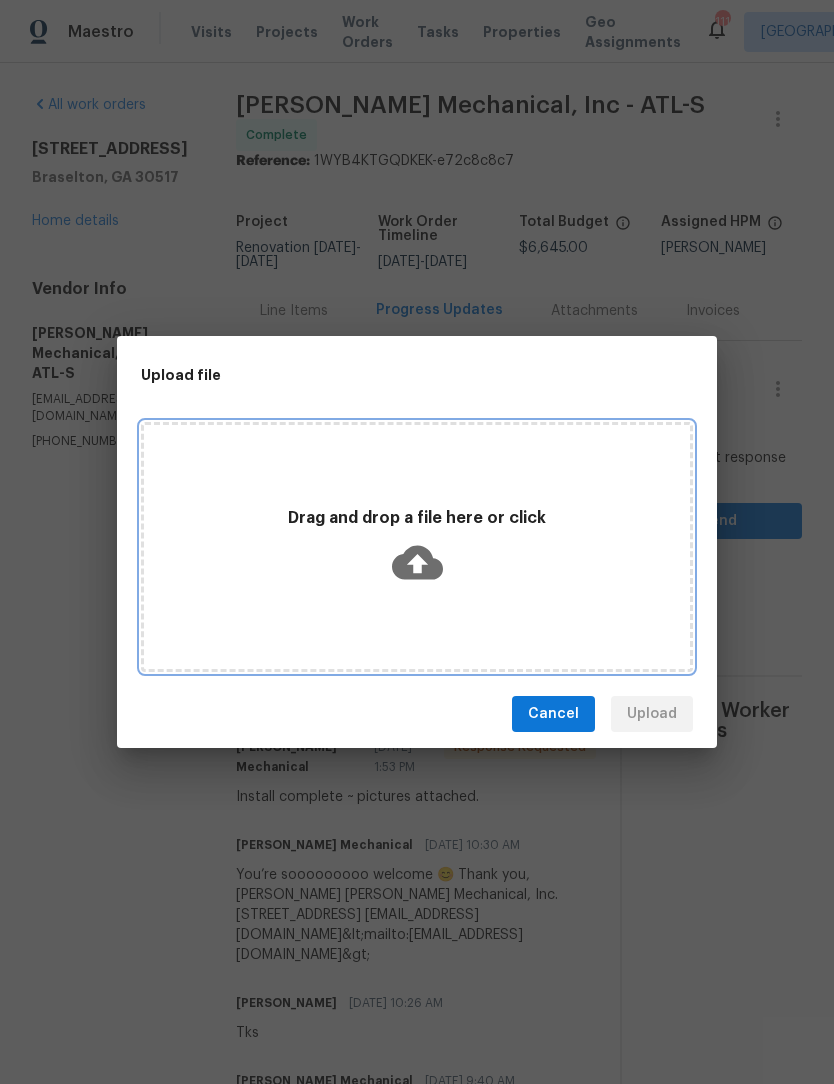click 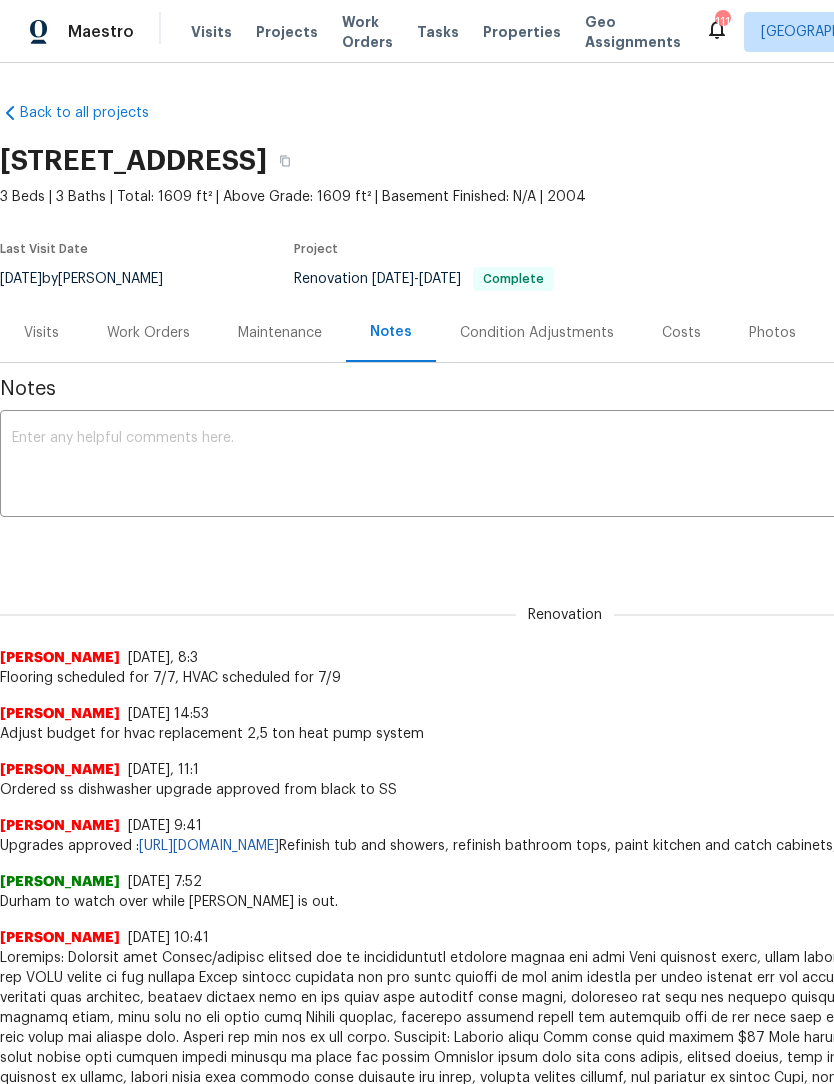 scroll, scrollTop: 0, scrollLeft: 0, axis: both 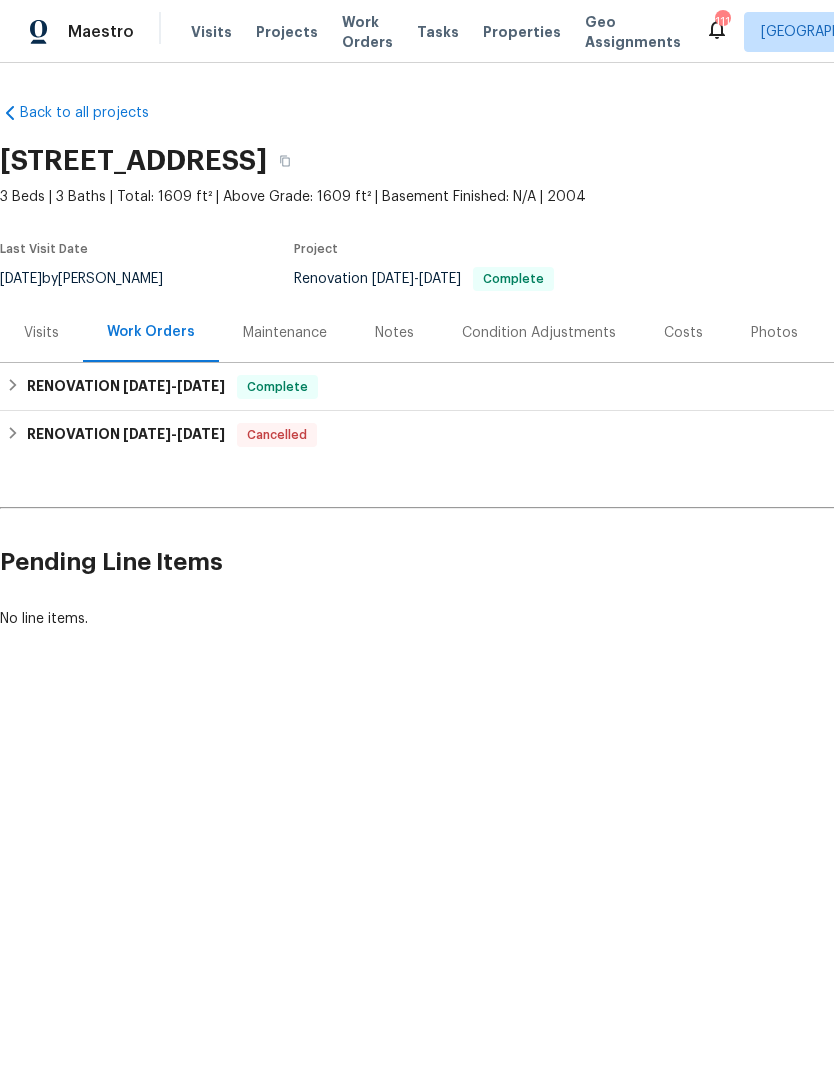 click on "Notes" at bounding box center (394, 332) 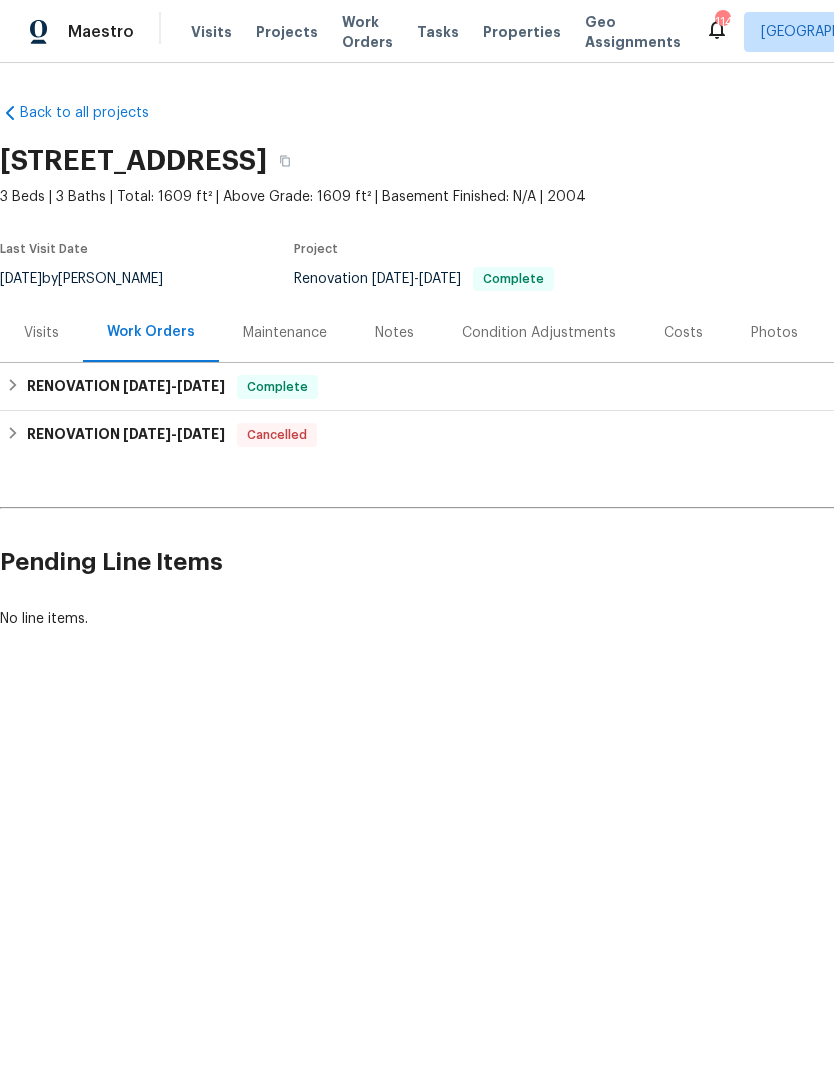 scroll, scrollTop: 0, scrollLeft: 0, axis: both 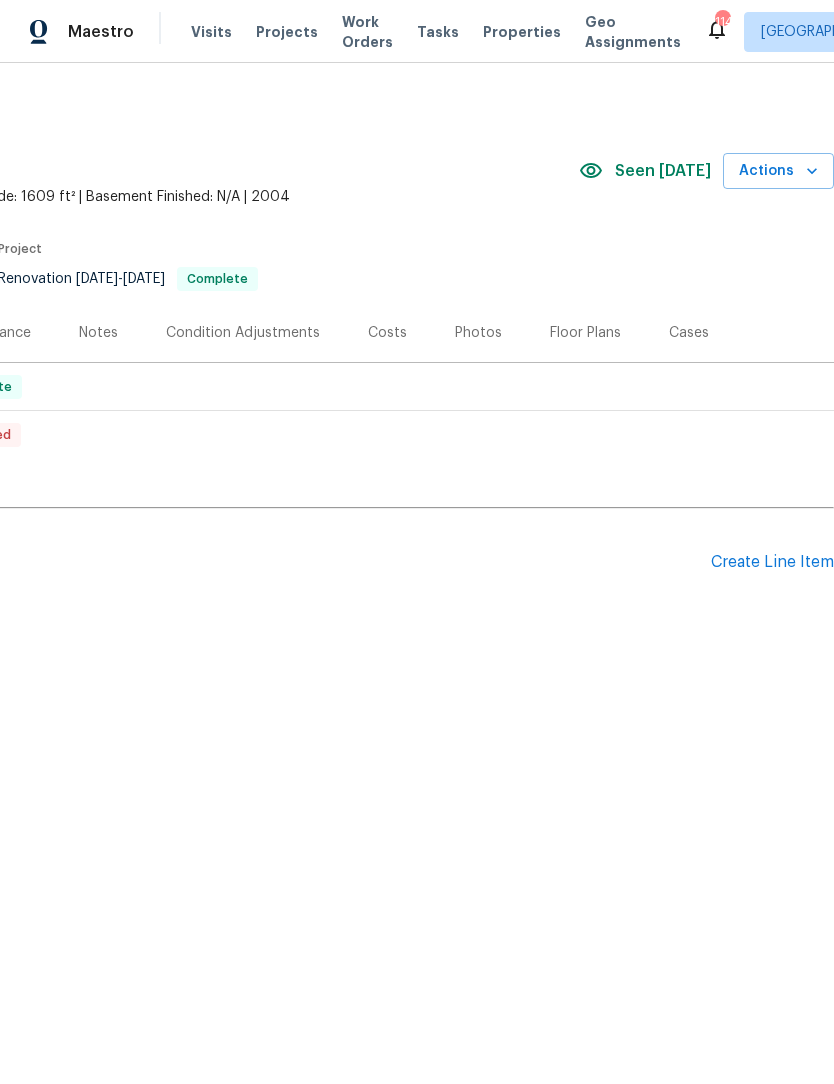 click on "Create Line Item" at bounding box center (772, 562) 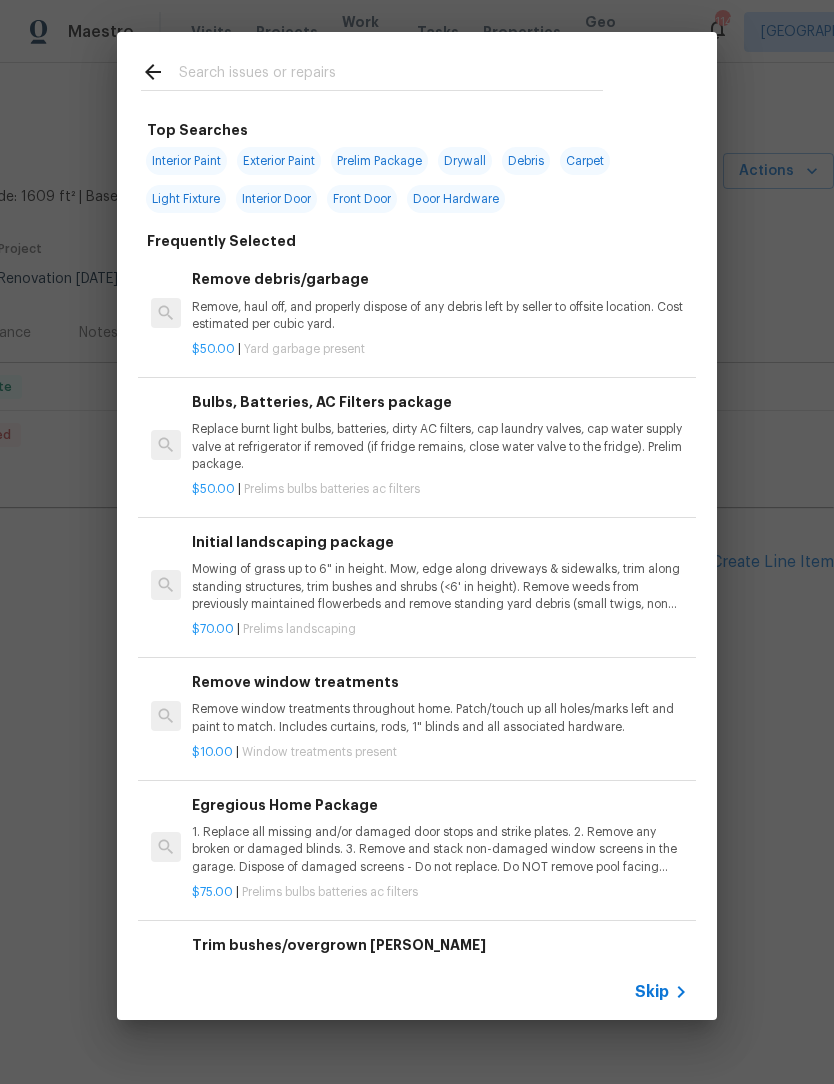 scroll, scrollTop: 0, scrollLeft: 296, axis: horizontal 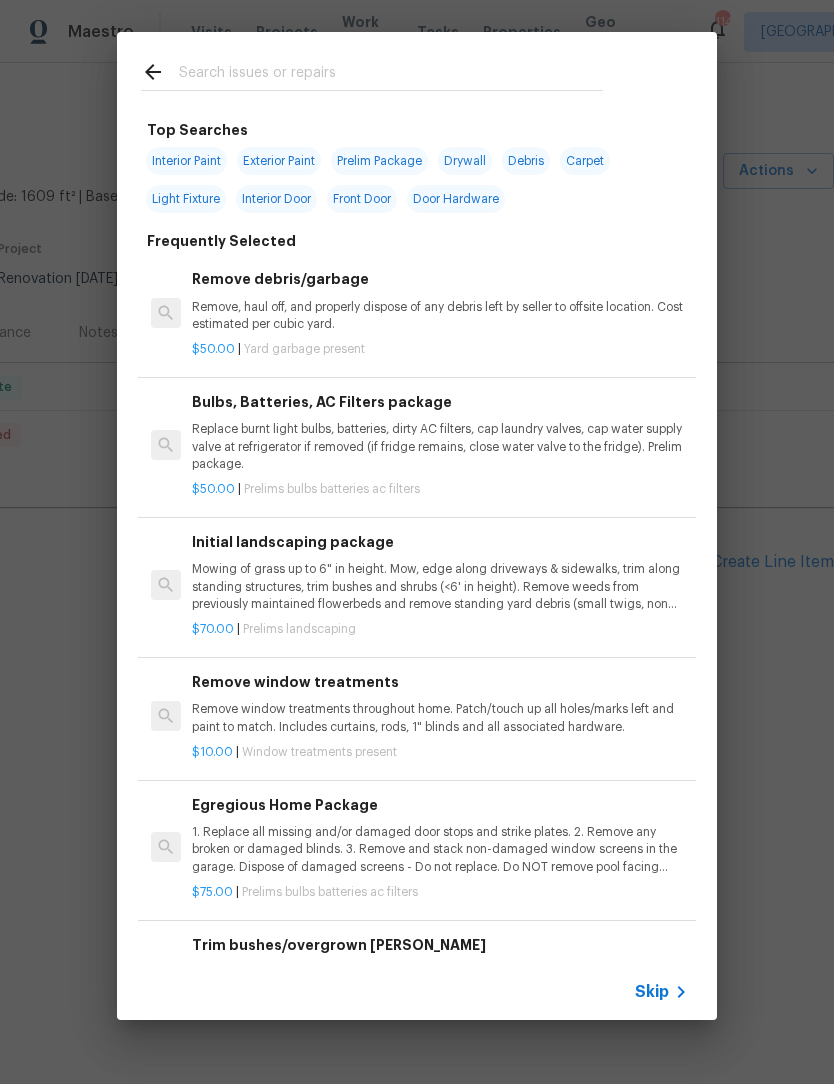 click at bounding box center [372, 71] 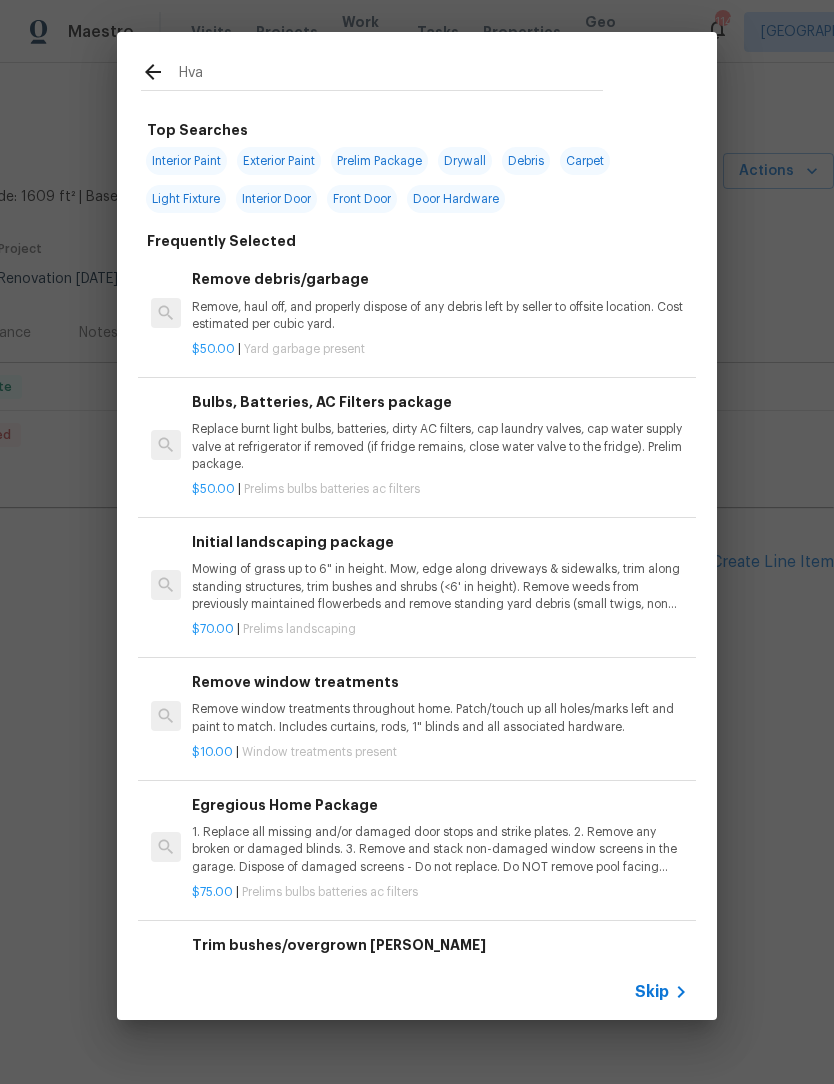 type on "Hvac" 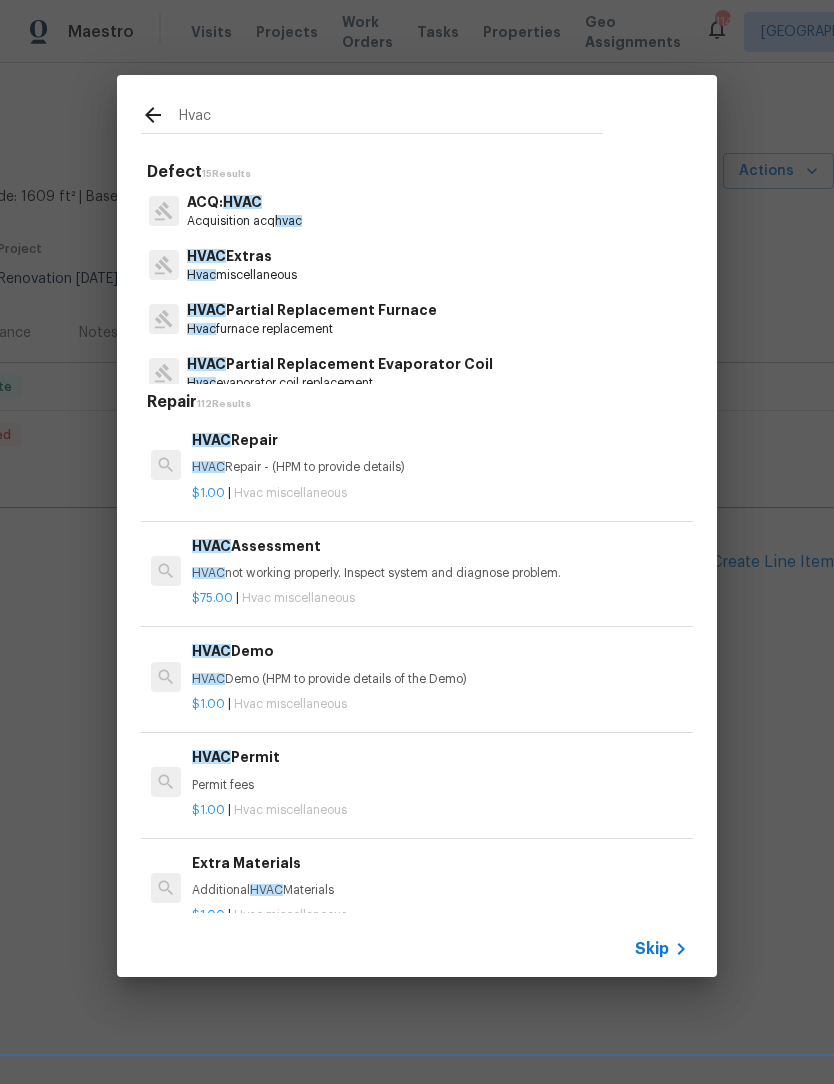 click on "Acquisition acq  hvac" at bounding box center [244, 221] 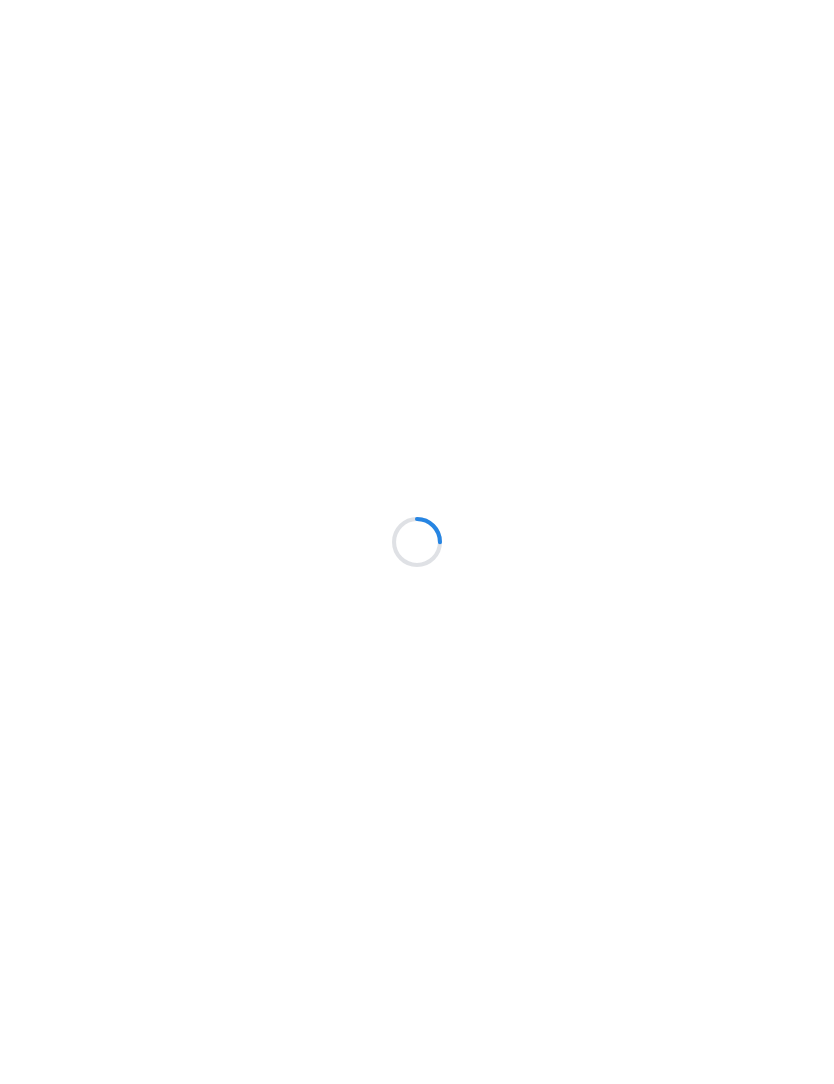 scroll, scrollTop: 0, scrollLeft: 0, axis: both 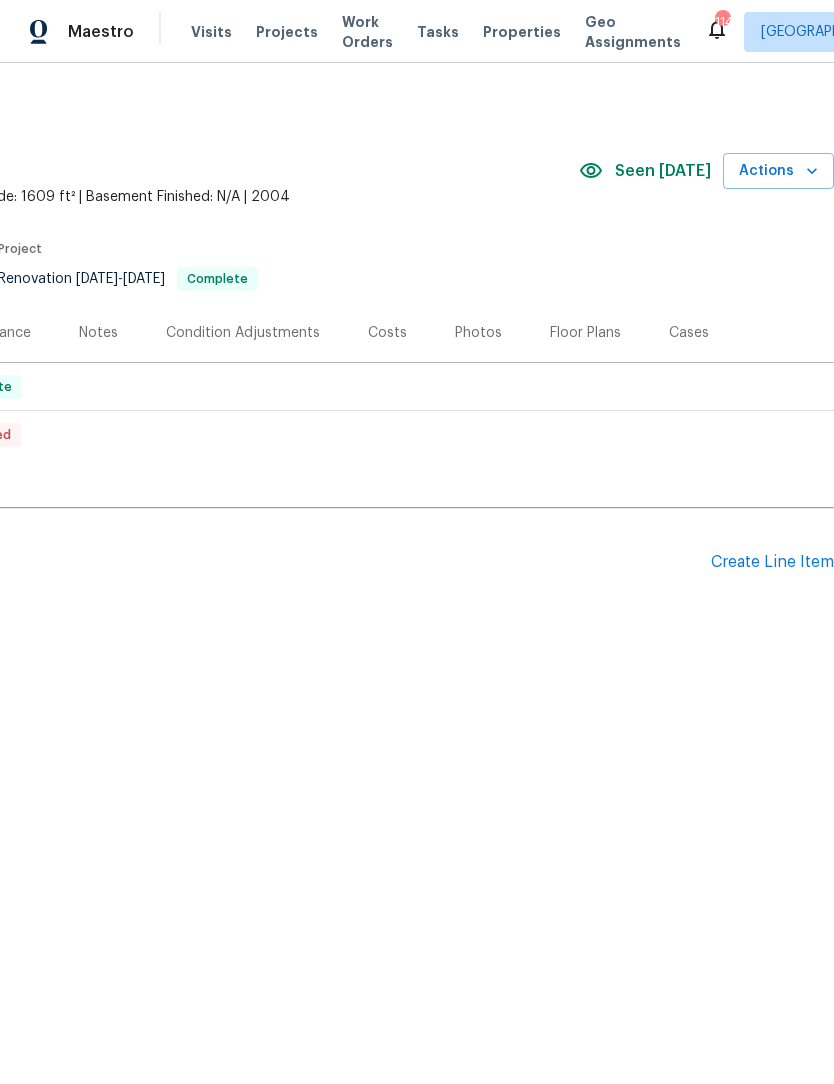 click on "Create Line Item" at bounding box center [772, 562] 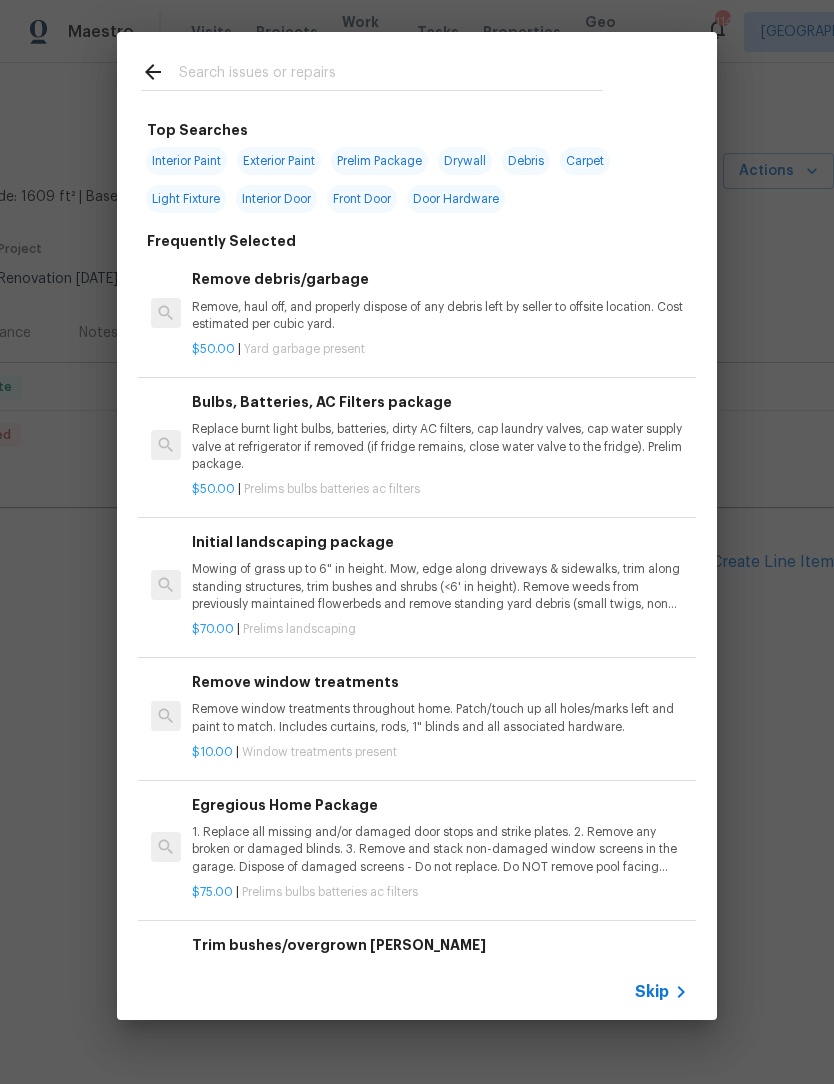click at bounding box center [391, 75] 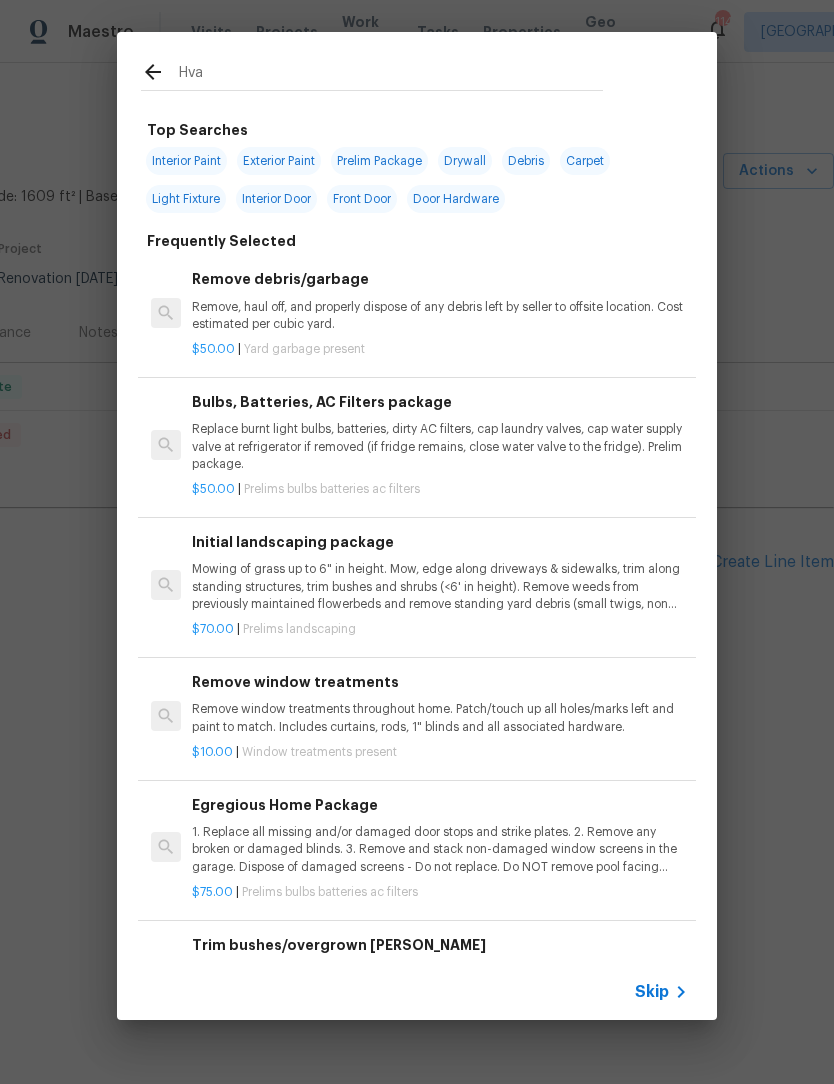 type on "Hvac" 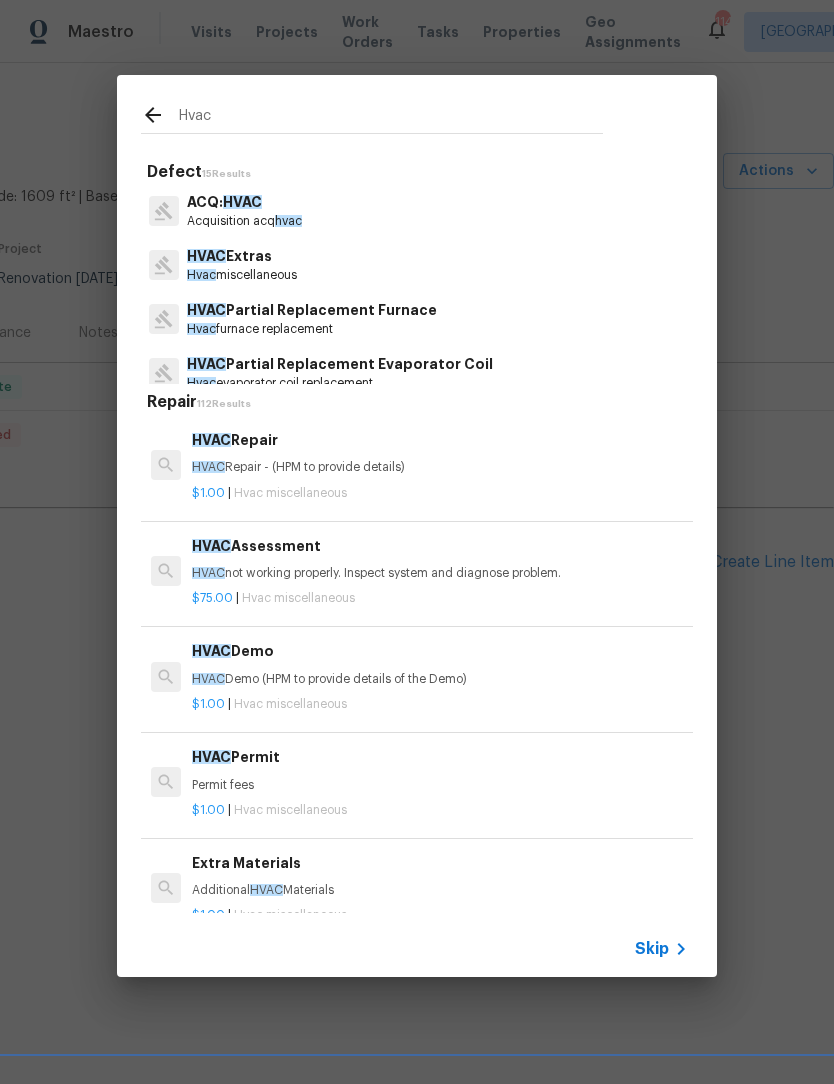 click on "Hvac  miscellaneous" at bounding box center [242, 275] 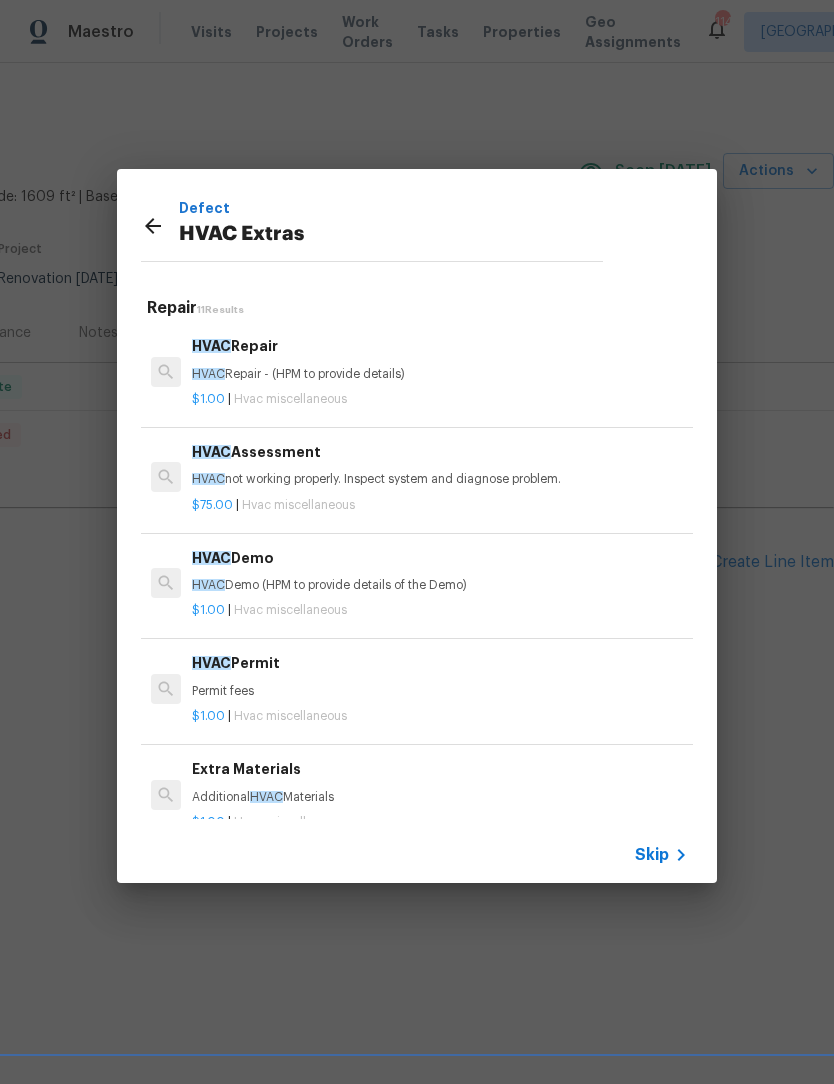 click on "$1.00   |   Hvac miscellaneous" at bounding box center (440, 395) 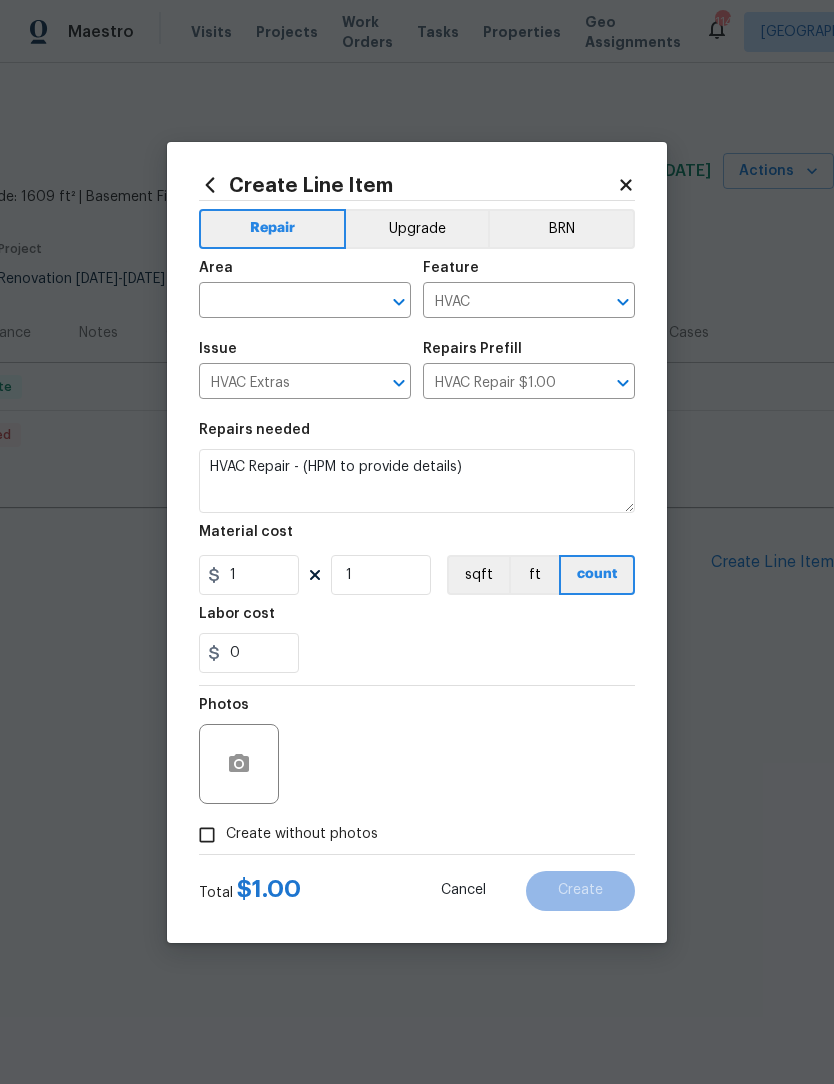 click on "Area ​ Feature HVAC ​" at bounding box center [417, 289] 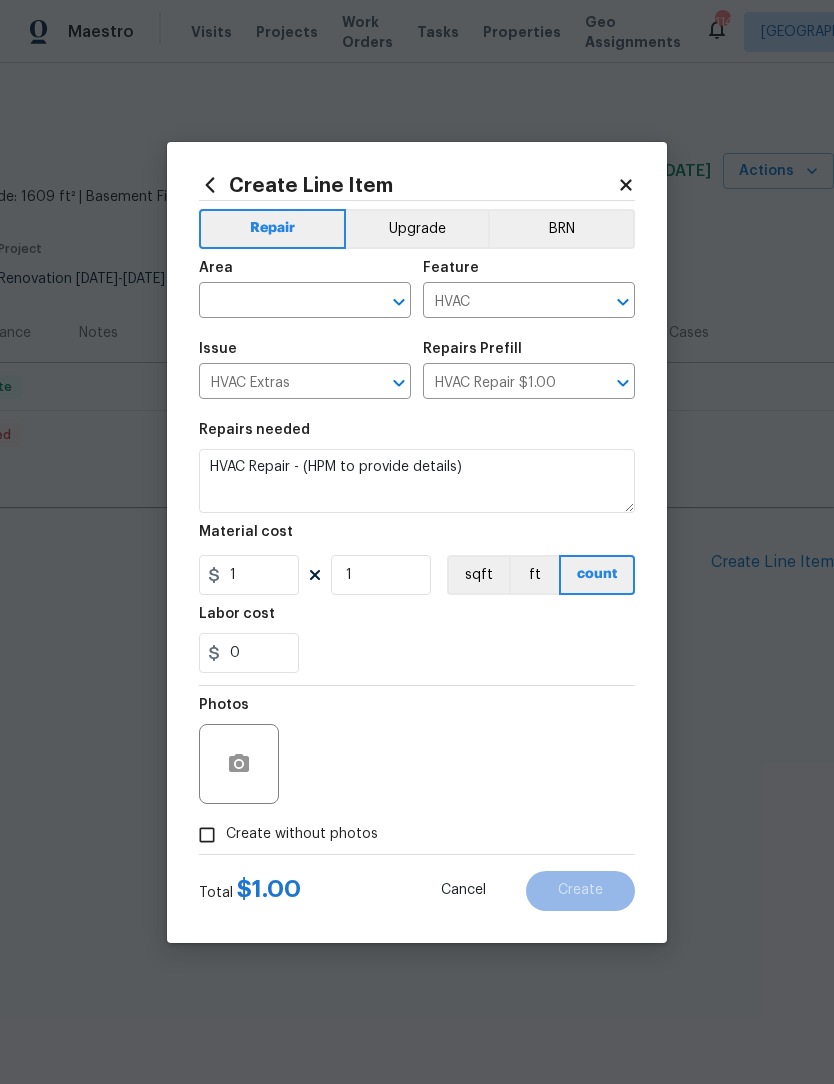 click 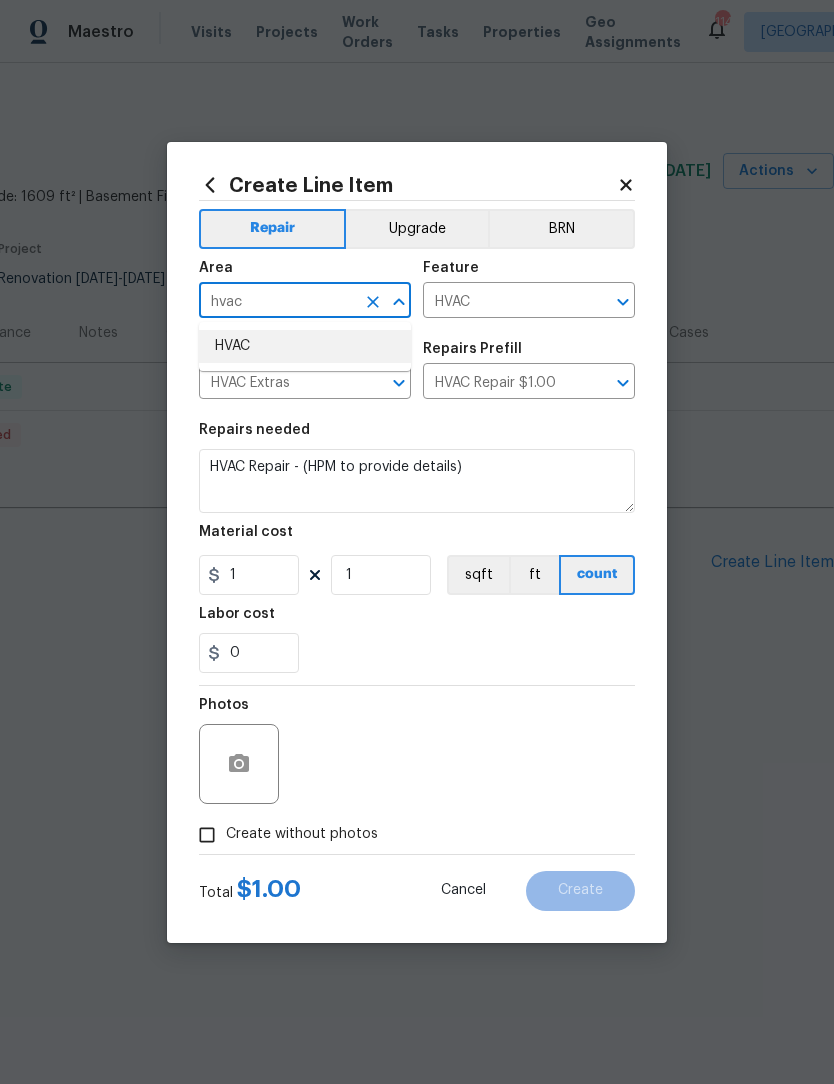 click on "HVAC" at bounding box center [305, 346] 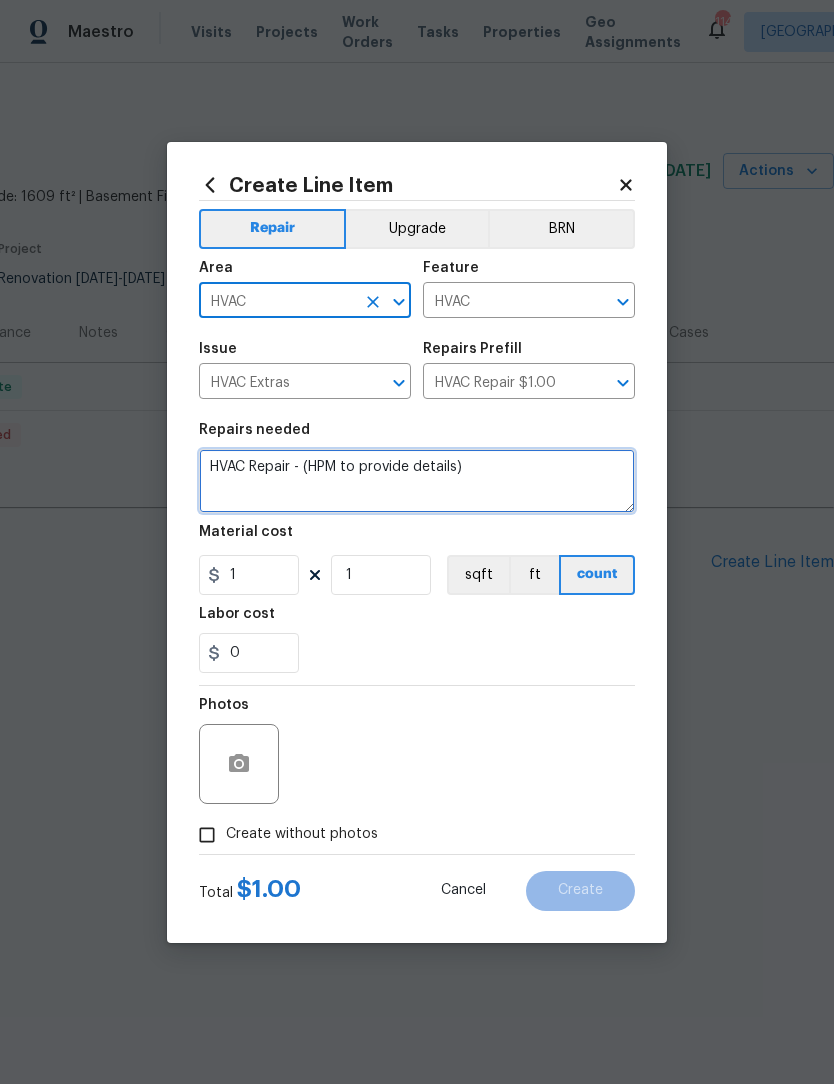 click on "HVAC Repair - (HPM to provide details)" at bounding box center [417, 481] 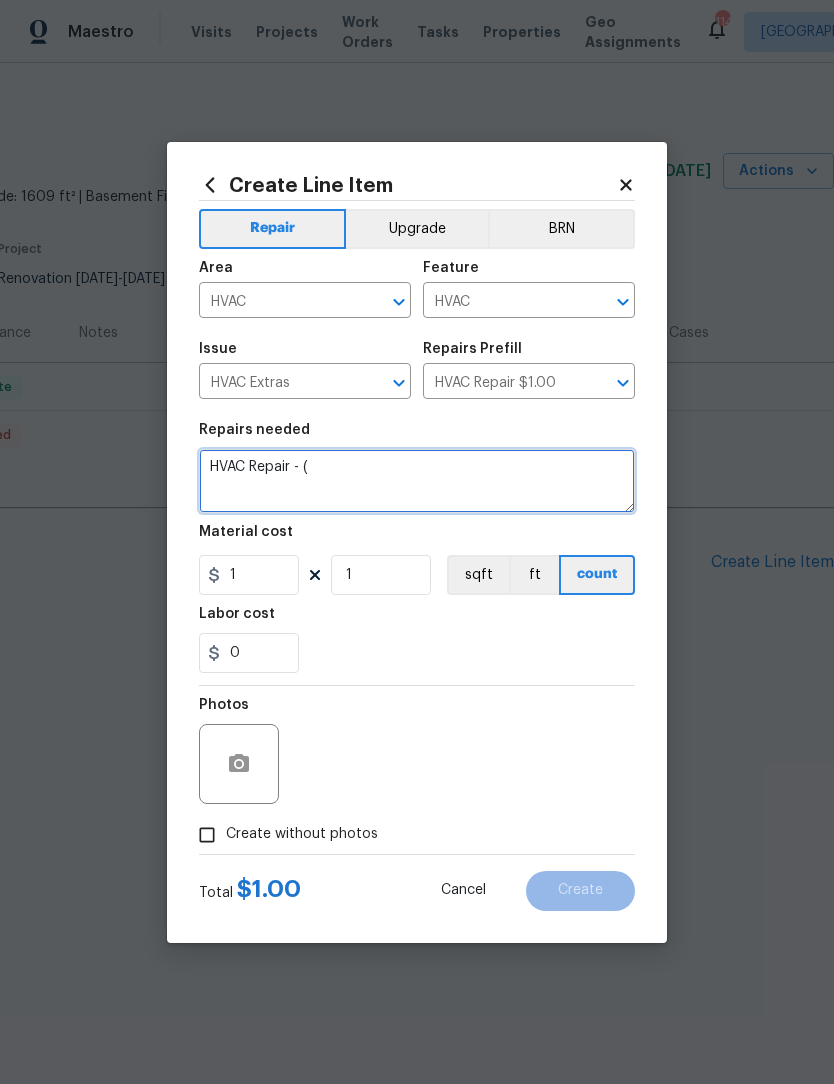 type on "HVAC" 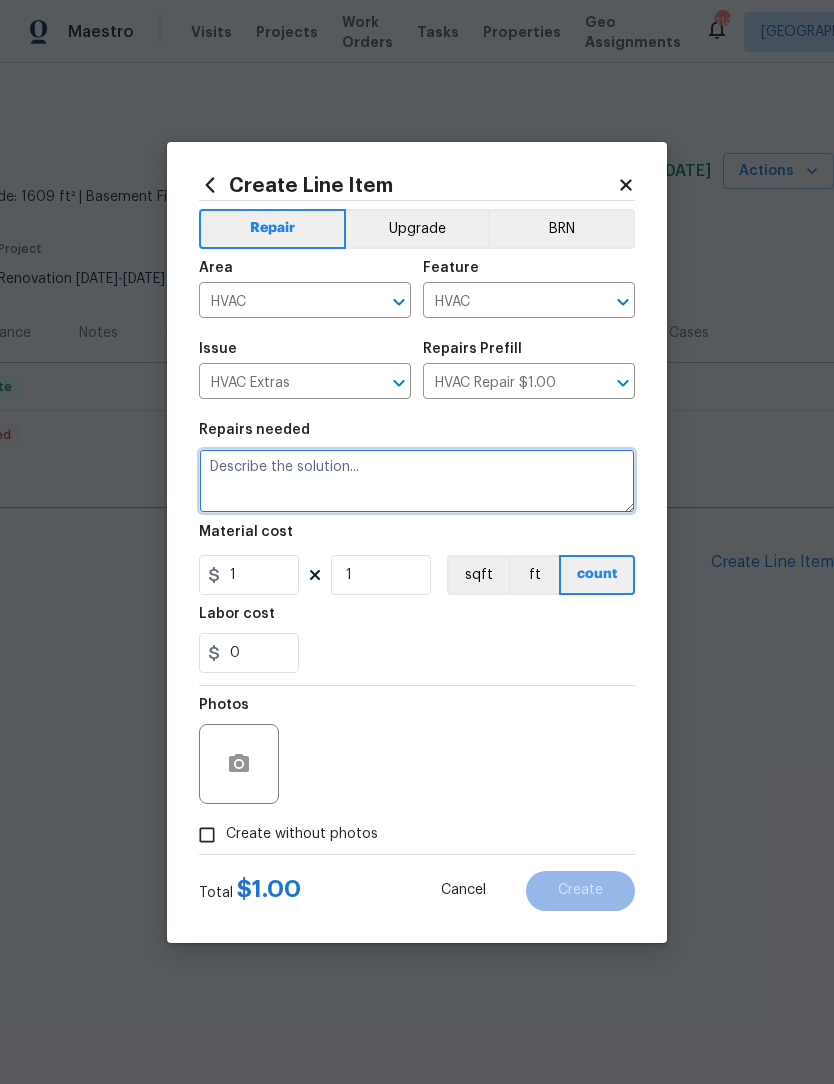 click at bounding box center (417, 481) 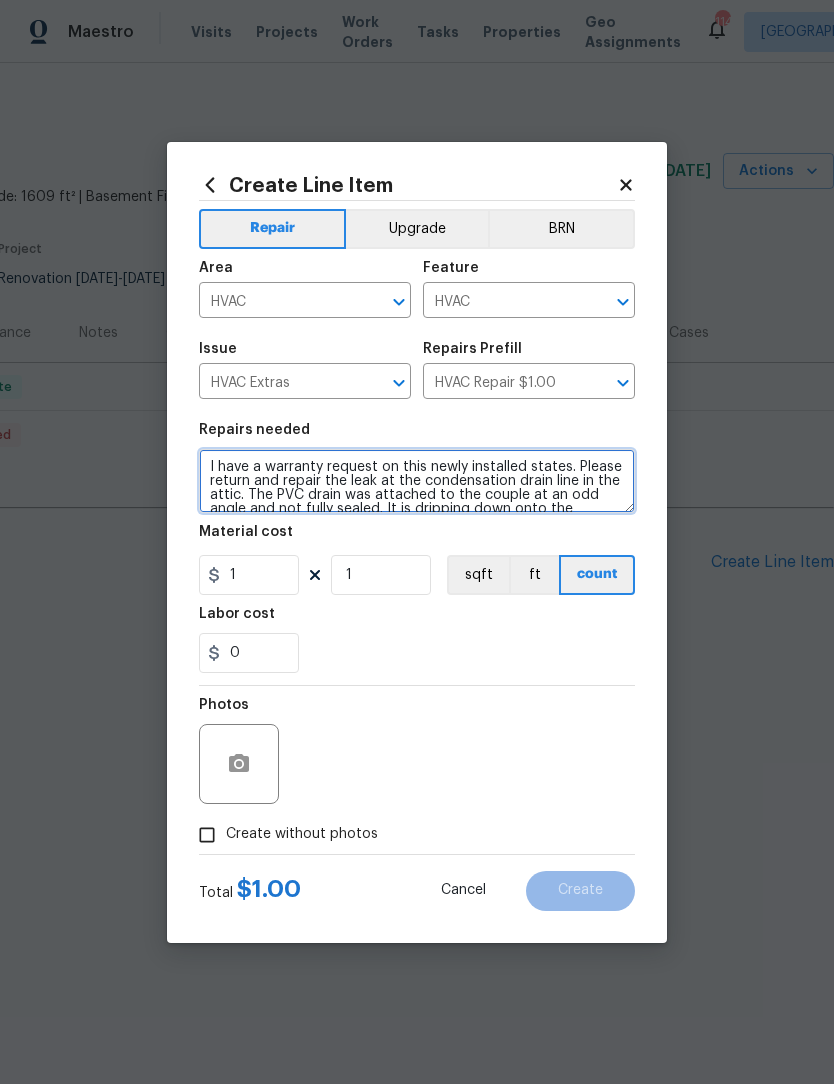 scroll, scrollTop: 28, scrollLeft: 0, axis: vertical 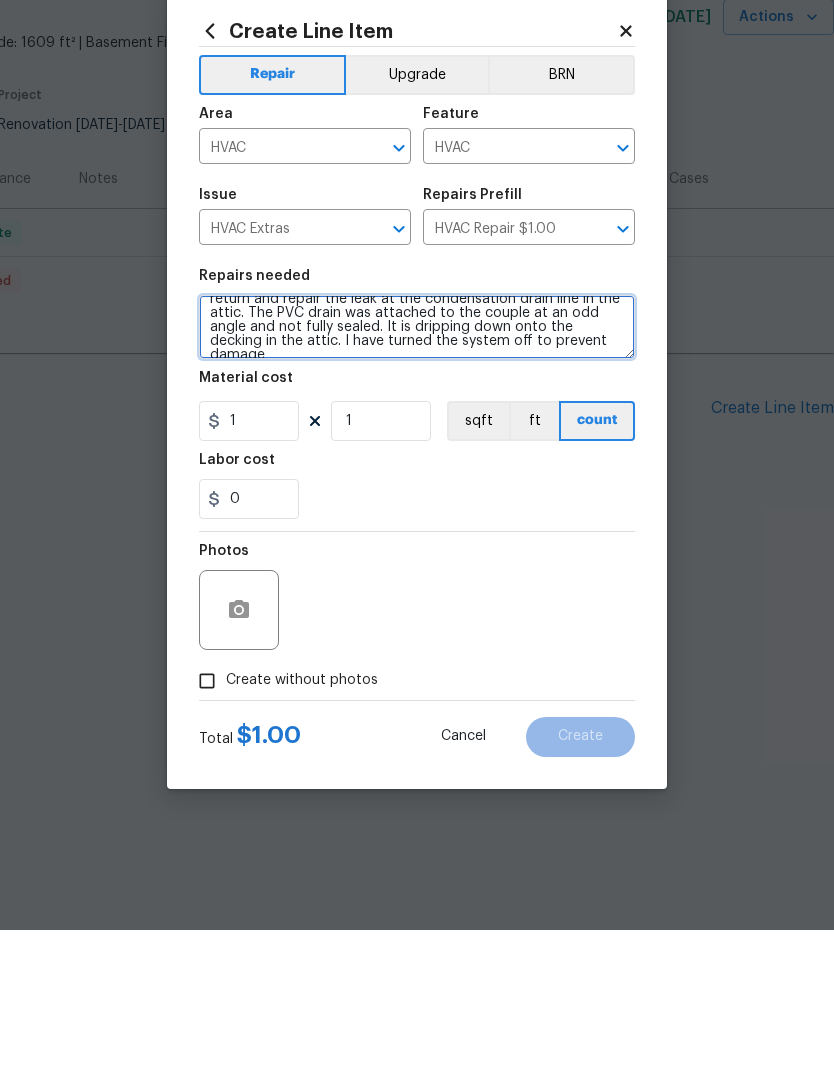 type on "I have a warranty request on this newly installed states. Please return and repair the leak at the condensation drain line in the attic. The PVC drain was attached to the couple at an odd angle and not fully sealed. It is dripping down onto the decking in the attic. I have turned the system off to prevent damage" 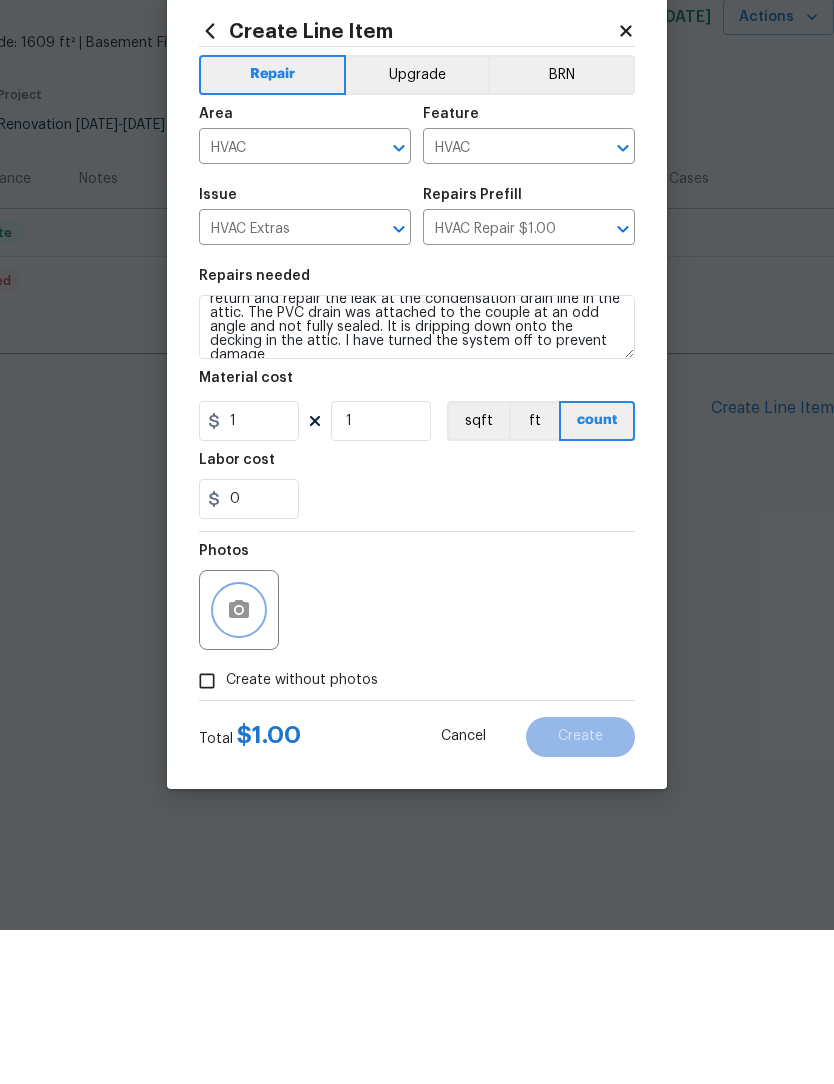 click at bounding box center [239, 764] 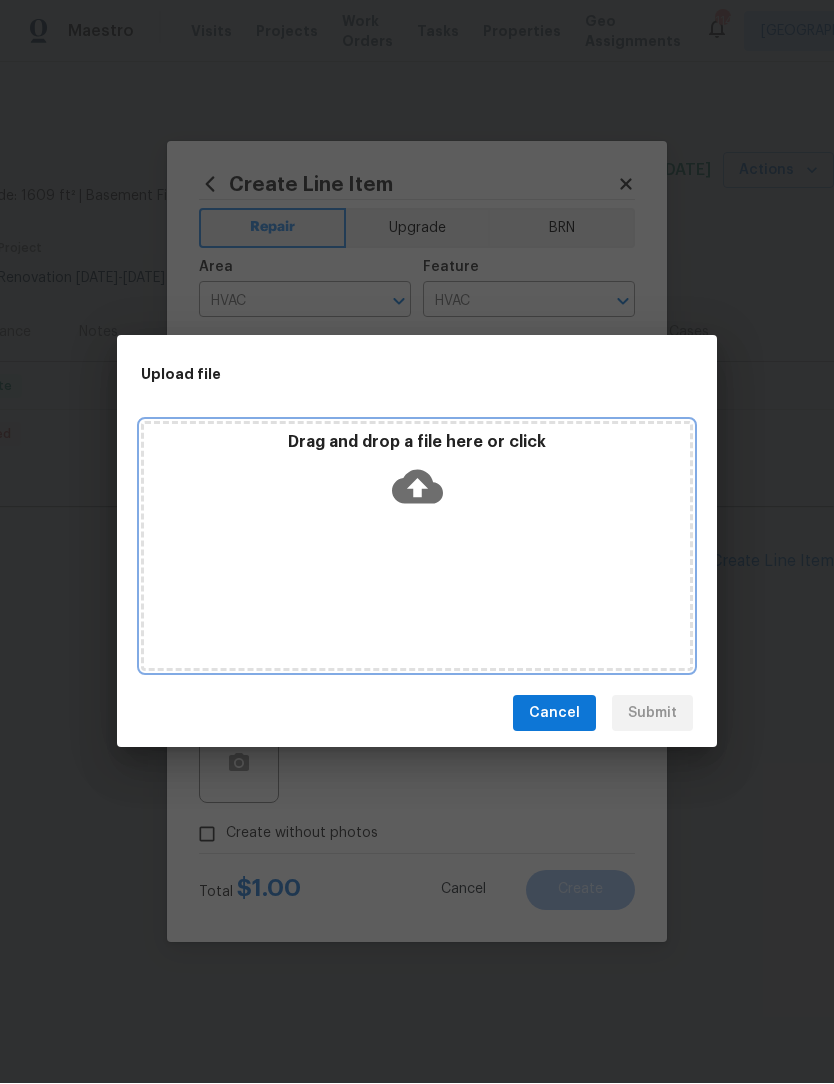 click 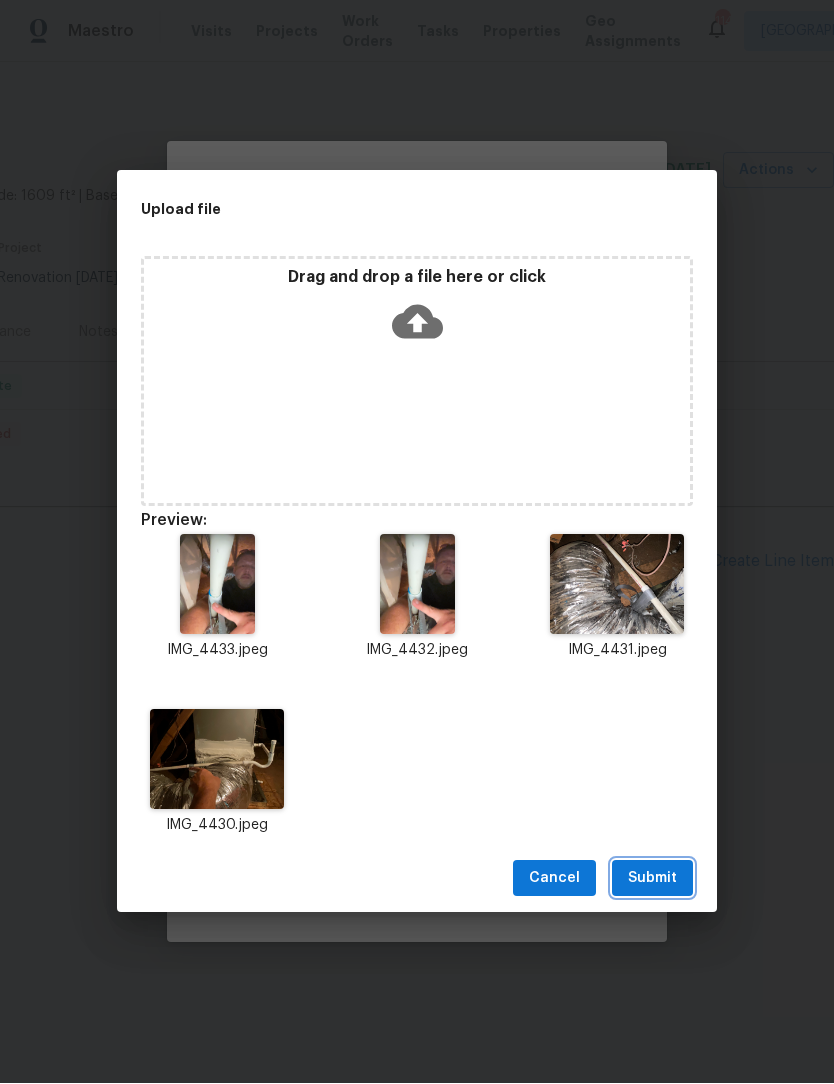 click on "Submit" at bounding box center [652, 879] 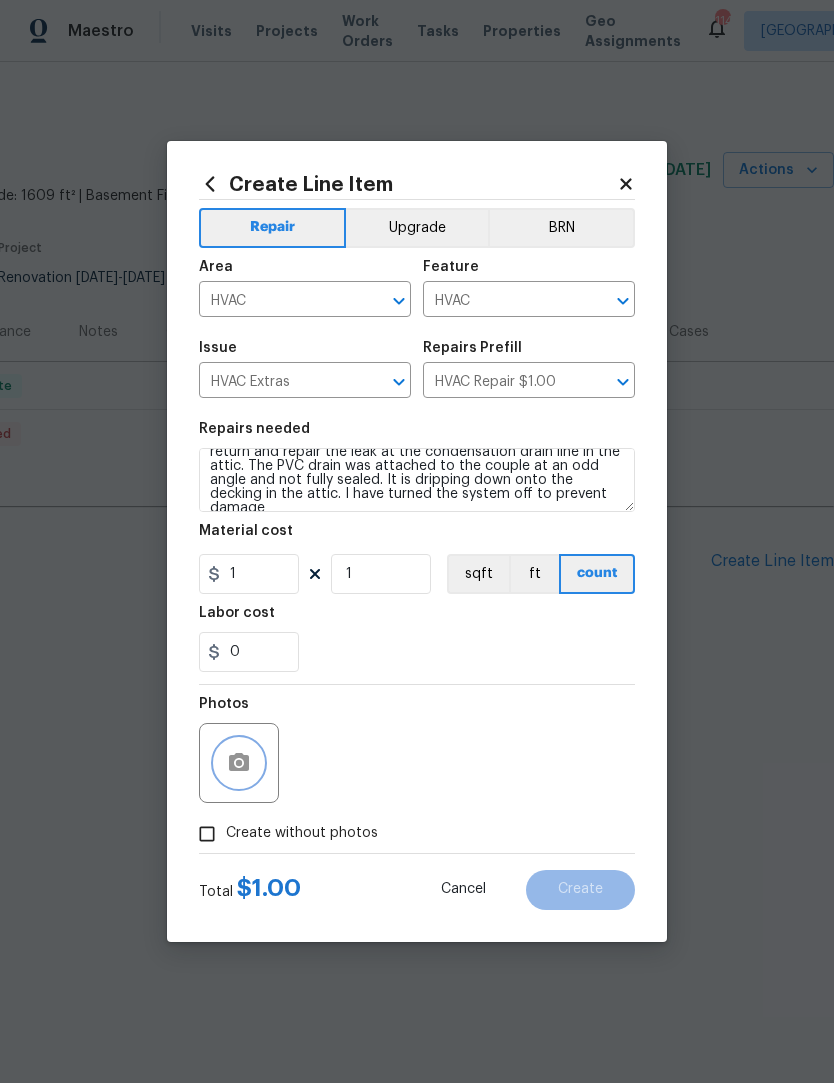 click 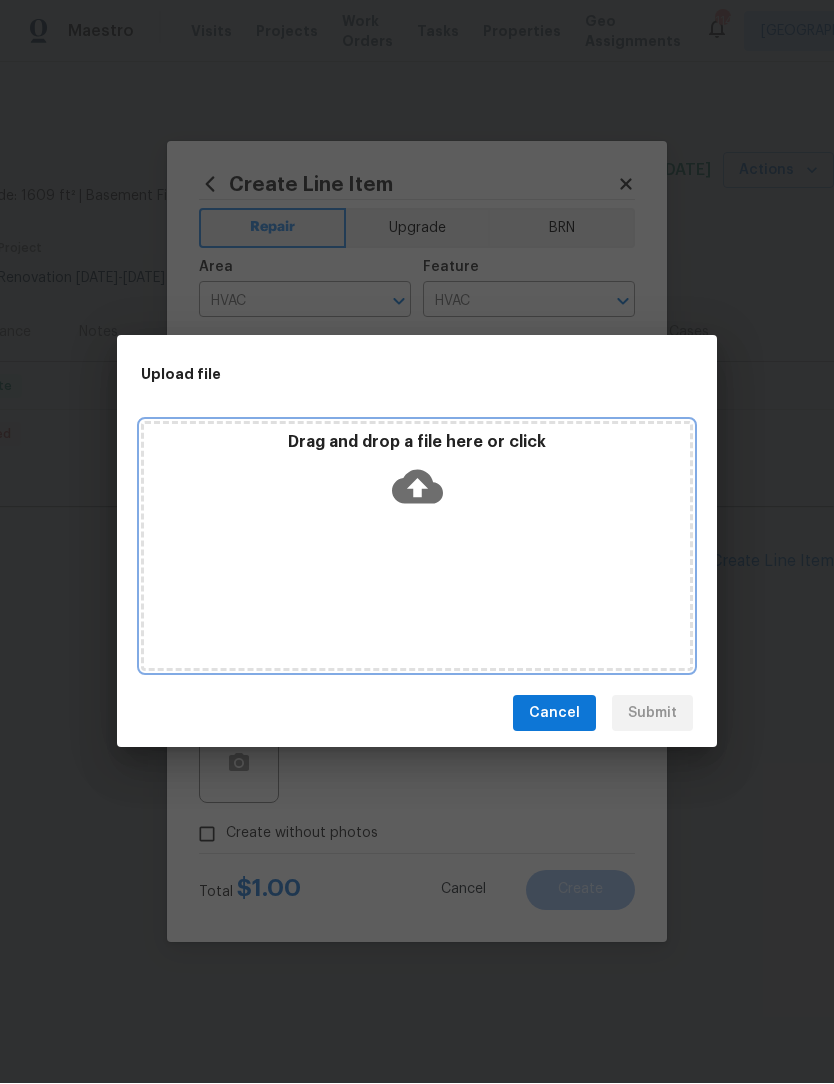 click 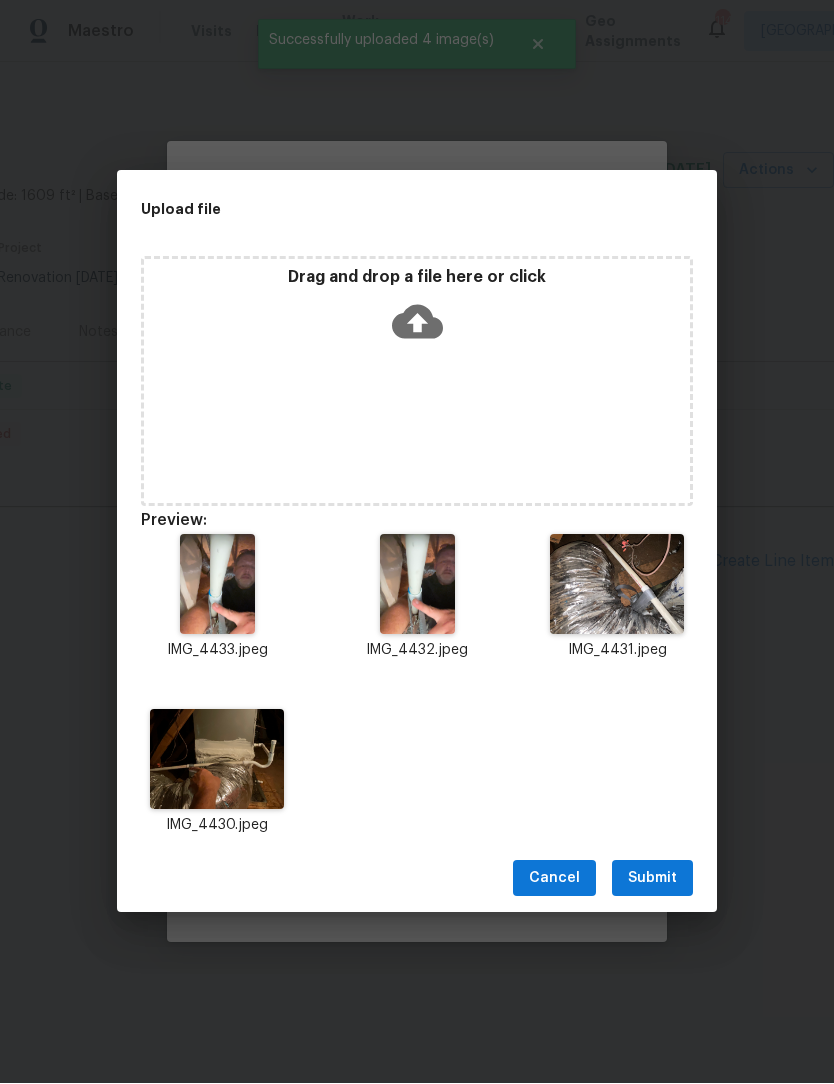 click on "Submit" at bounding box center [652, 879] 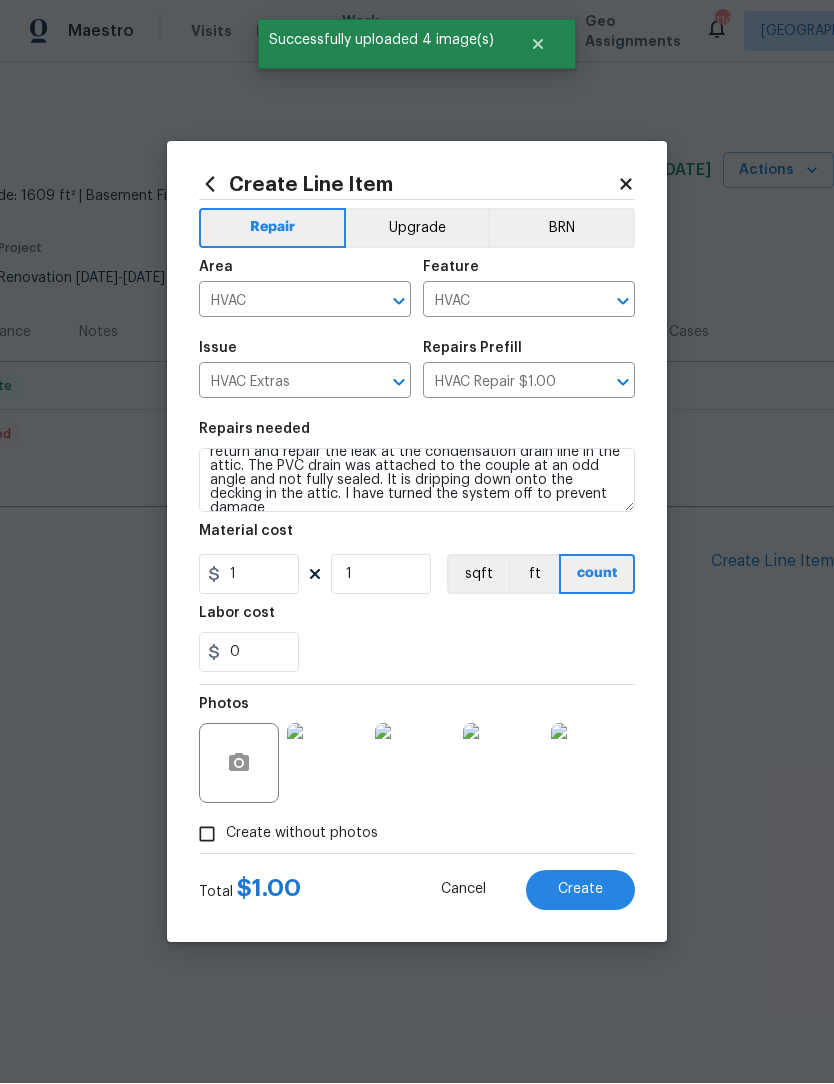 click on "Create" at bounding box center [580, 890] 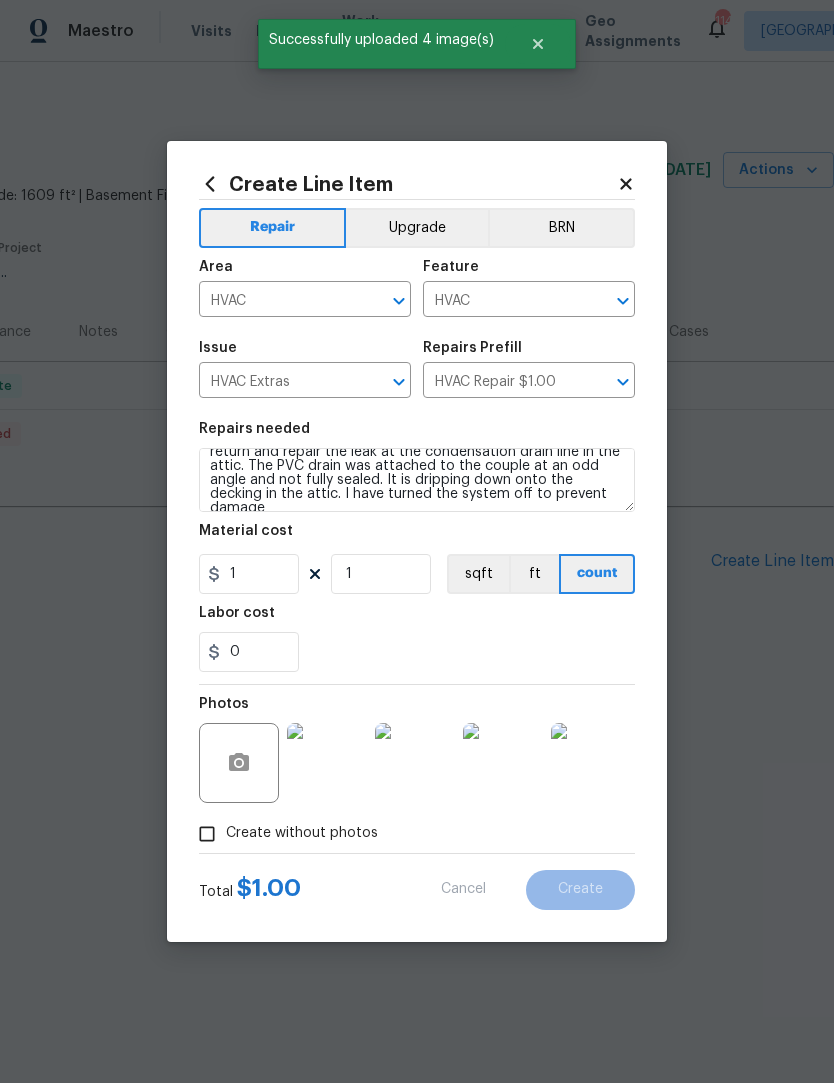 type on "0" 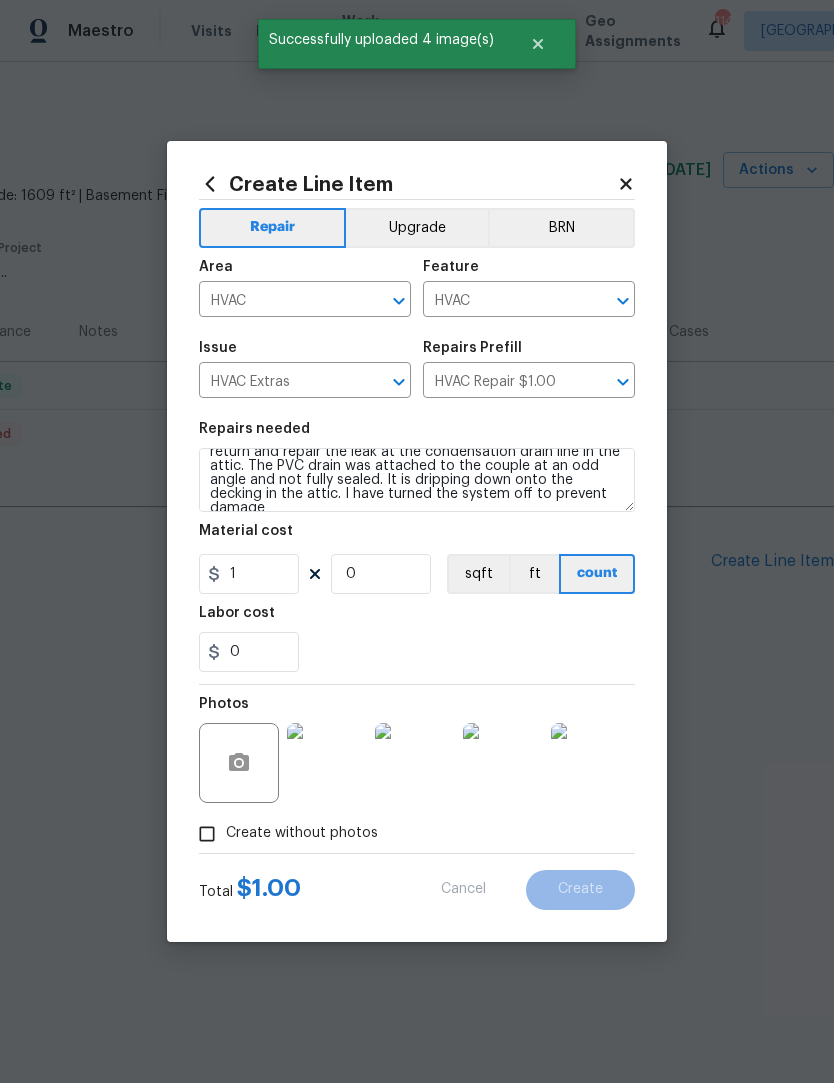 type 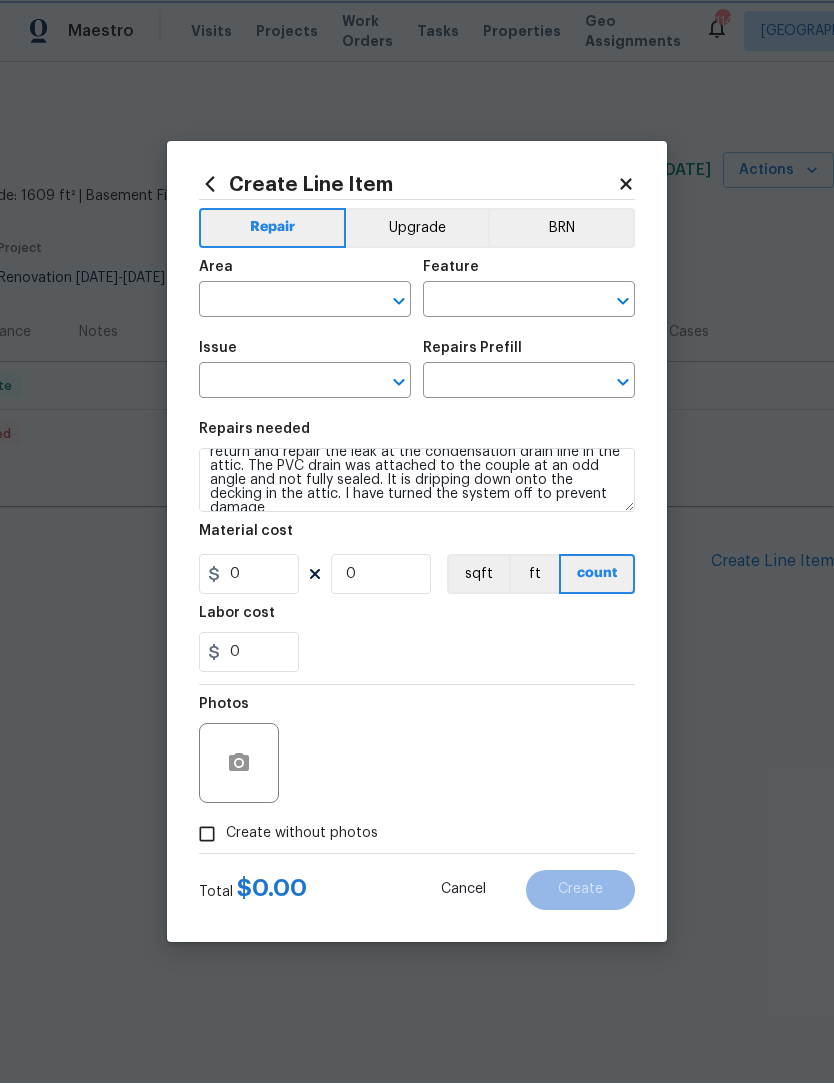 scroll, scrollTop: 1, scrollLeft: 0, axis: vertical 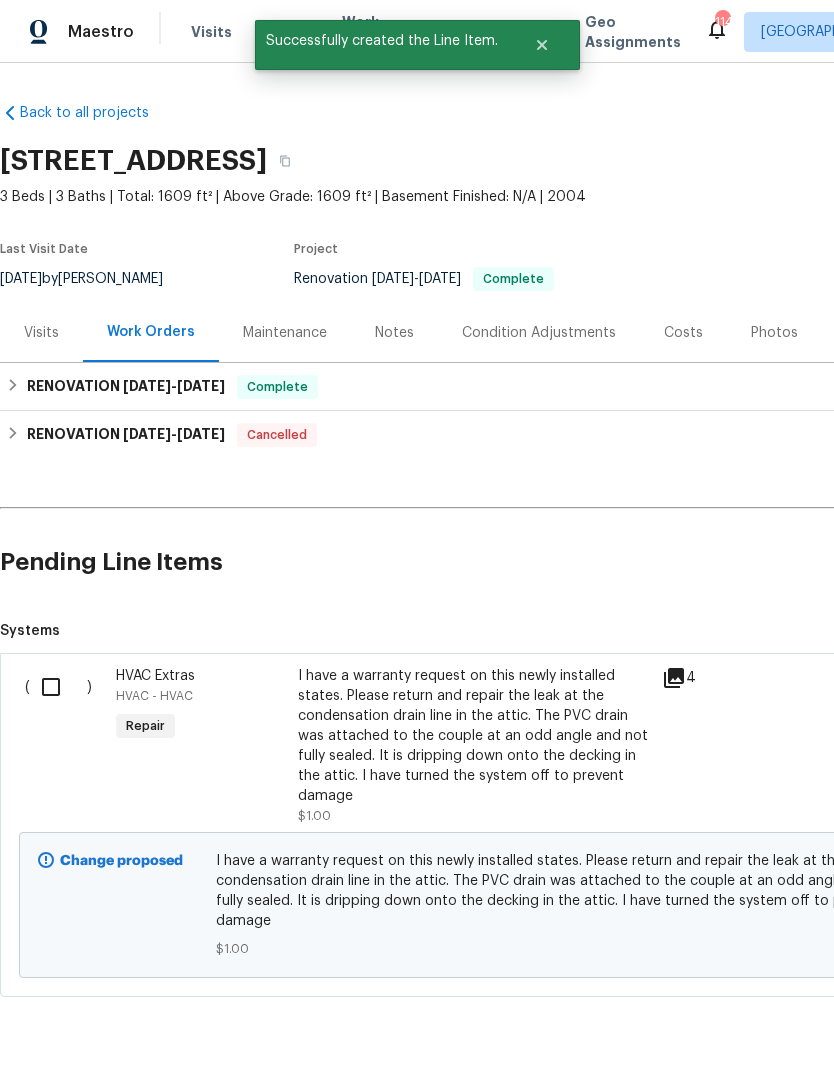click at bounding box center [58, 687] 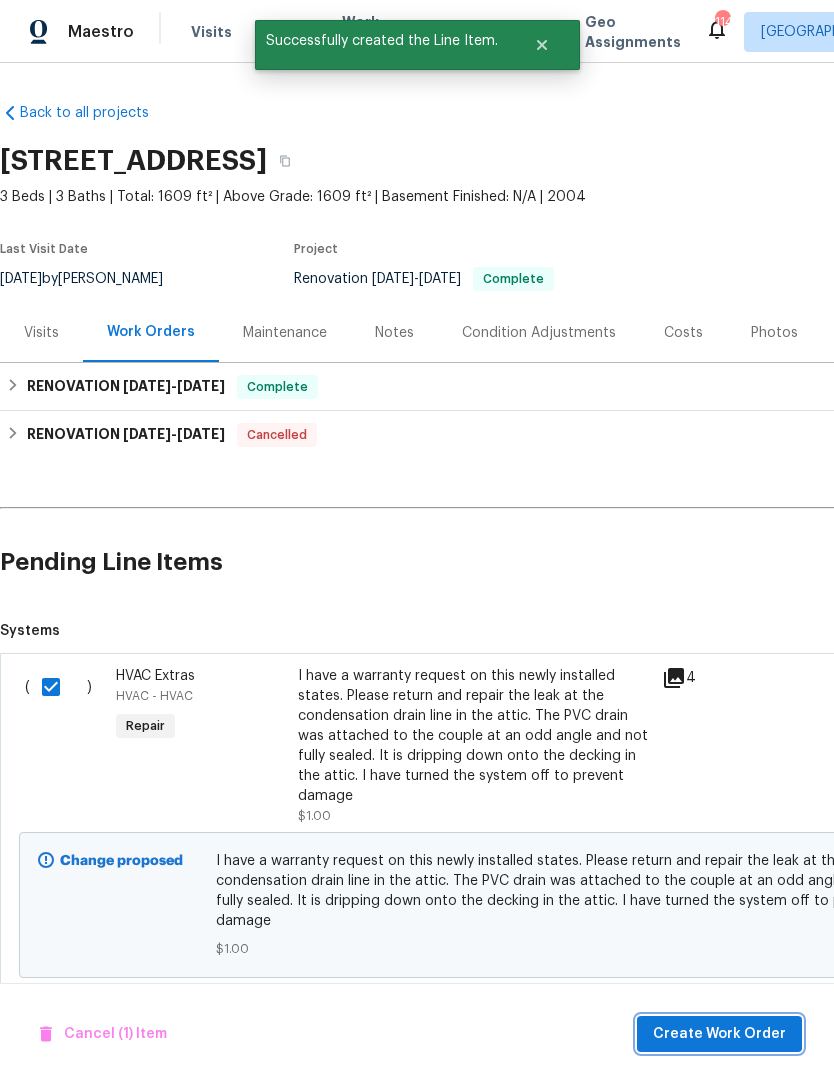 click on "Create Work Order" at bounding box center [719, 1034] 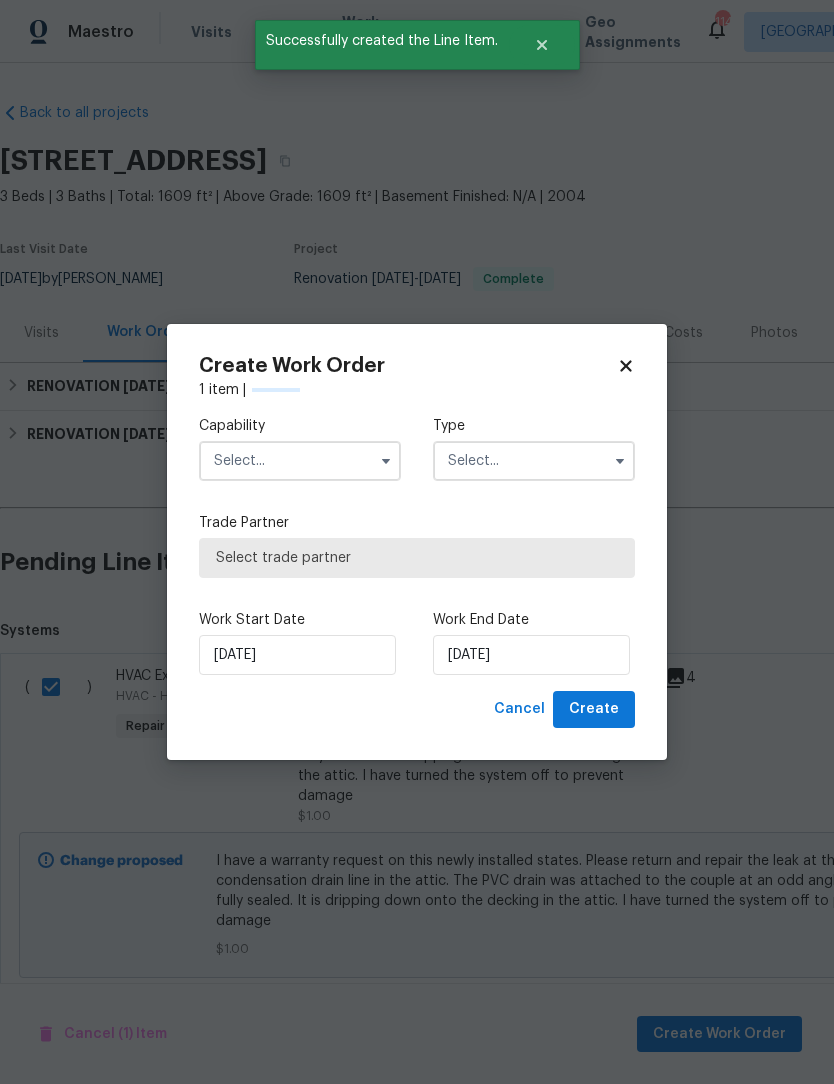 click at bounding box center [300, 461] 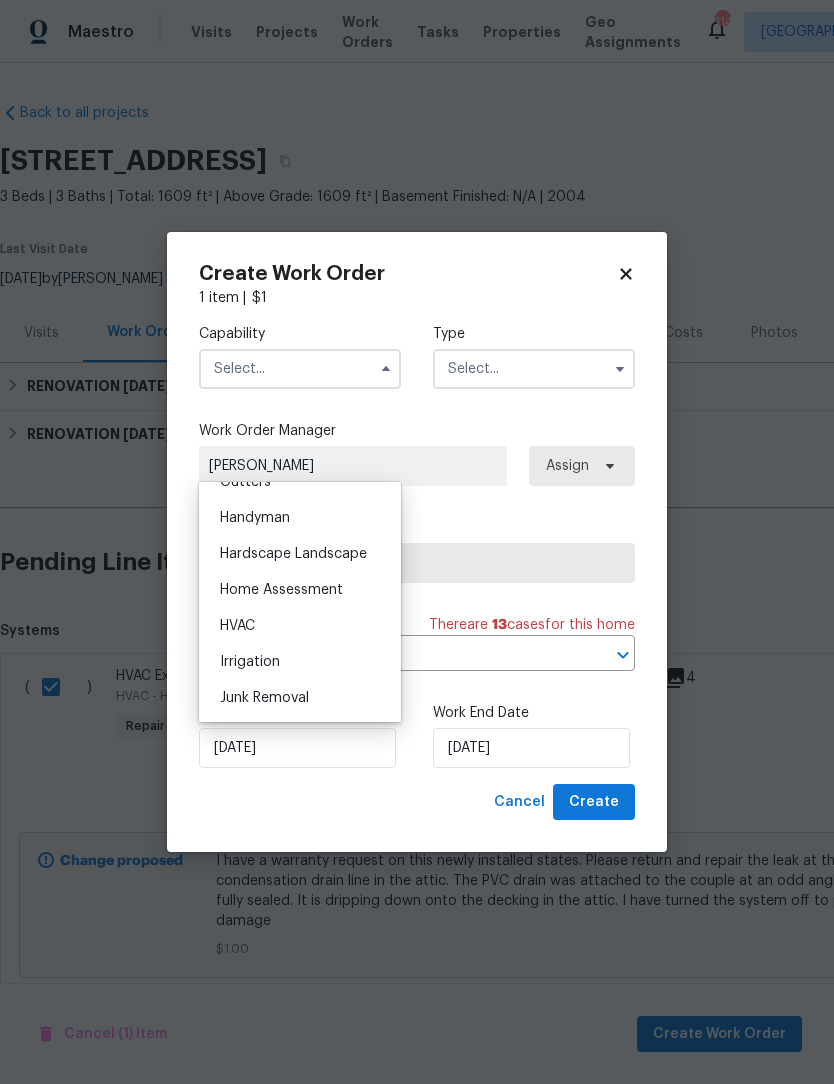 scroll, scrollTop: 1089, scrollLeft: 0, axis: vertical 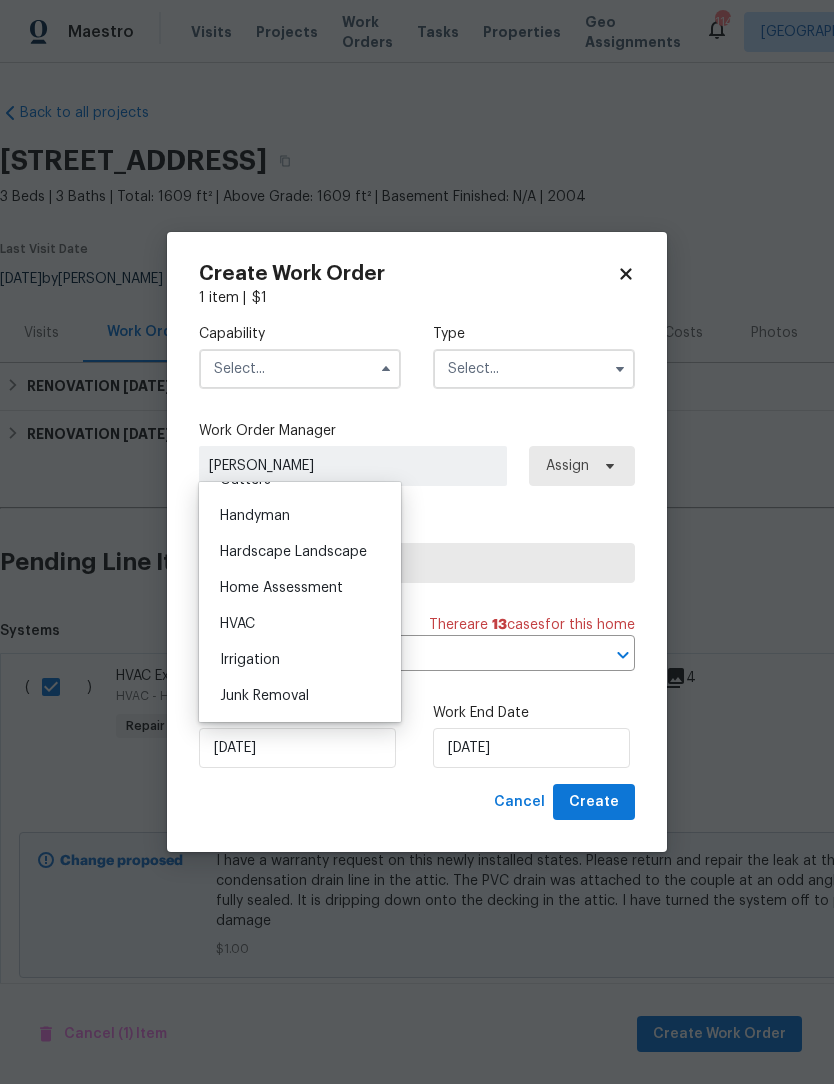 click on "HVAC" at bounding box center [300, 624] 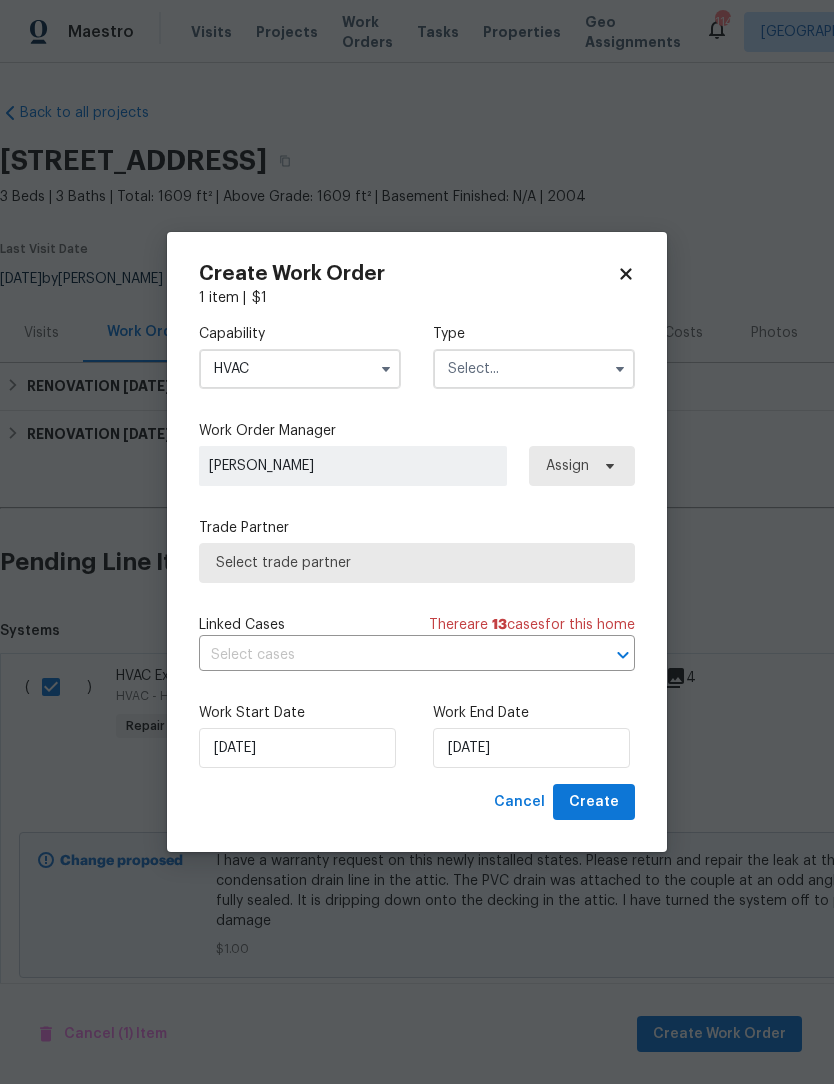 click at bounding box center [620, 369] 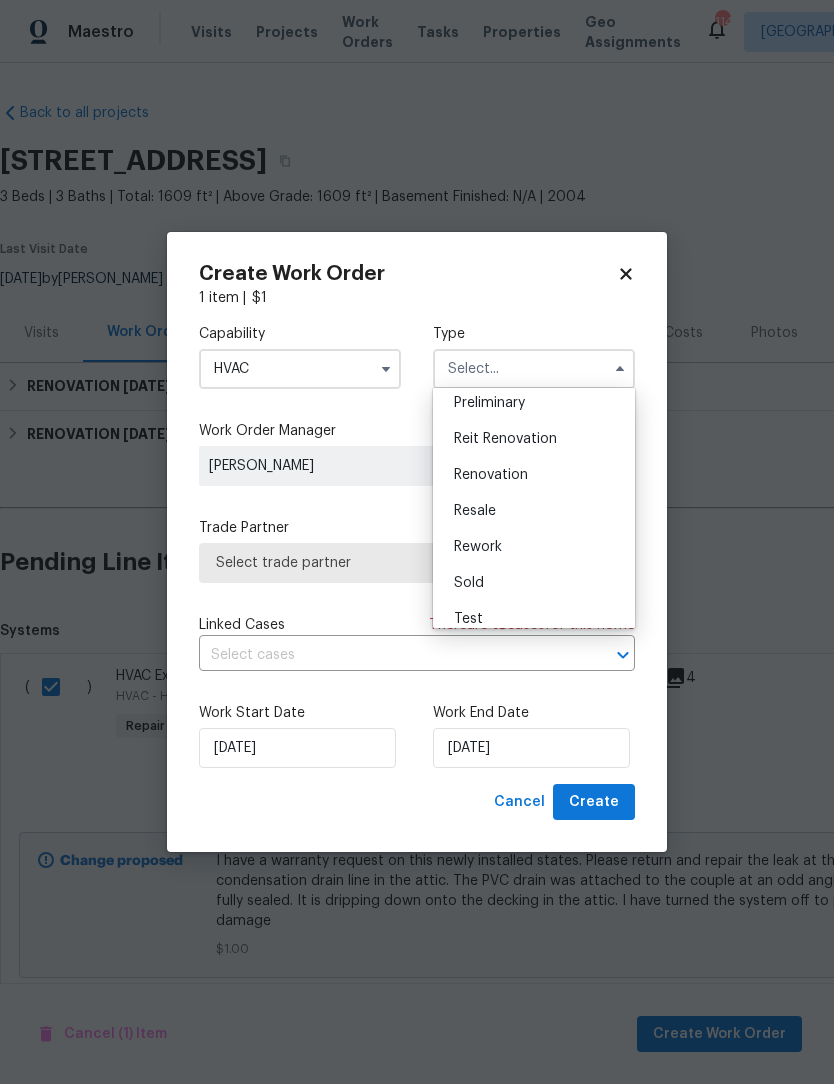 scroll, scrollTop: 440, scrollLeft: 0, axis: vertical 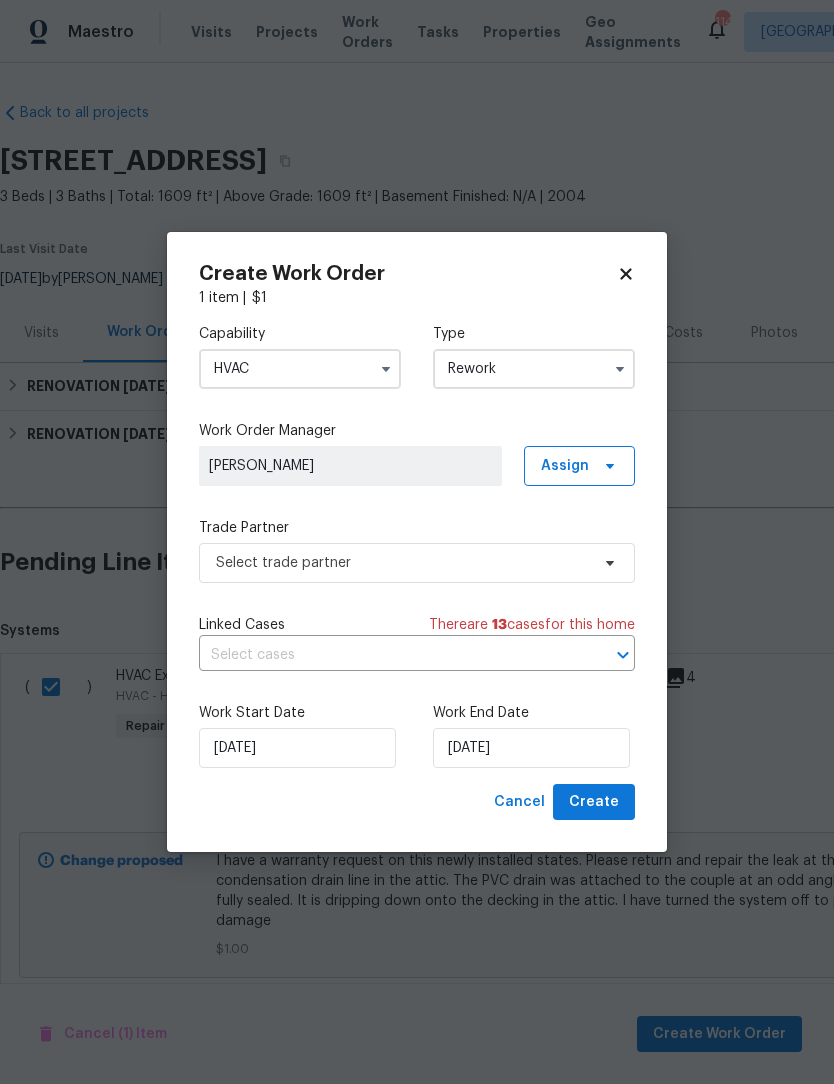 type on "Rework" 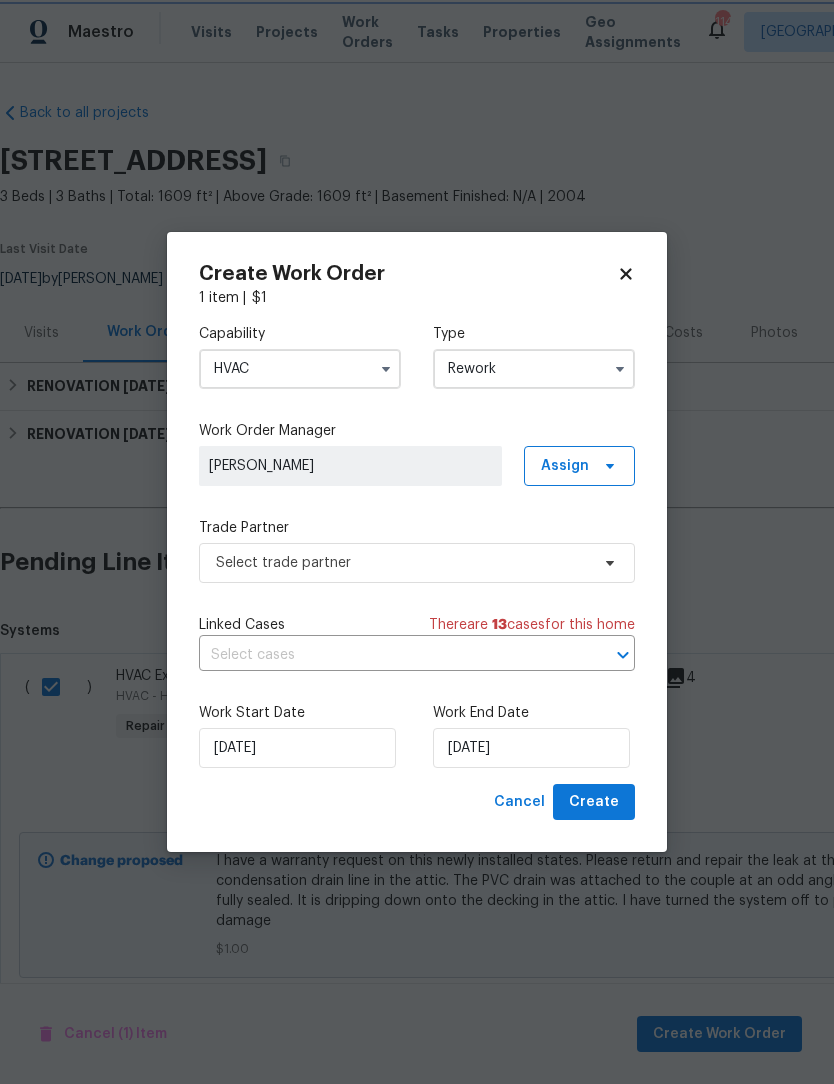 scroll, scrollTop: 0, scrollLeft: 0, axis: both 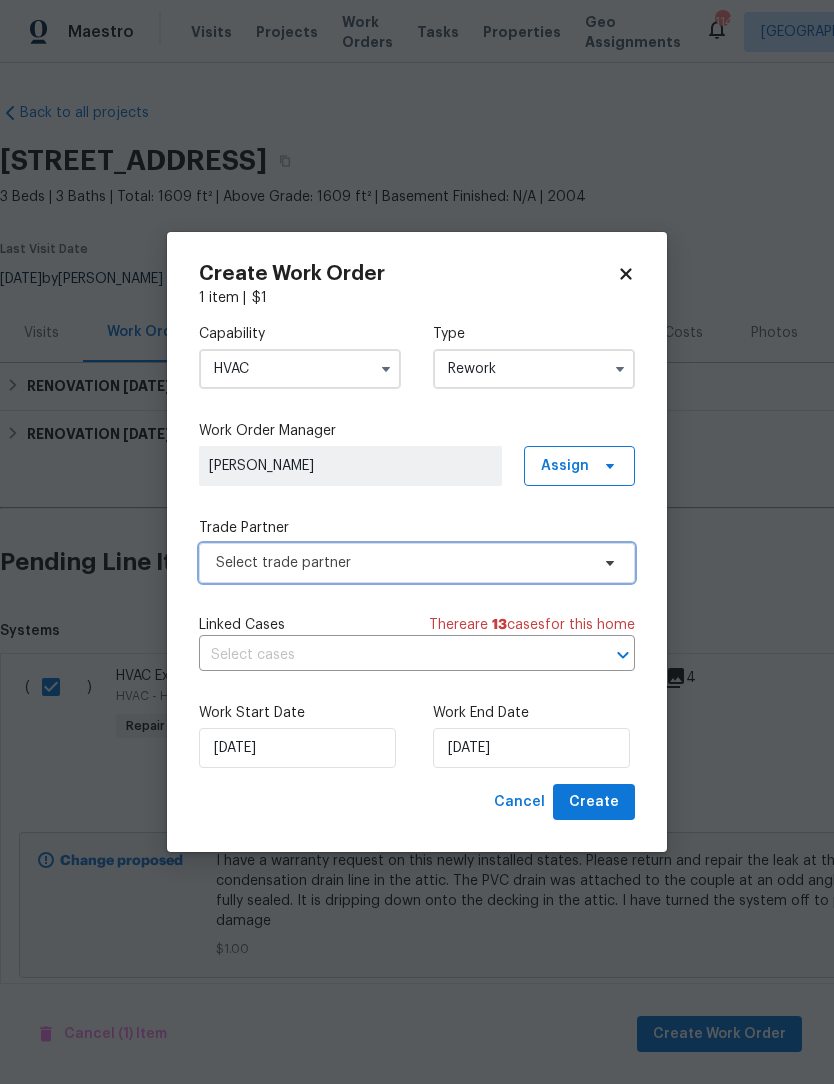 click on "Select trade partner" at bounding box center [417, 563] 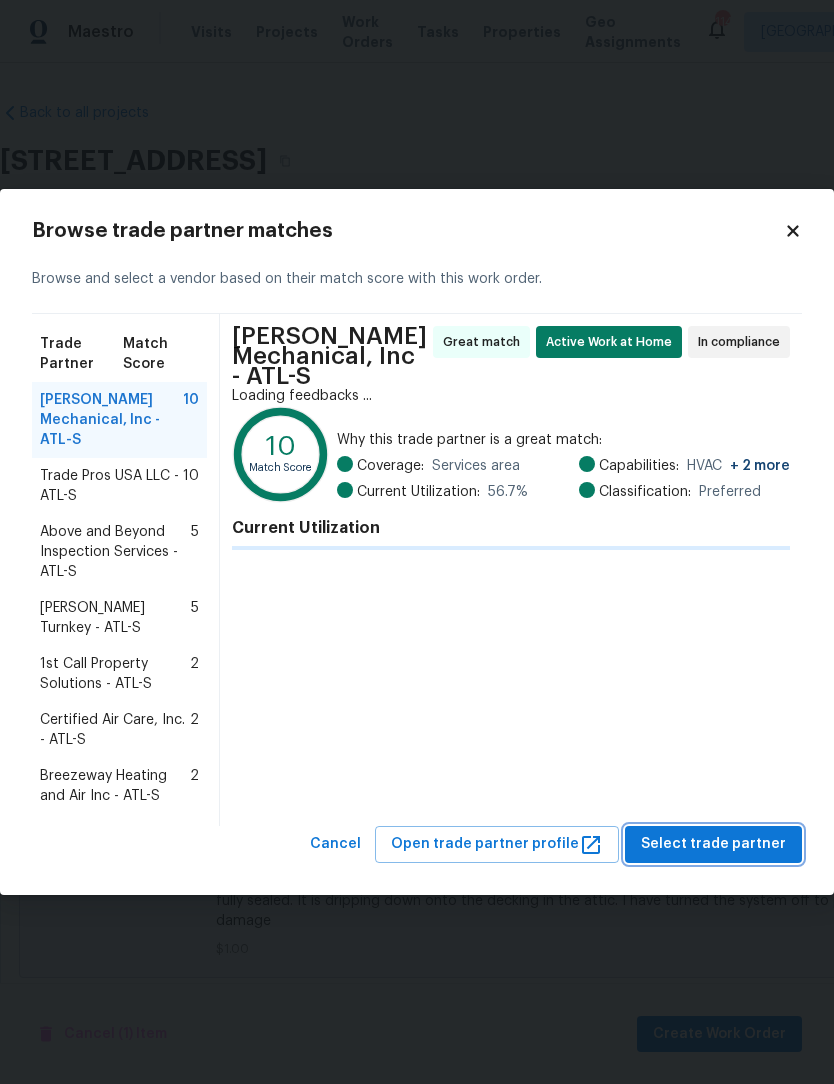click on "Select trade partner" at bounding box center [713, 844] 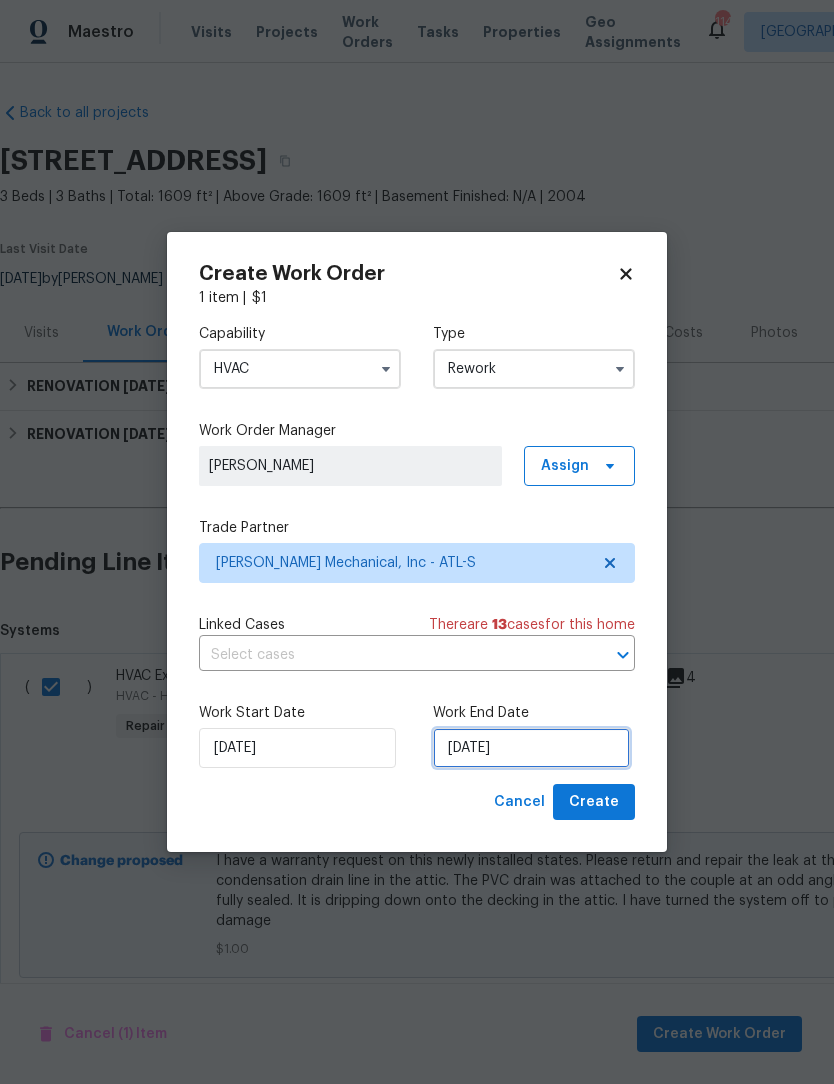 click on "[DATE]" at bounding box center [531, 748] 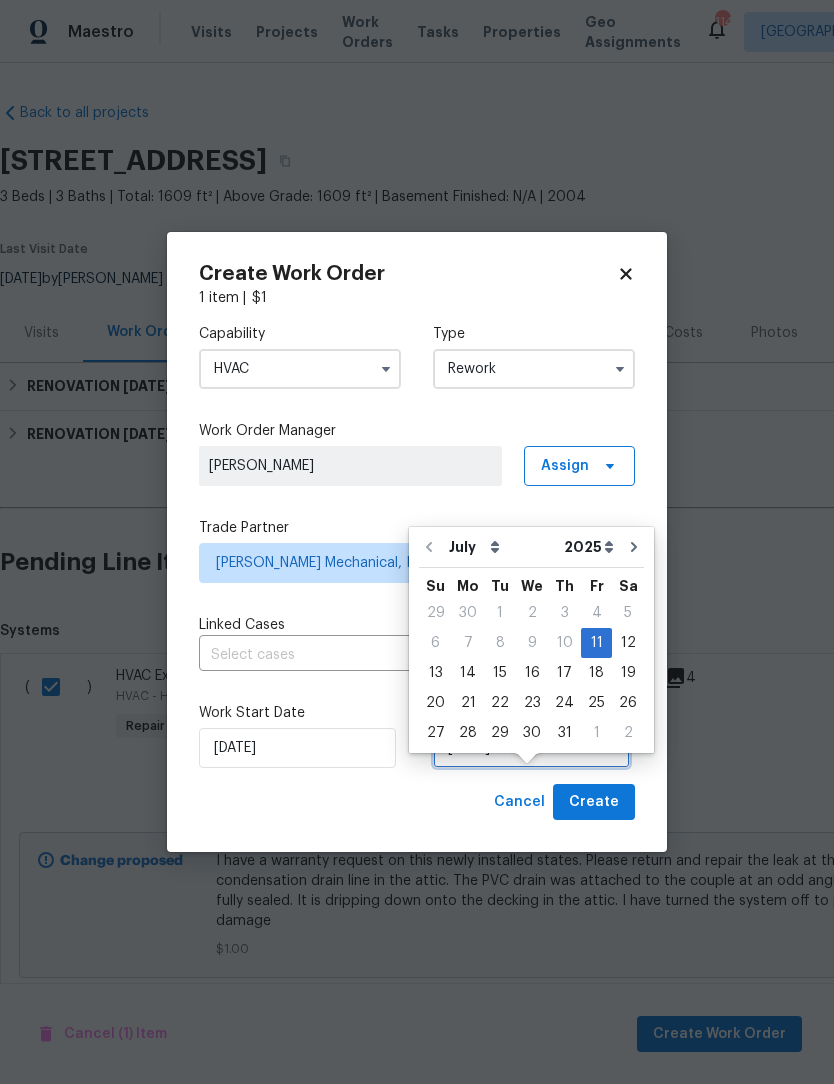 scroll, scrollTop: 38, scrollLeft: 0, axis: vertical 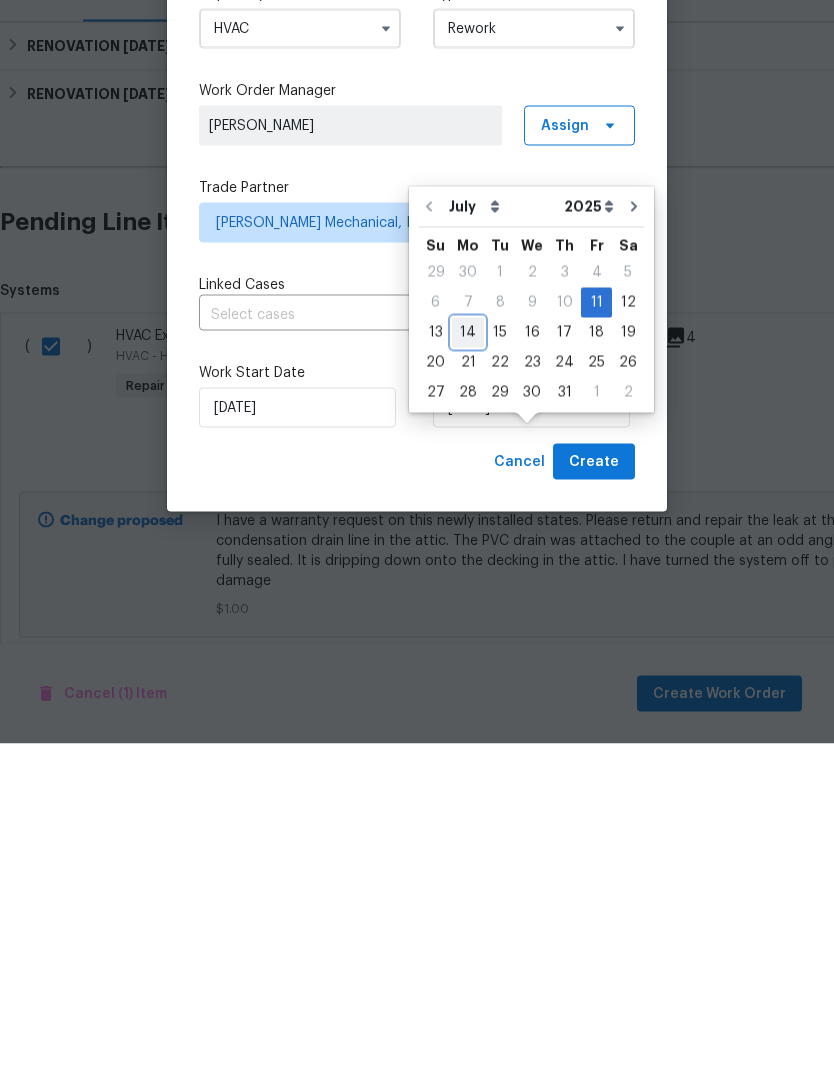 click on "14" at bounding box center [468, 673] 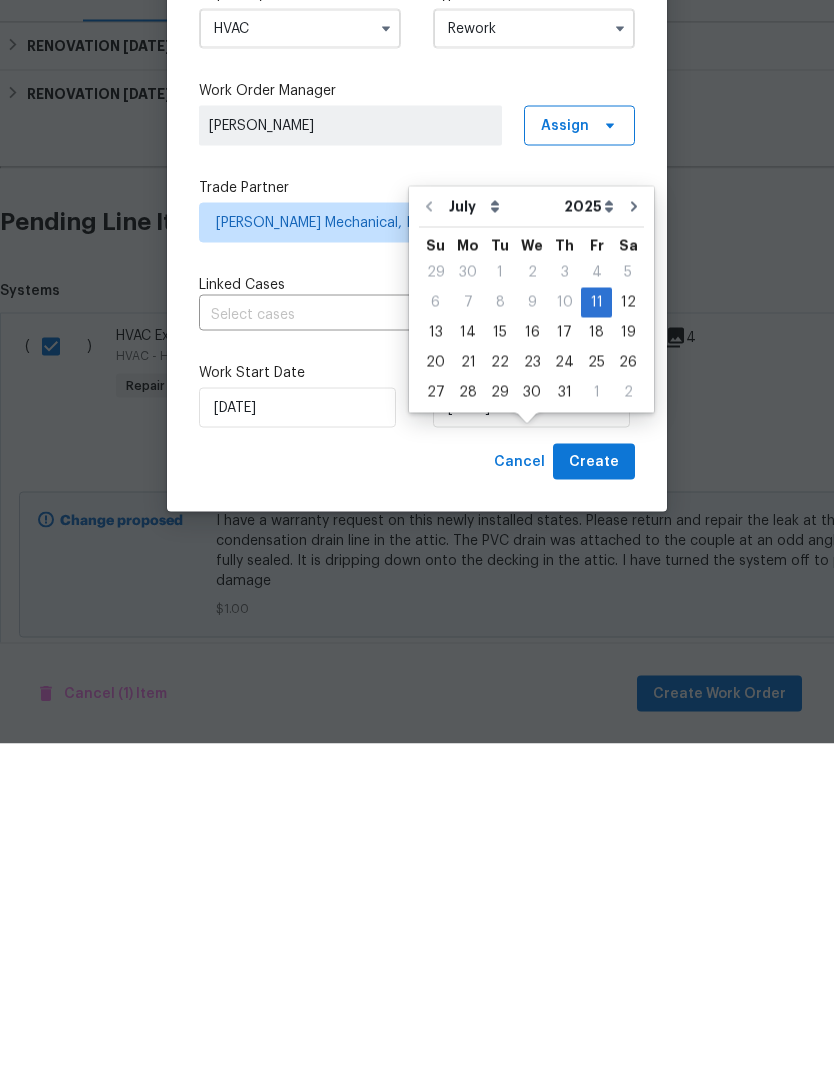 scroll, scrollTop: 49, scrollLeft: 0, axis: vertical 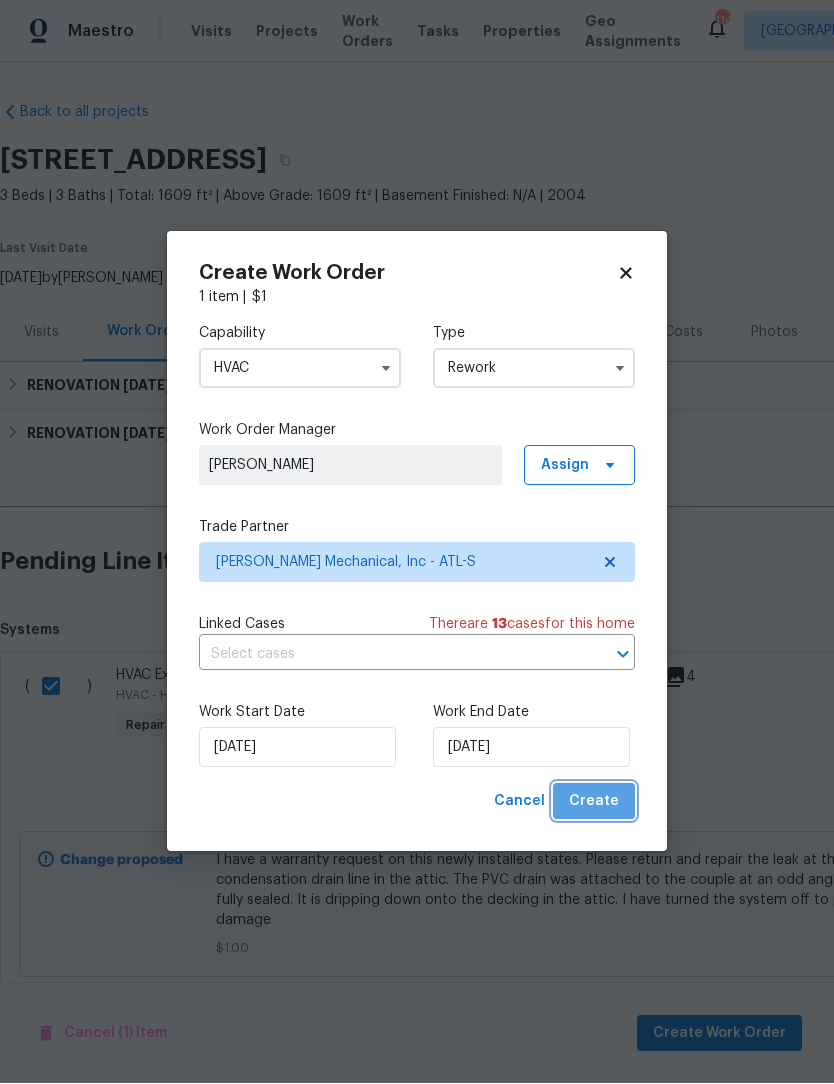 click on "Create" at bounding box center [594, 802] 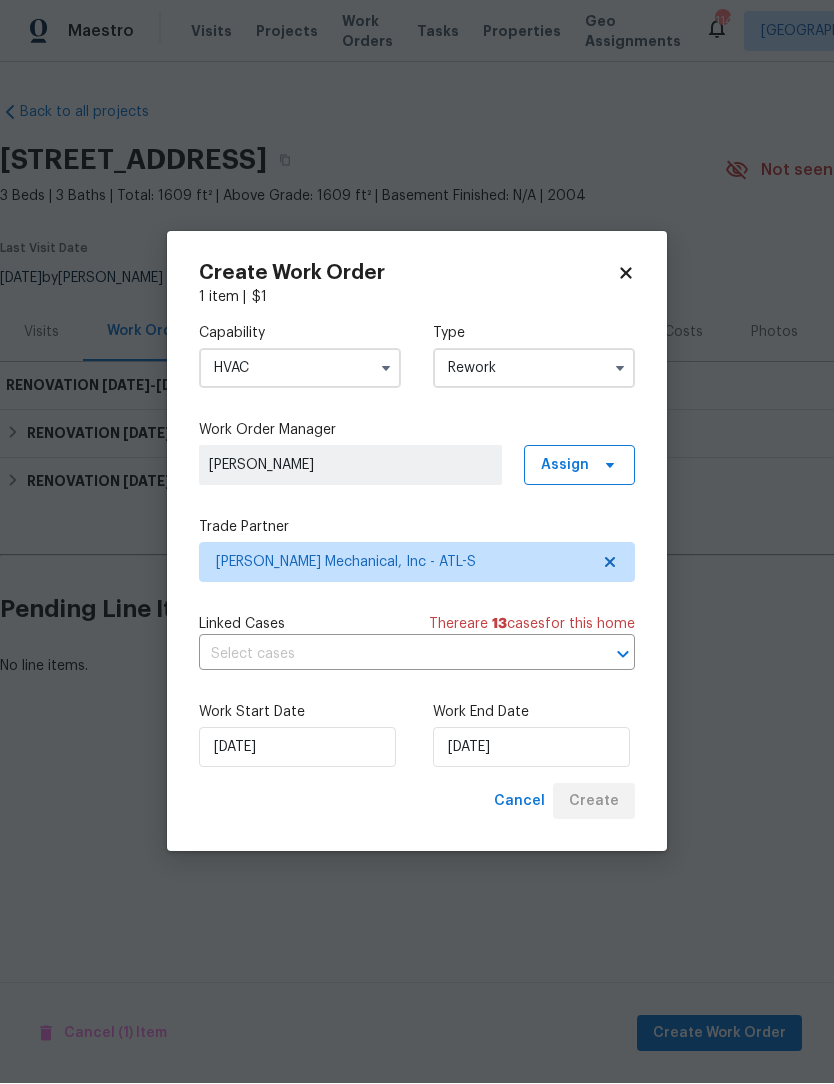 scroll, scrollTop: 0, scrollLeft: 0, axis: both 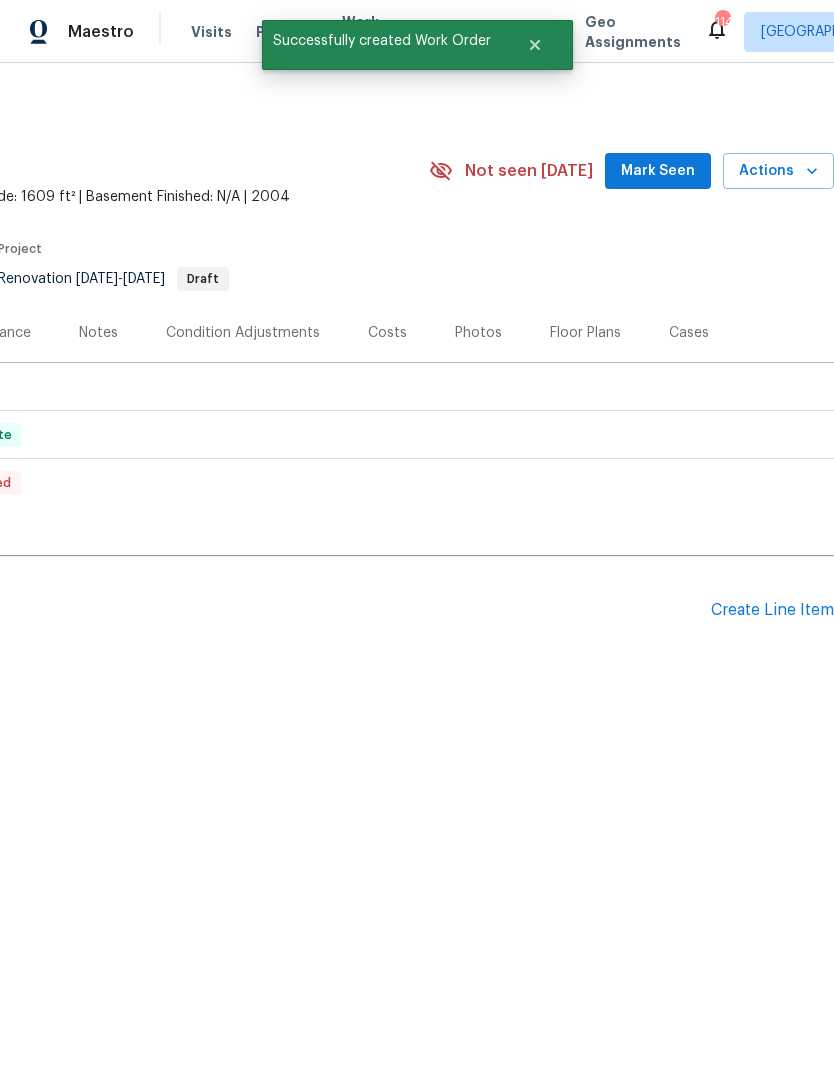 click on "Mark Seen" at bounding box center [658, 171] 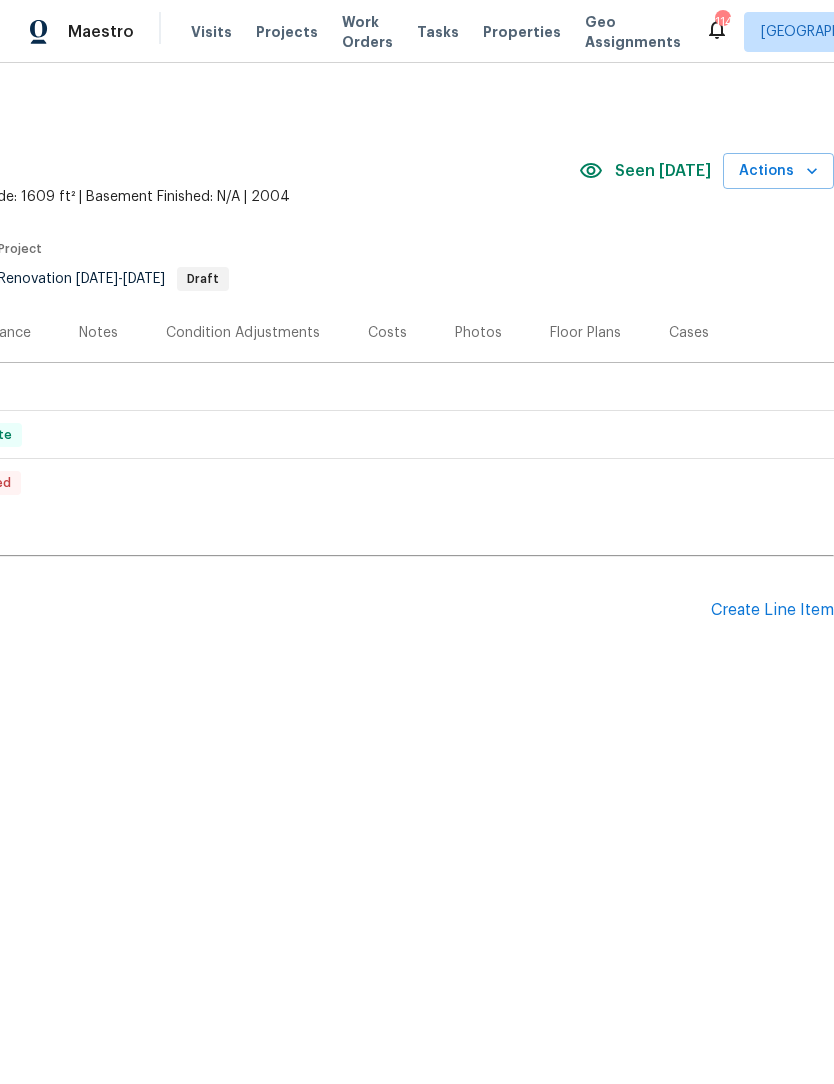 scroll, scrollTop: 0, scrollLeft: 296, axis: horizontal 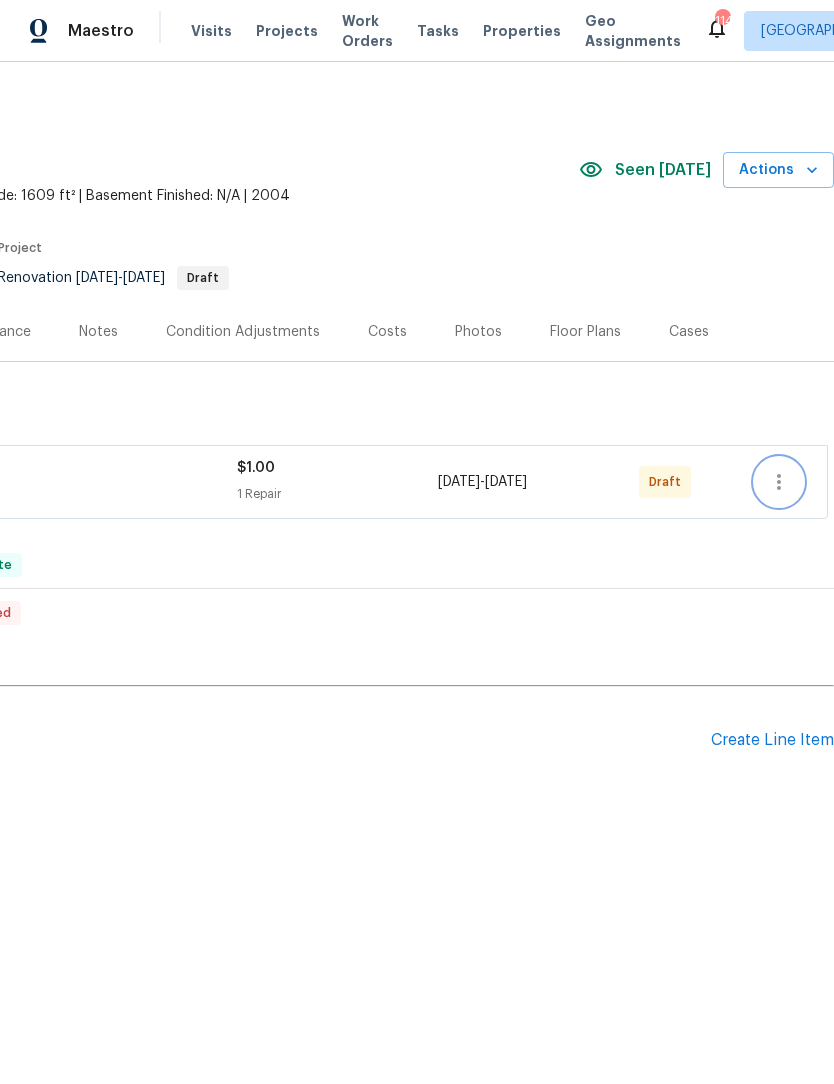 click 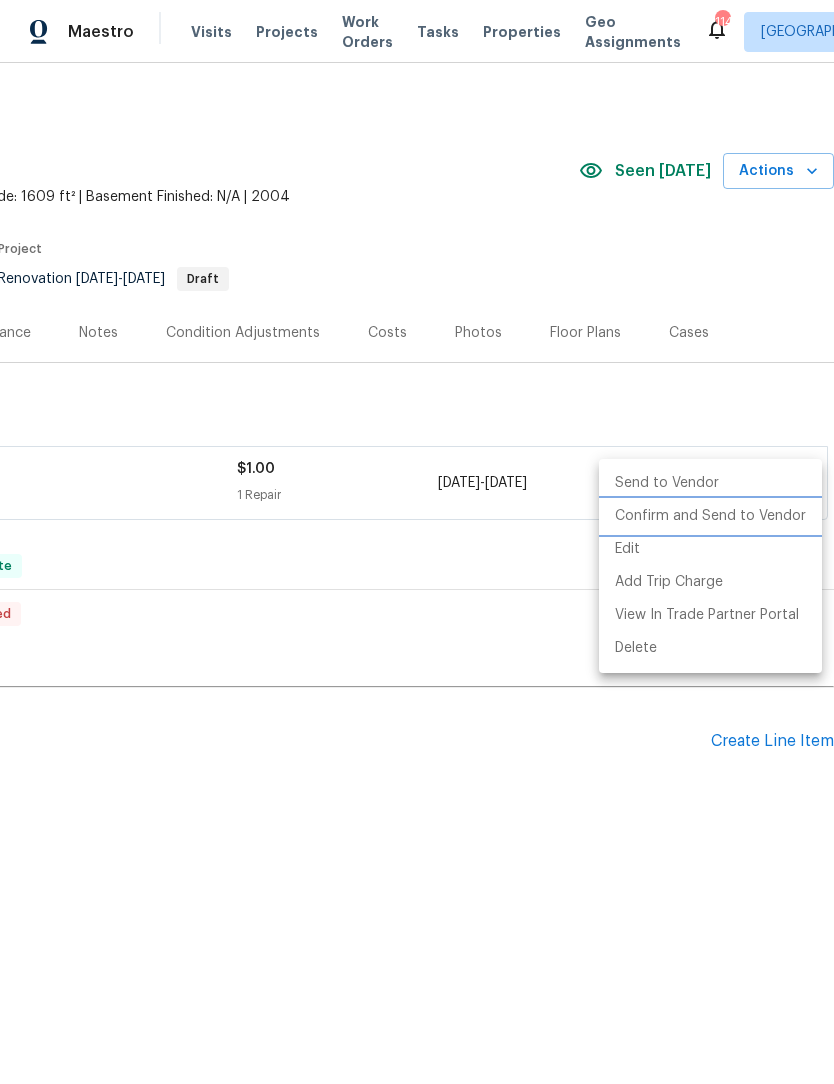click on "Confirm and Send to Vendor" at bounding box center (710, 516) 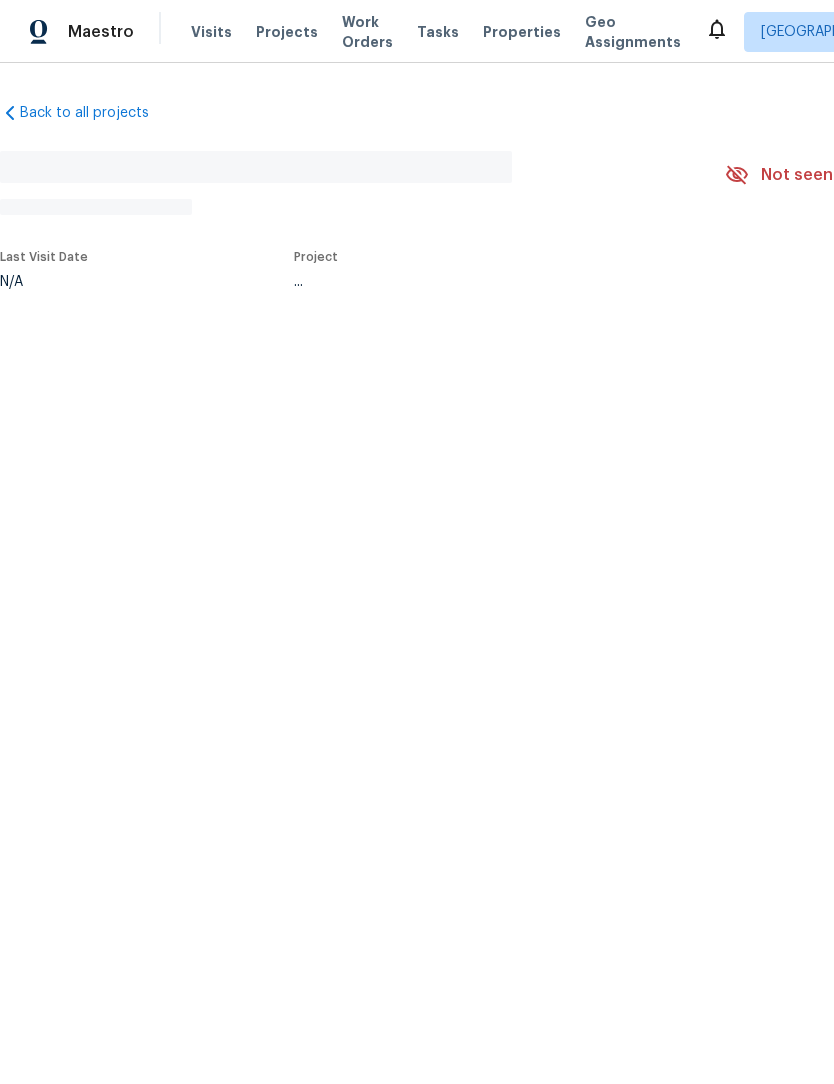 scroll, scrollTop: 0, scrollLeft: 0, axis: both 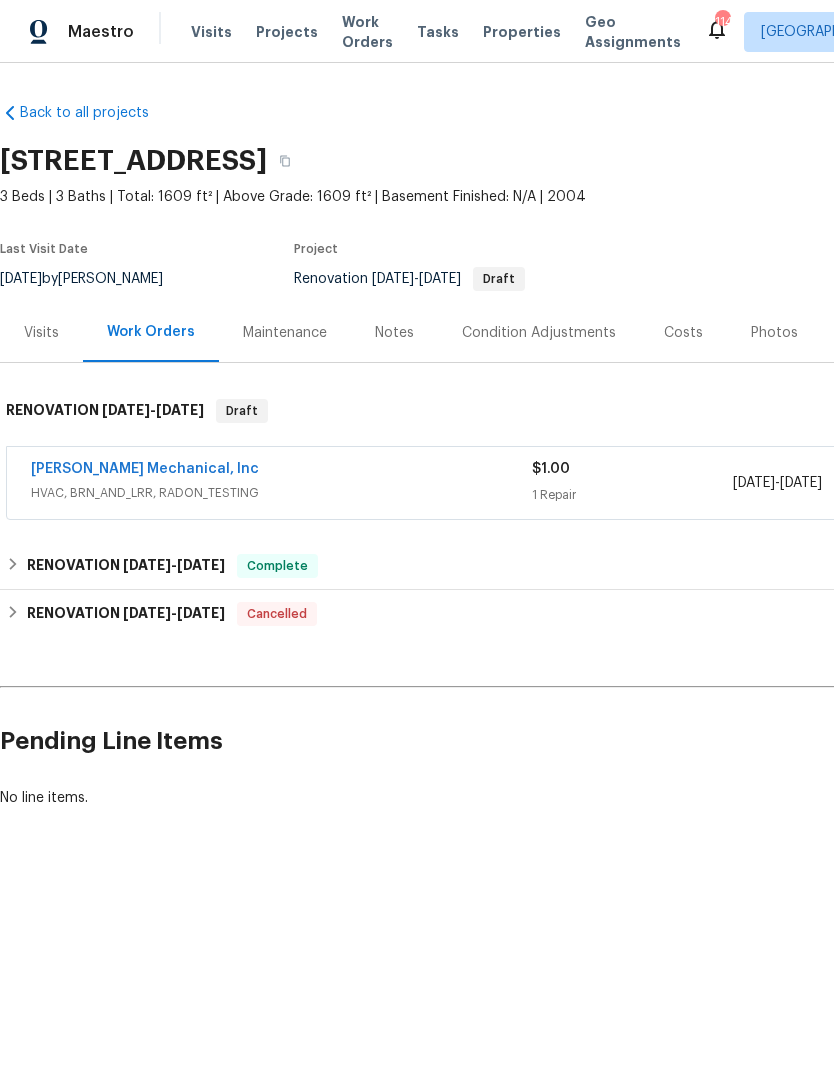 click on "Notes" at bounding box center (394, 333) 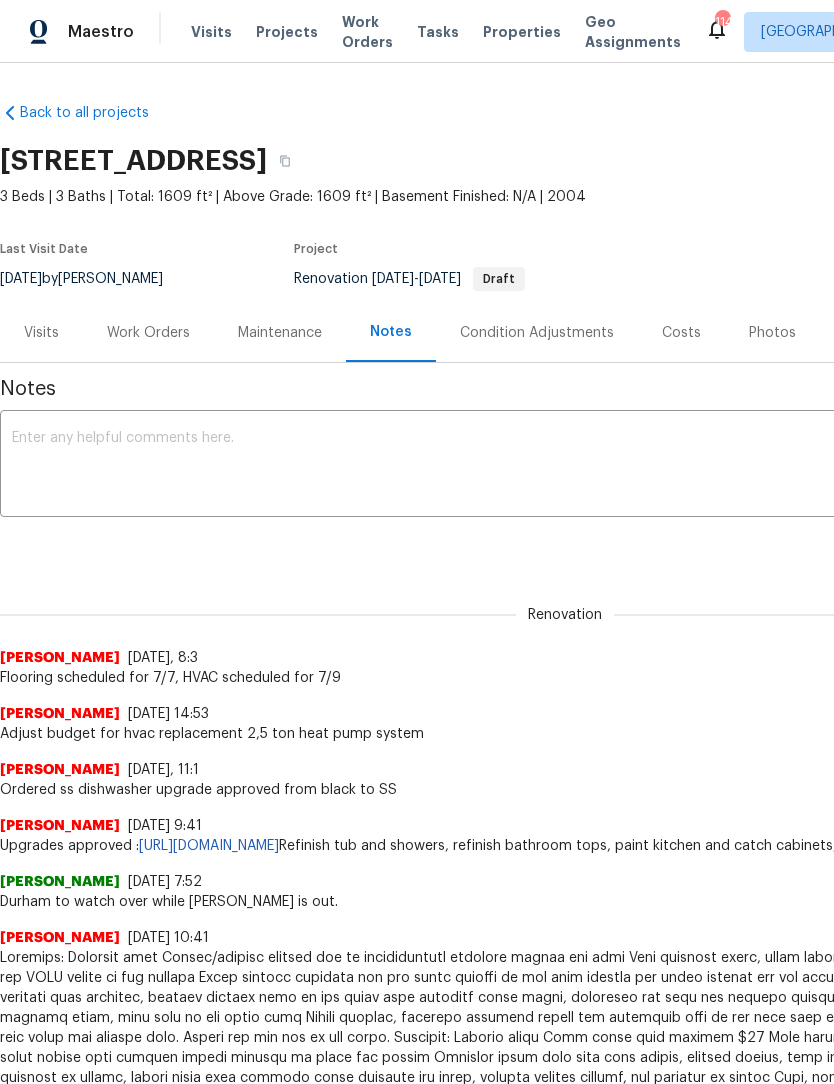 click at bounding box center [565, 466] 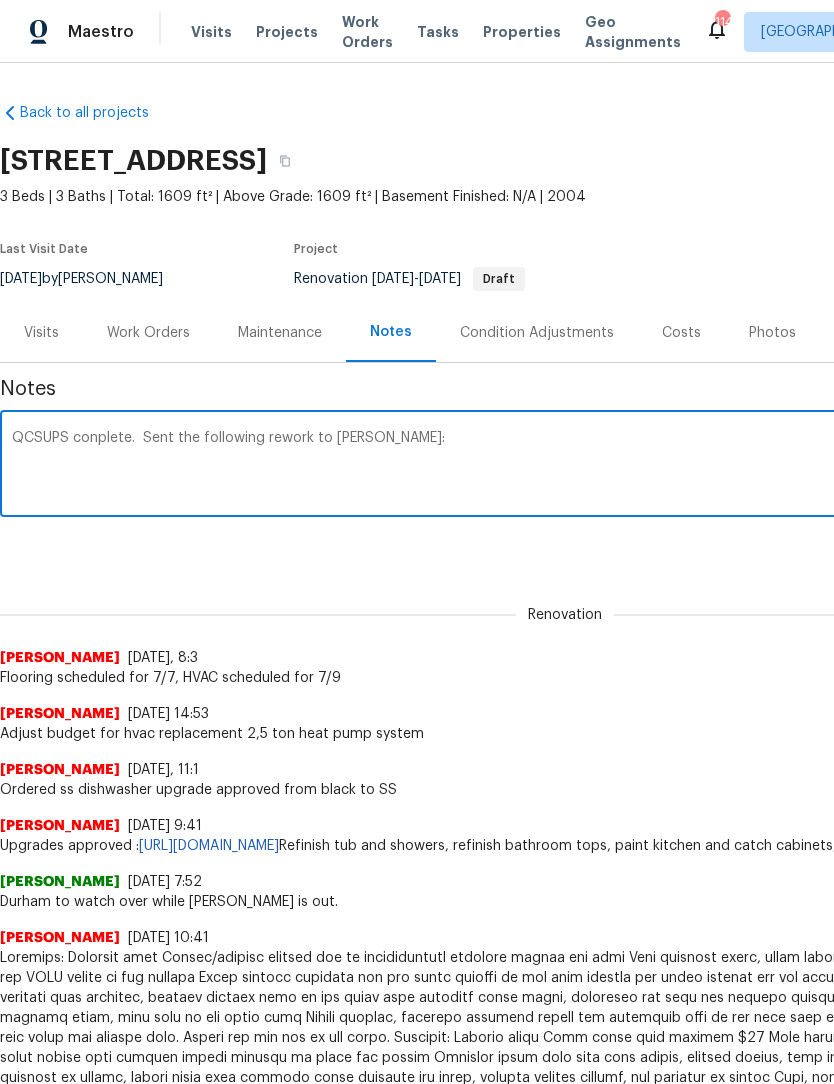 click on "QCSUPS conplete.  Sent the following rework to JH Martain:" at bounding box center [565, 466] 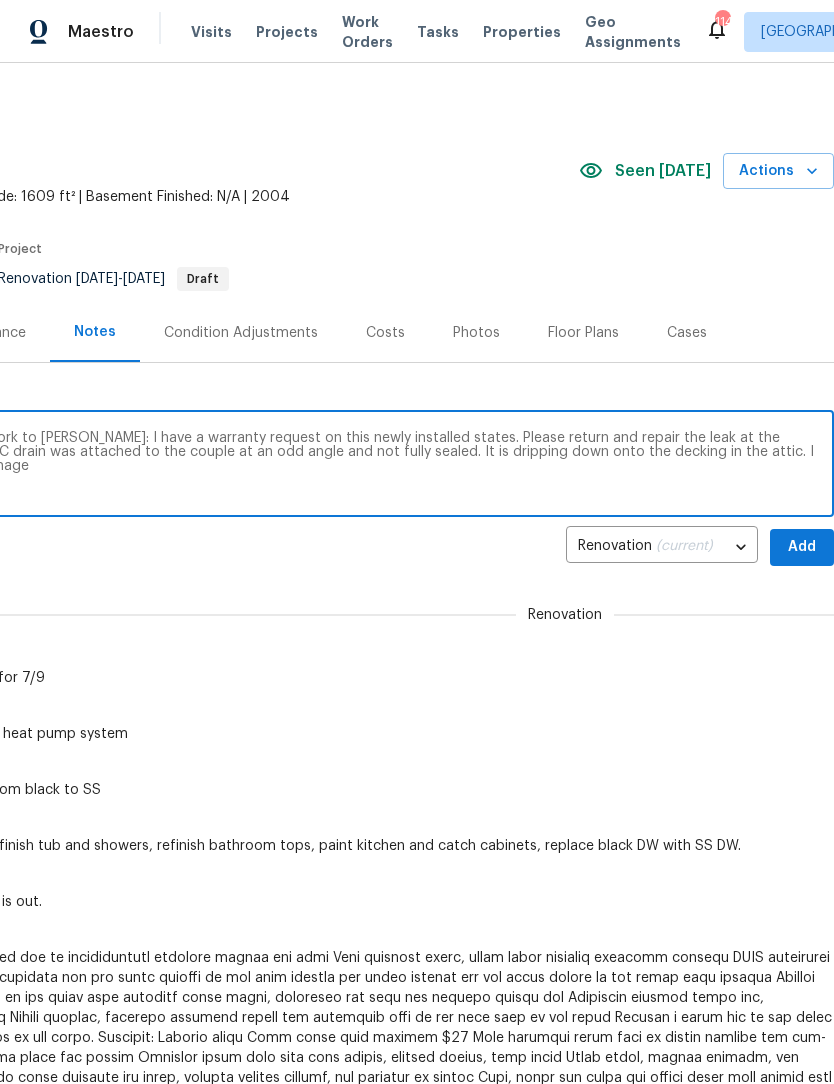 scroll, scrollTop: 0, scrollLeft: 296, axis: horizontal 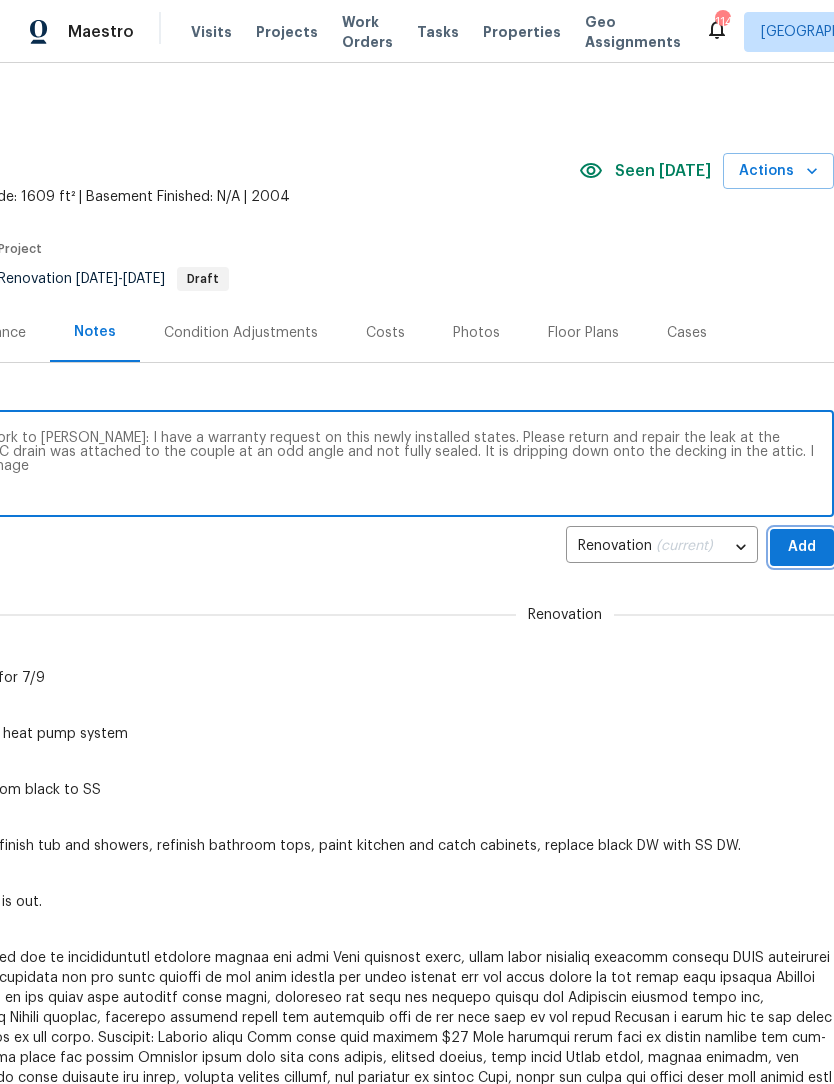click on "Add" at bounding box center (802, 547) 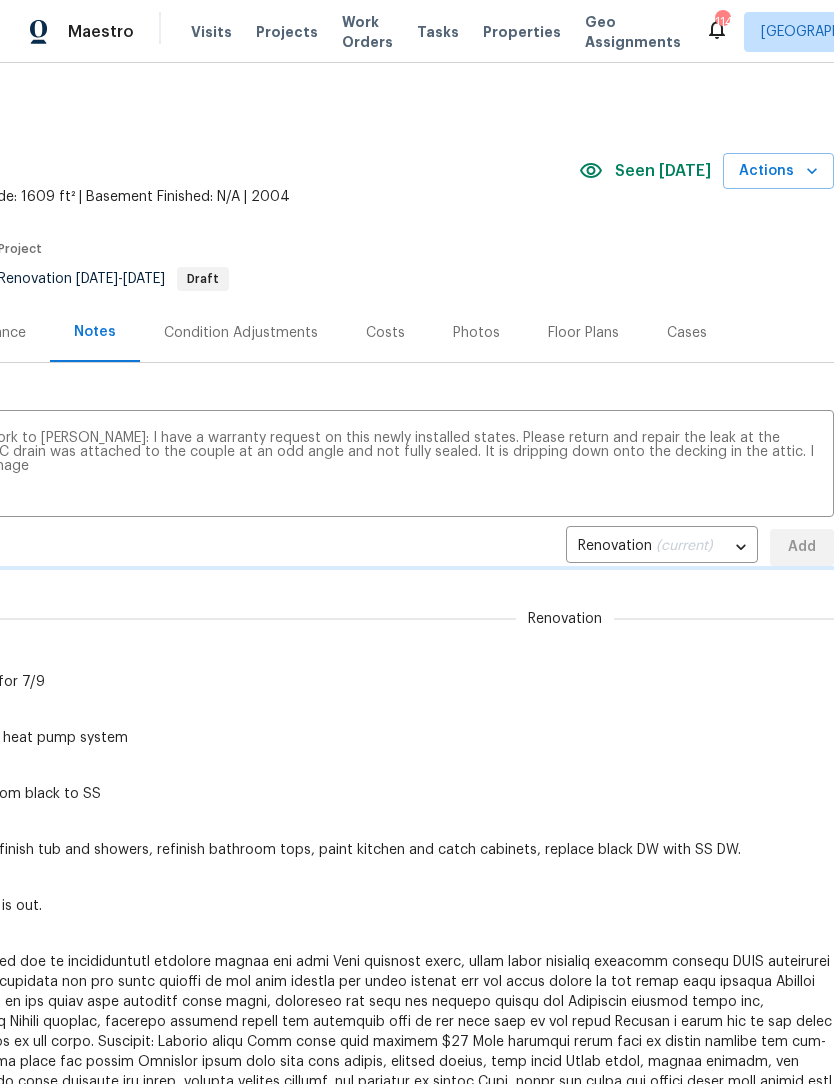 type 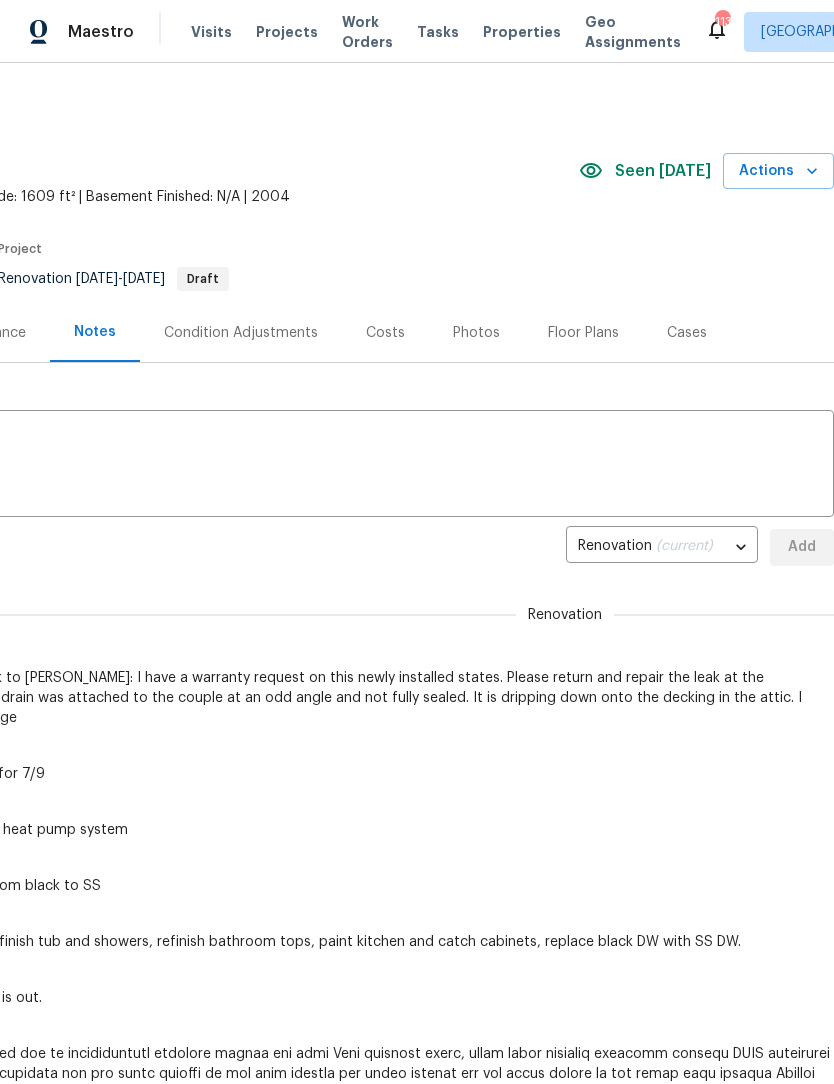 scroll, scrollTop: 0, scrollLeft: 296, axis: horizontal 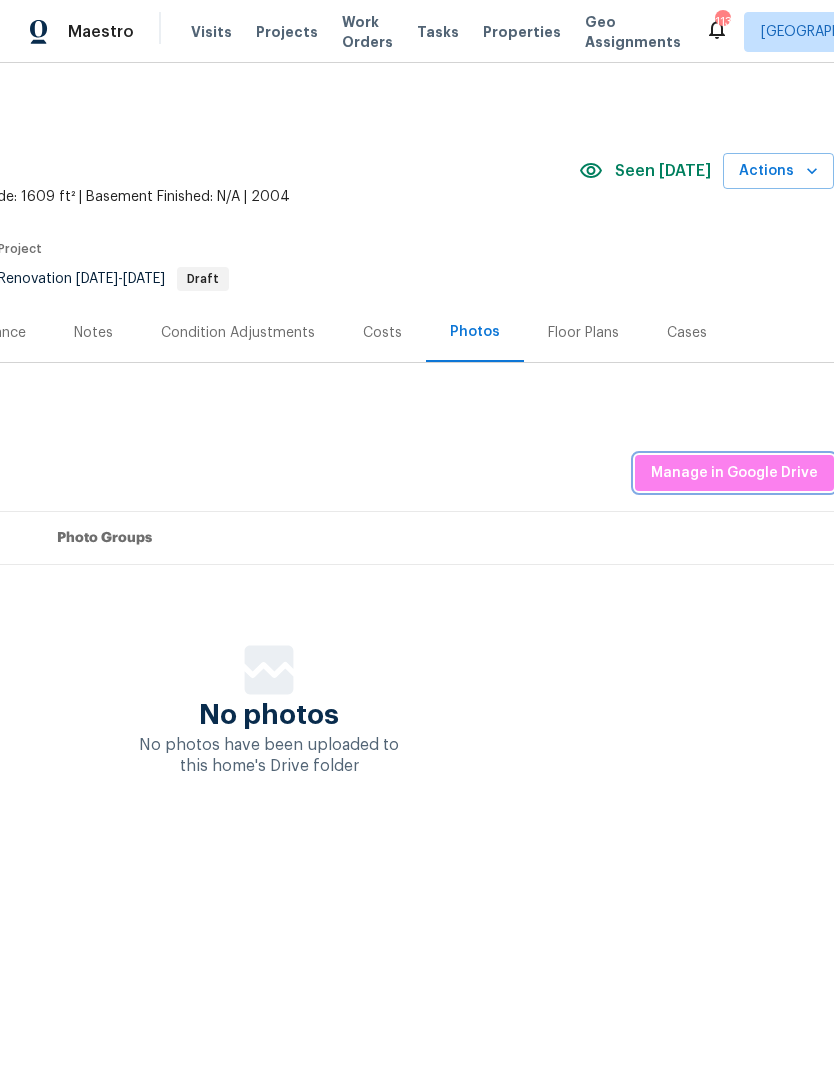 click on "Manage in Google Drive" at bounding box center (734, 473) 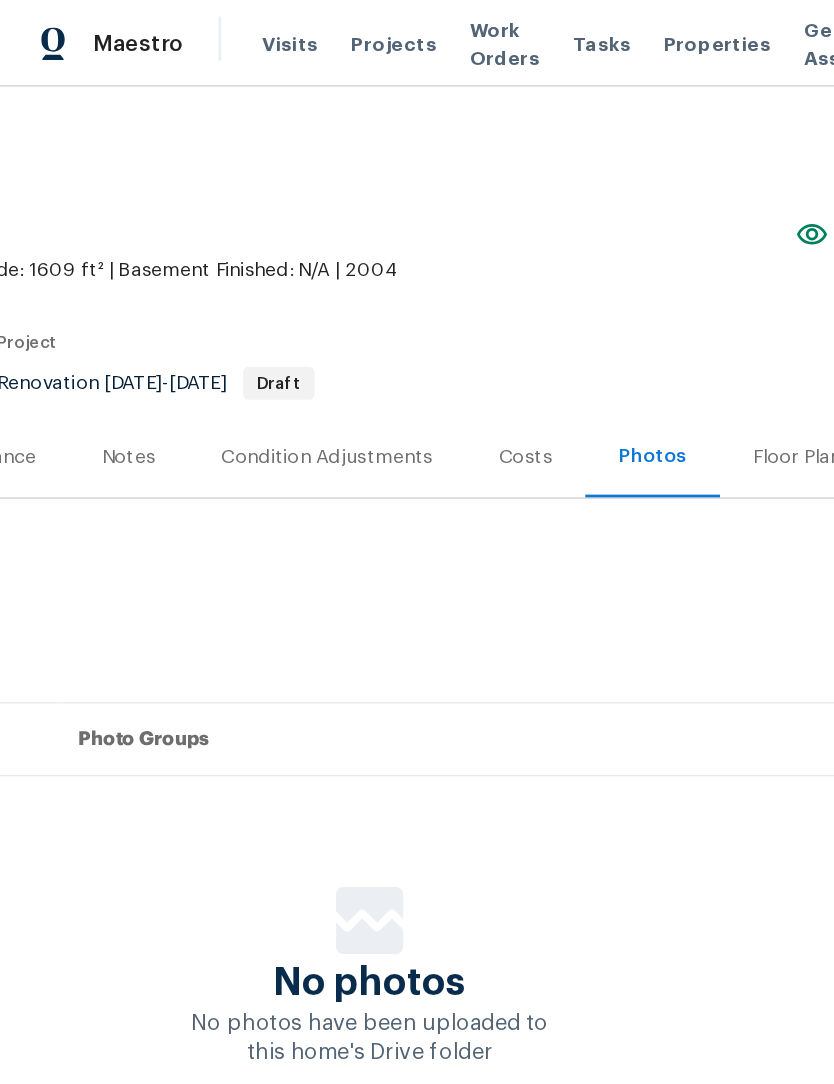 scroll, scrollTop: 0, scrollLeft: 296, axis: horizontal 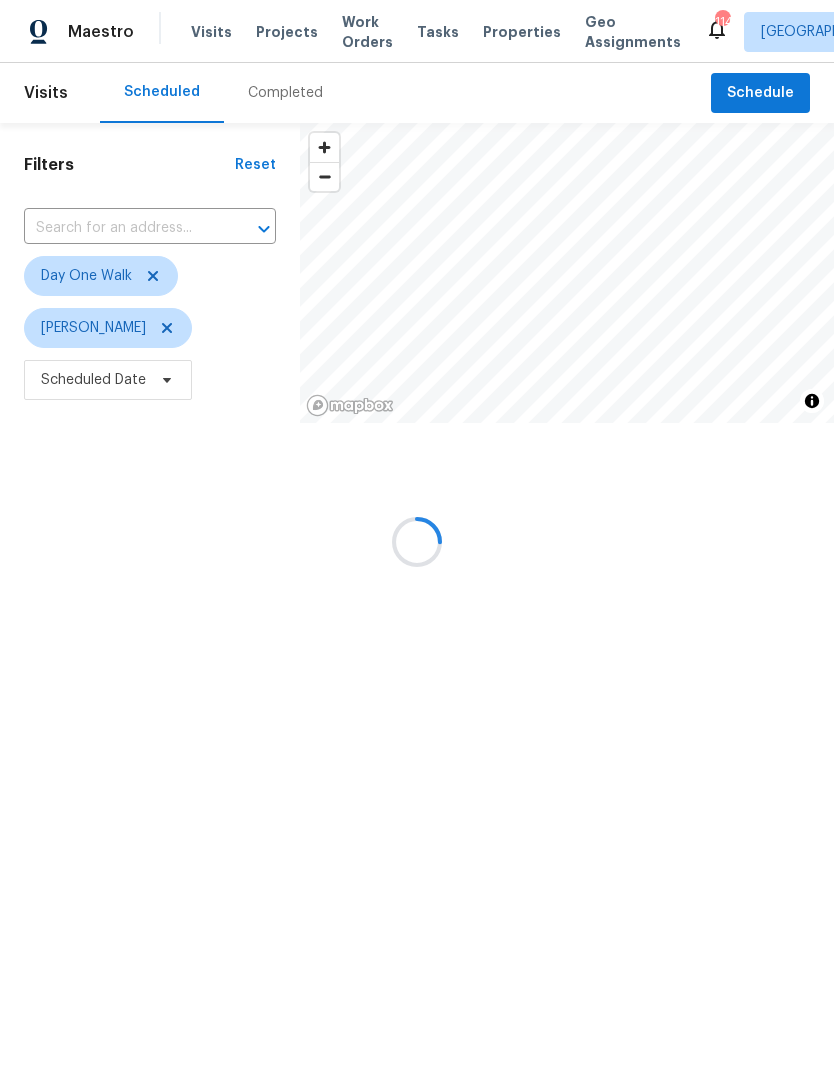 click at bounding box center [417, 542] 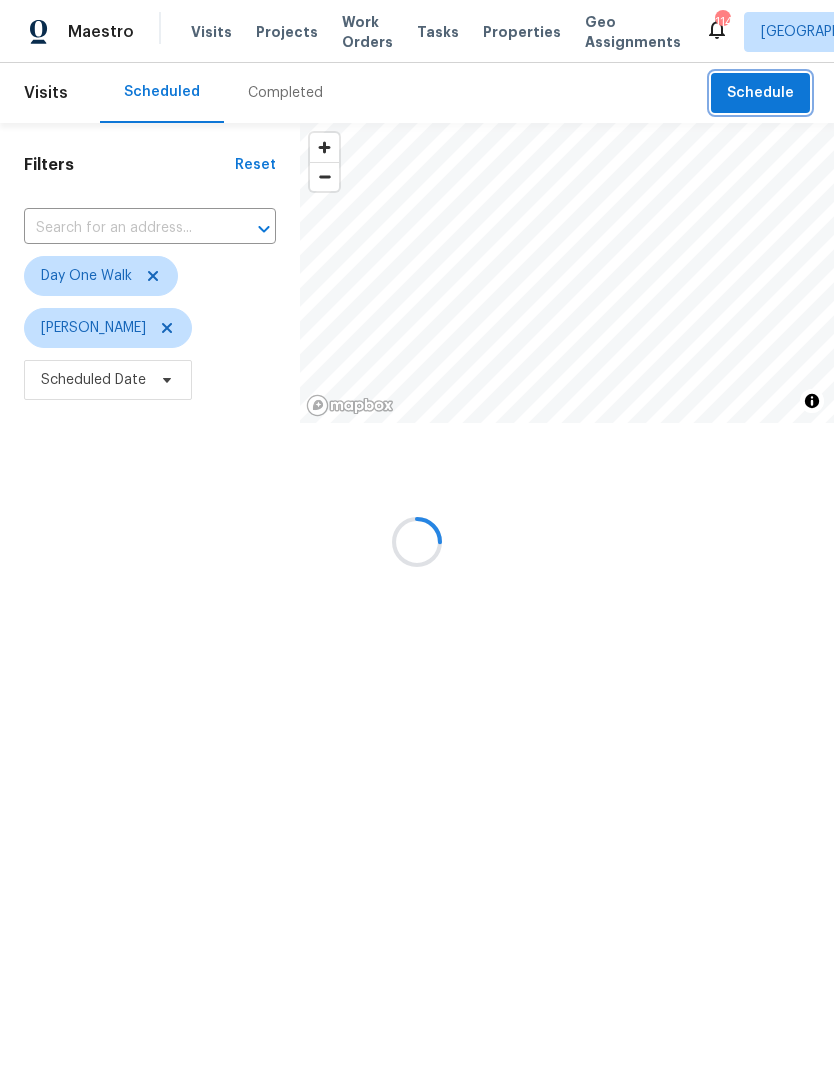 click on "Schedule" at bounding box center (760, 93) 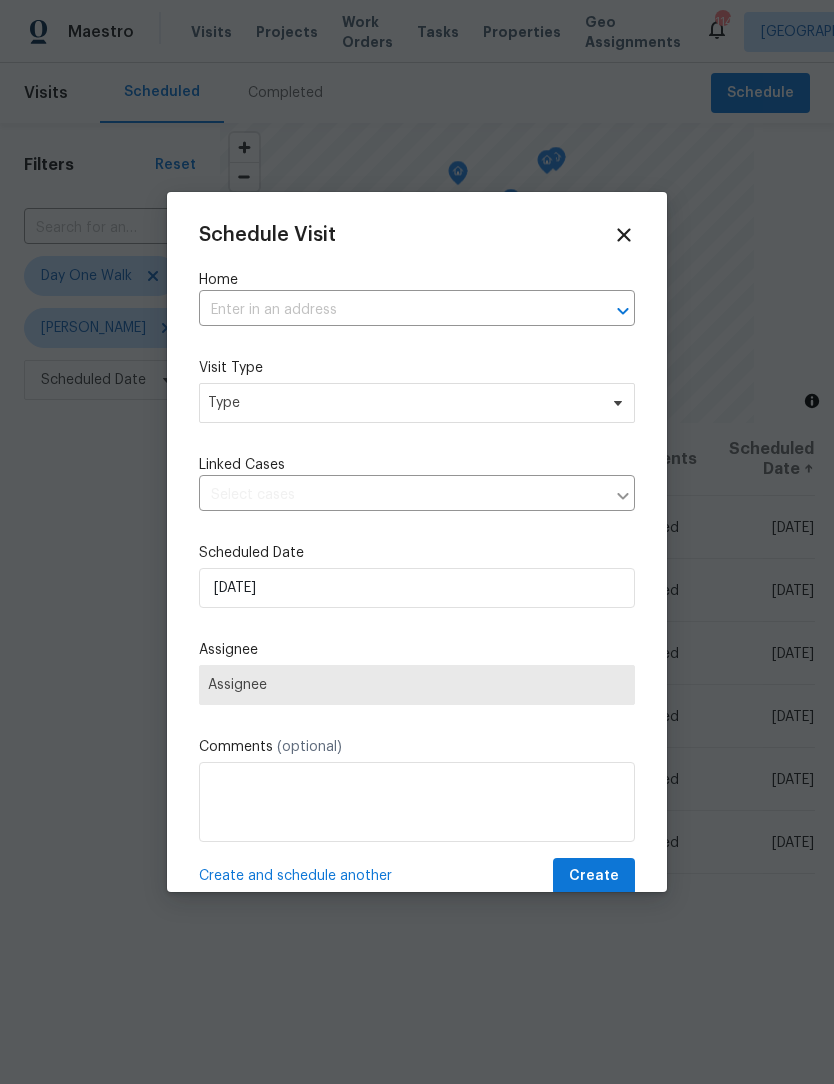 click at bounding box center [389, 310] 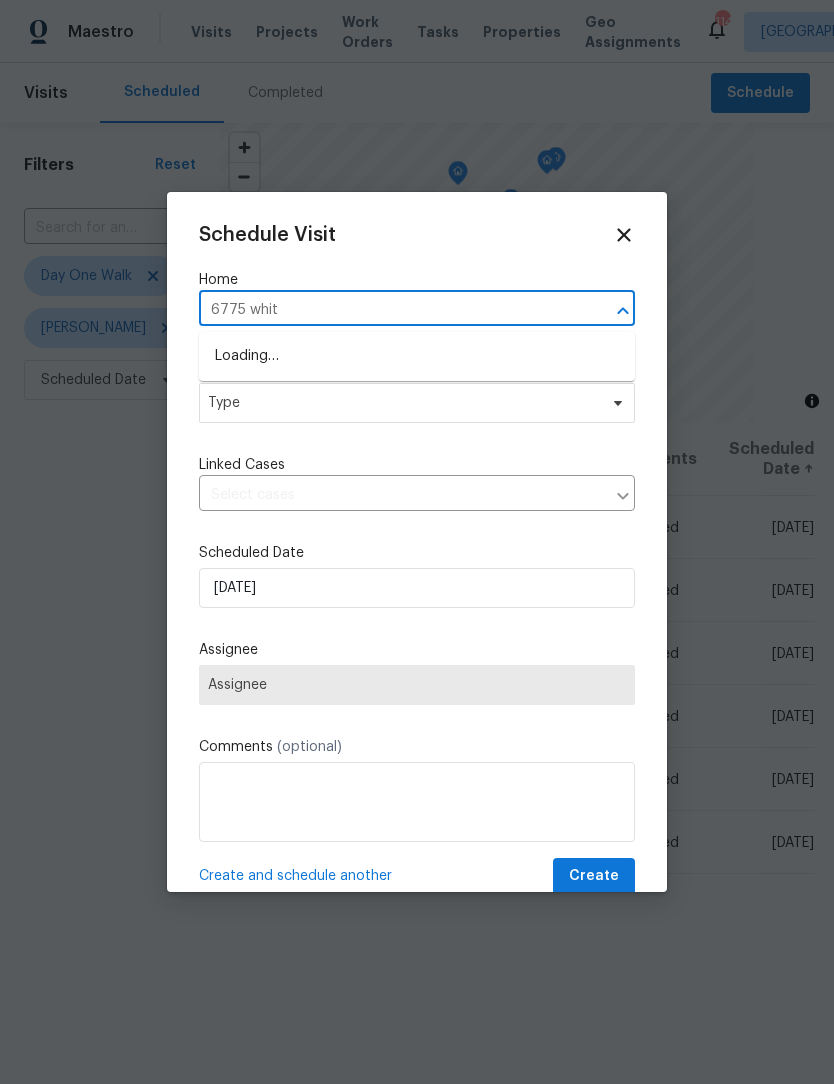 type on "6775 white" 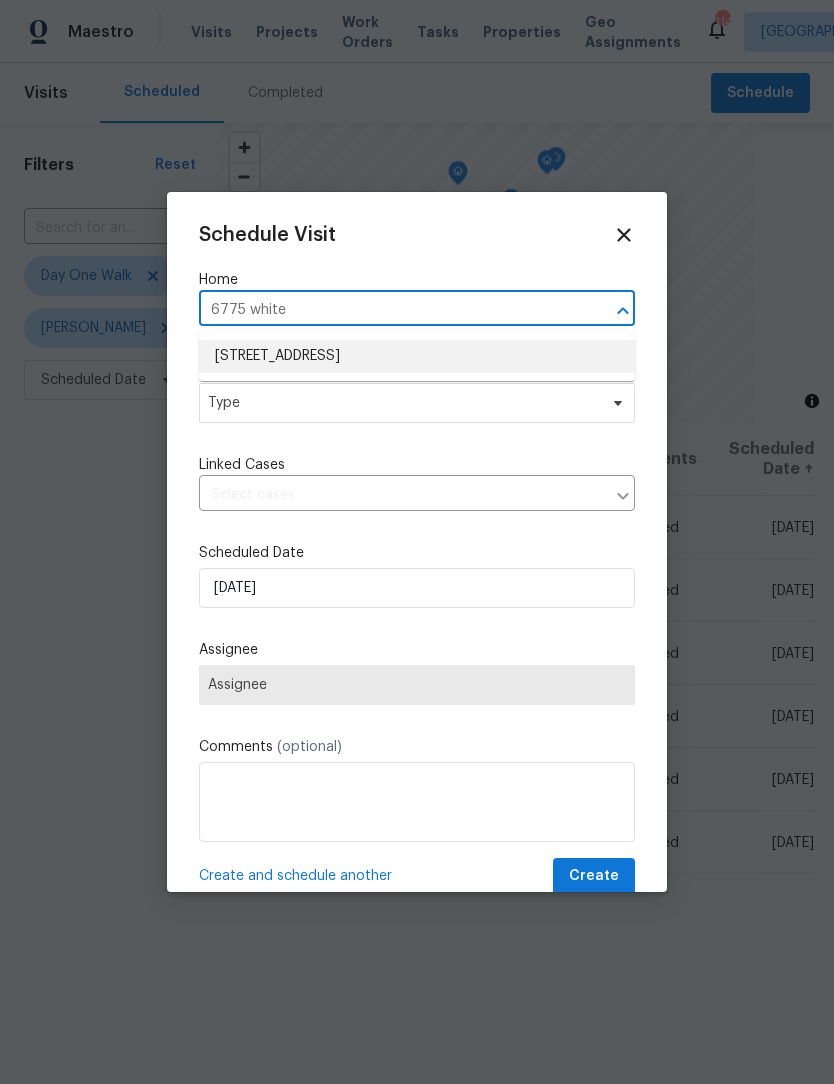 click on "[STREET_ADDRESS]" at bounding box center [417, 356] 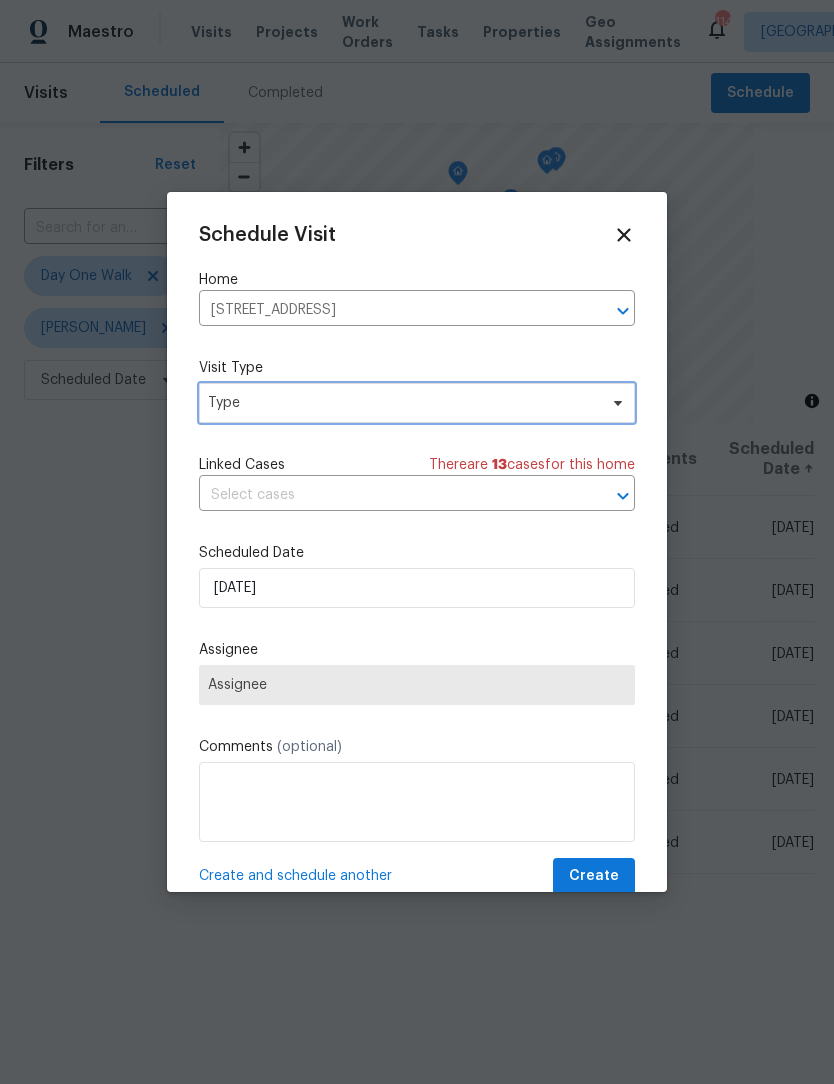 click 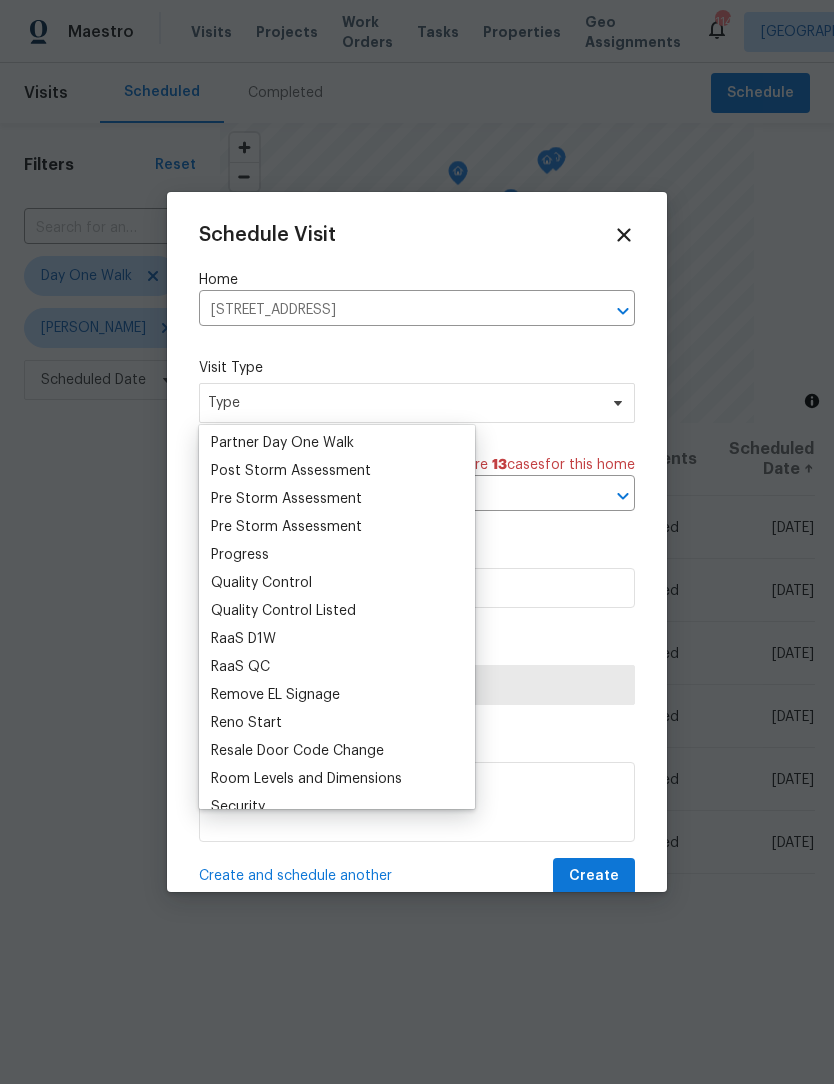 scroll, scrollTop: 1226, scrollLeft: 0, axis: vertical 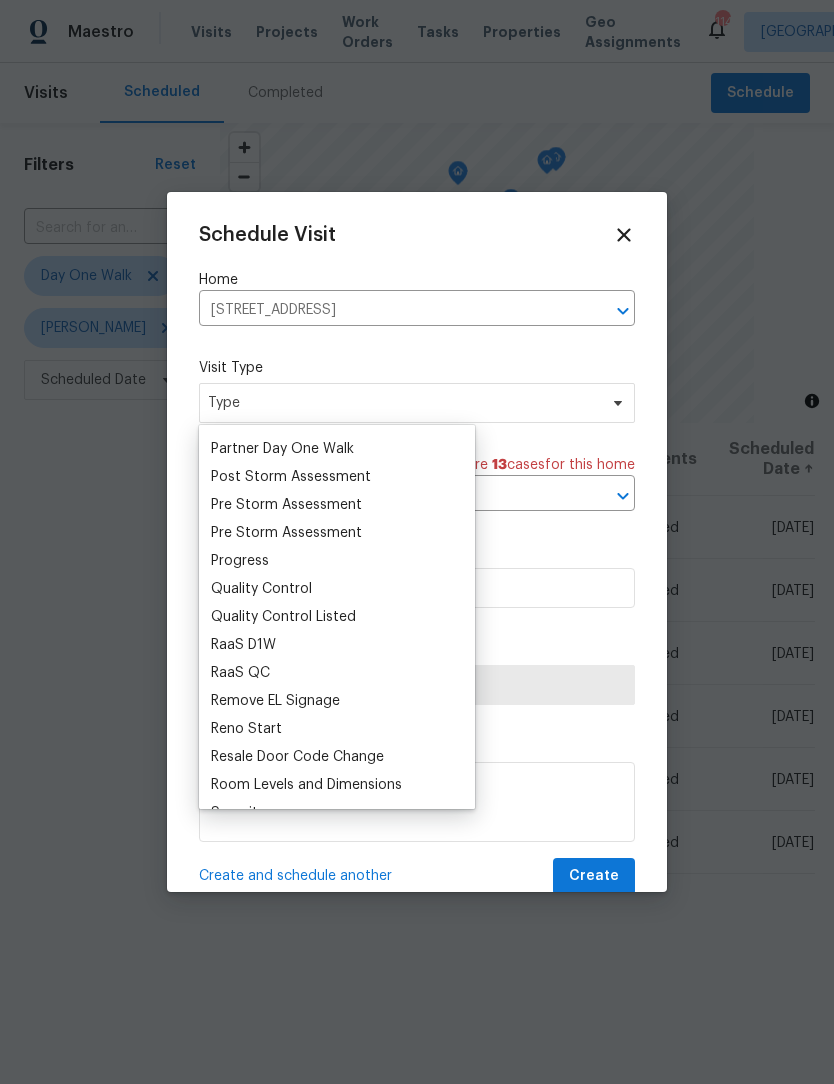 click on "Progress" at bounding box center (240, 561) 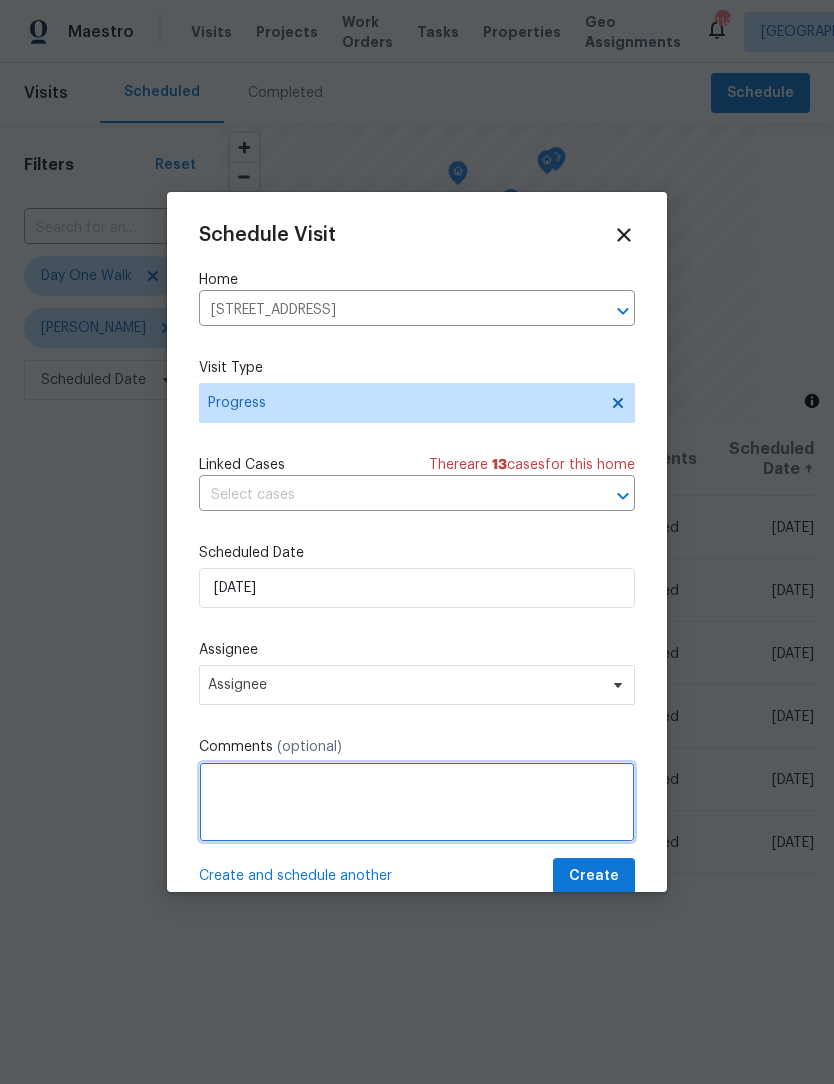 click at bounding box center [417, 802] 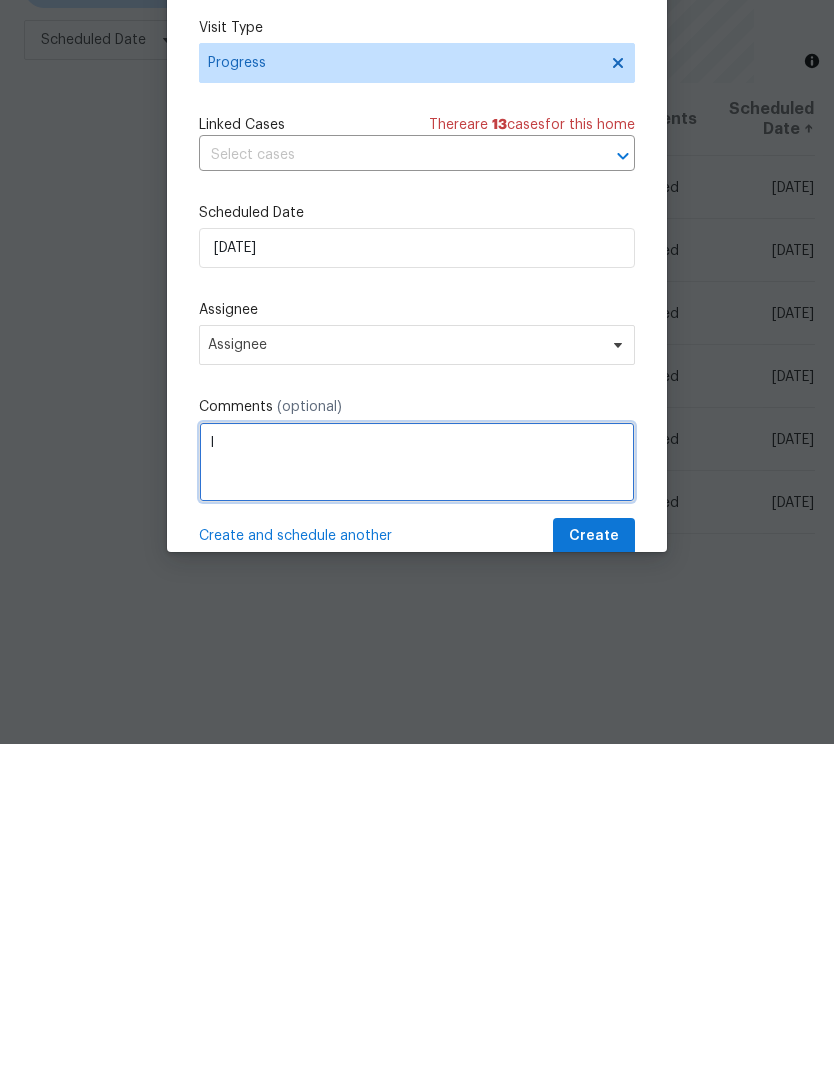 scroll, scrollTop: 66, scrollLeft: 0, axis: vertical 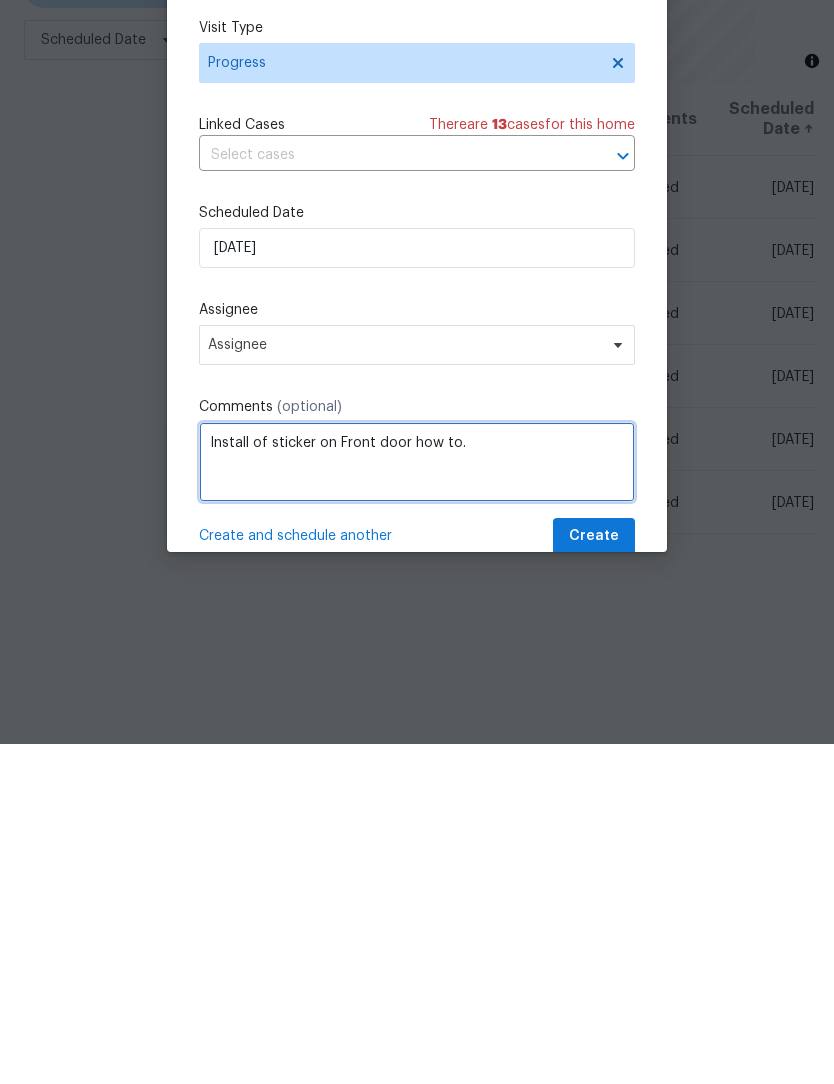 click on "Install of sticker on Front door how to." at bounding box center [417, 802] 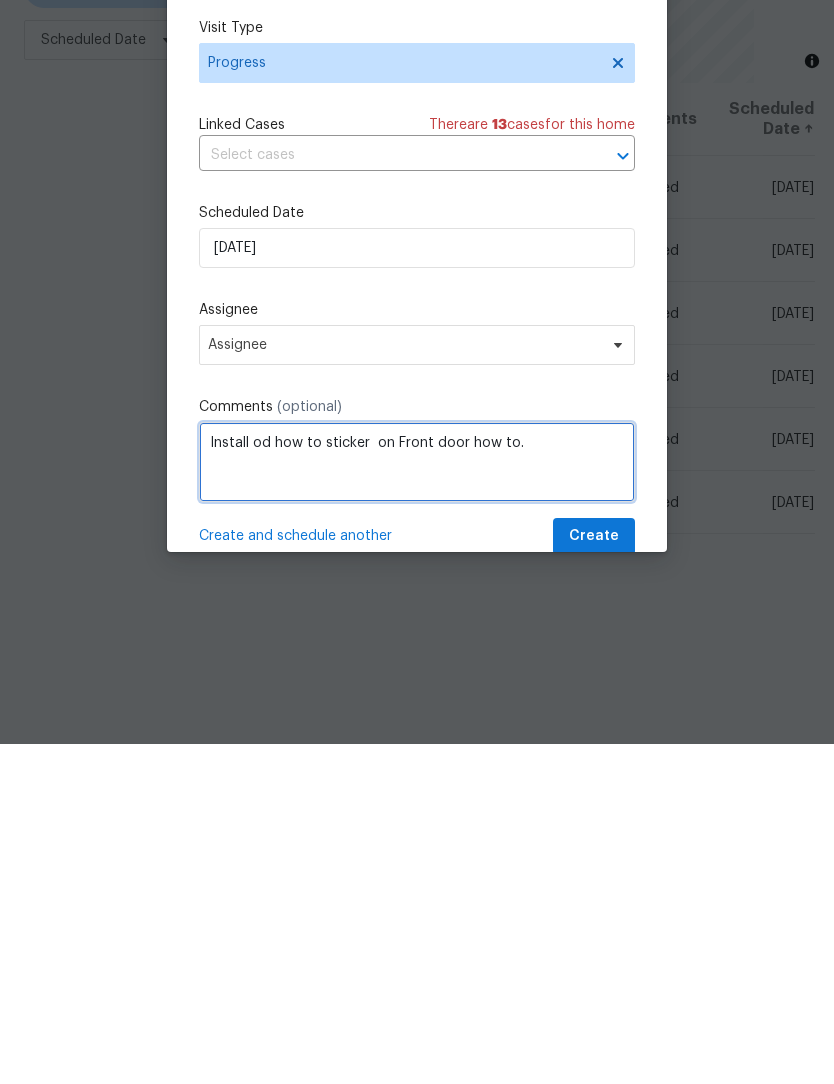 click on "Install od how to sticker  on Front door how to." at bounding box center [417, 802] 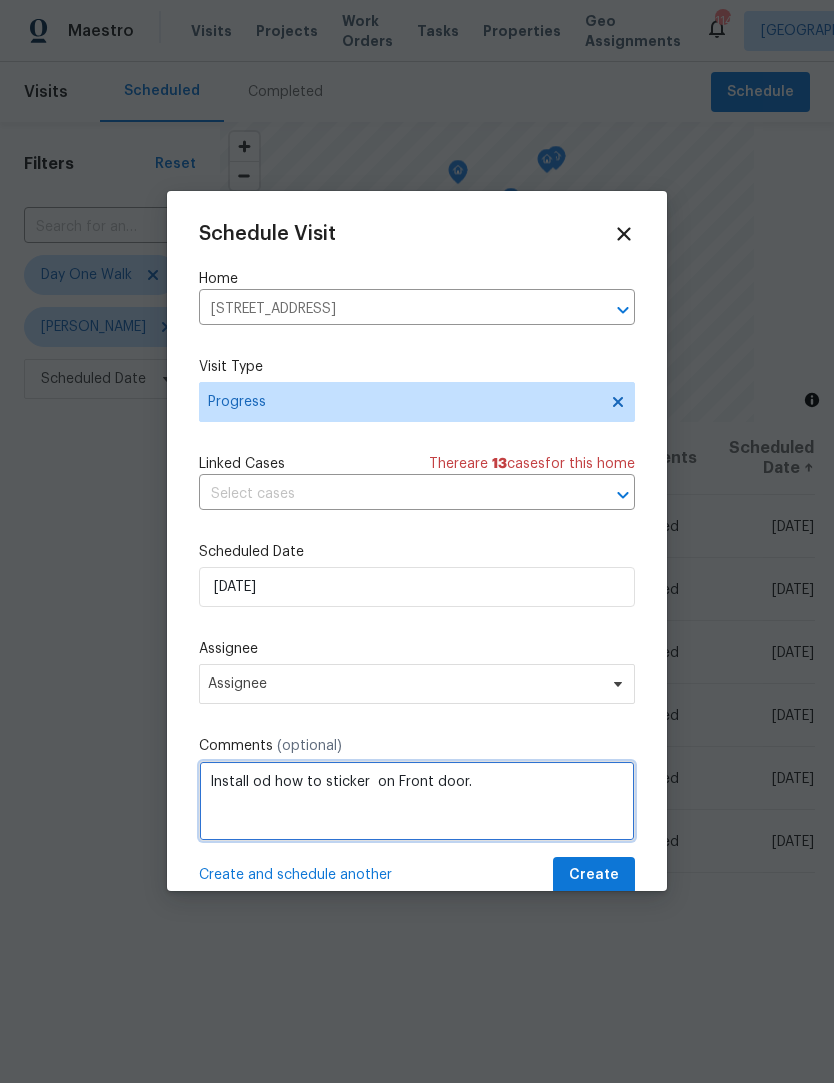 type on "Install od how to sticker  on Front door." 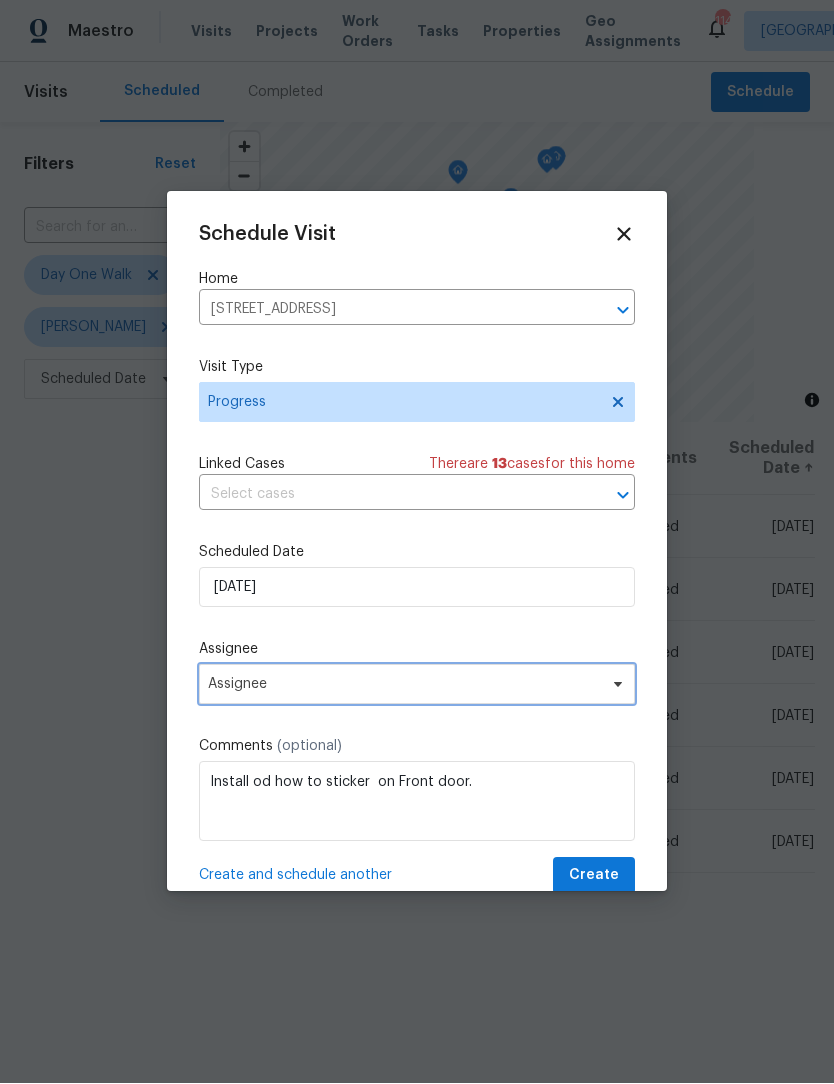click 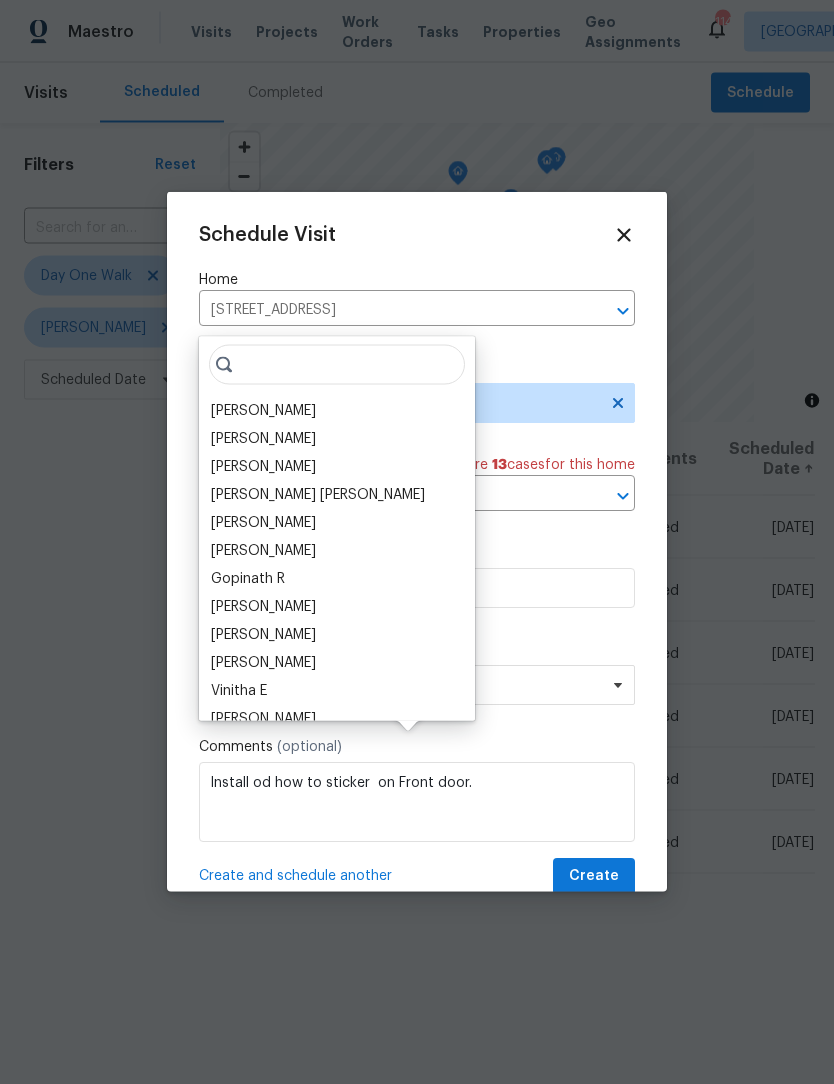 click on "[PERSON_NAME]" at bounding box center (263, 411) 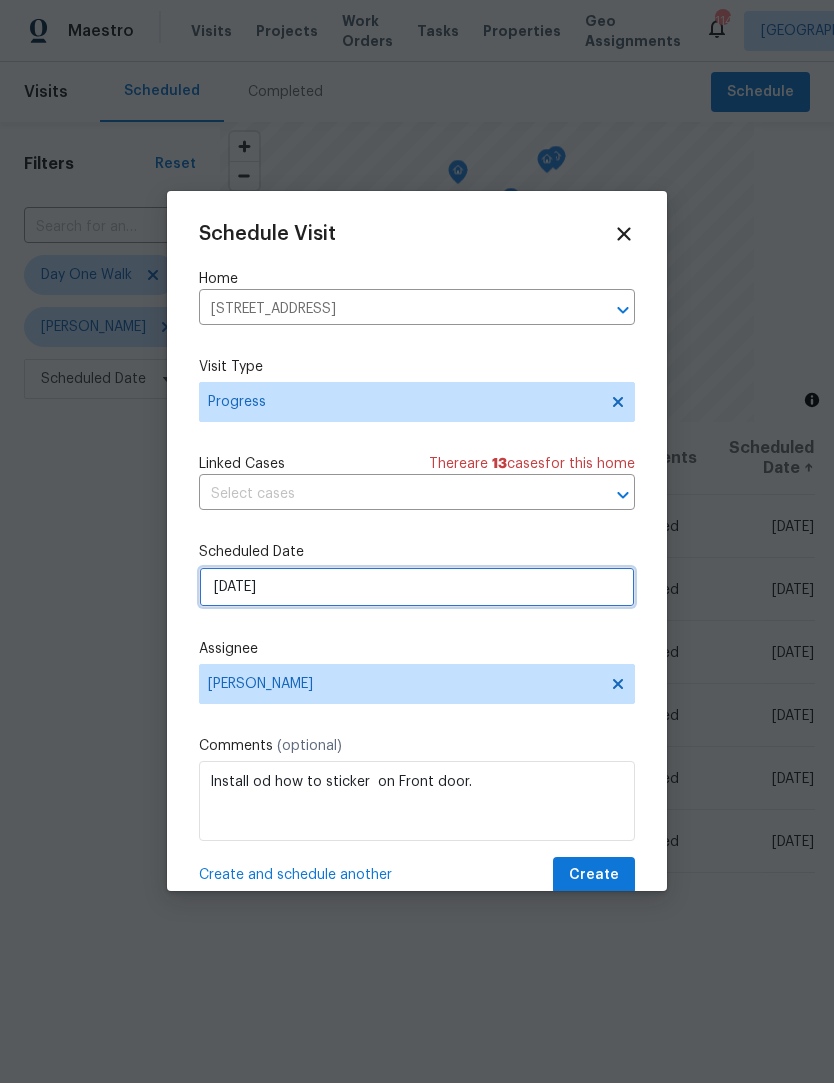 click on "[DATE]" at bounding box center (417, 588) 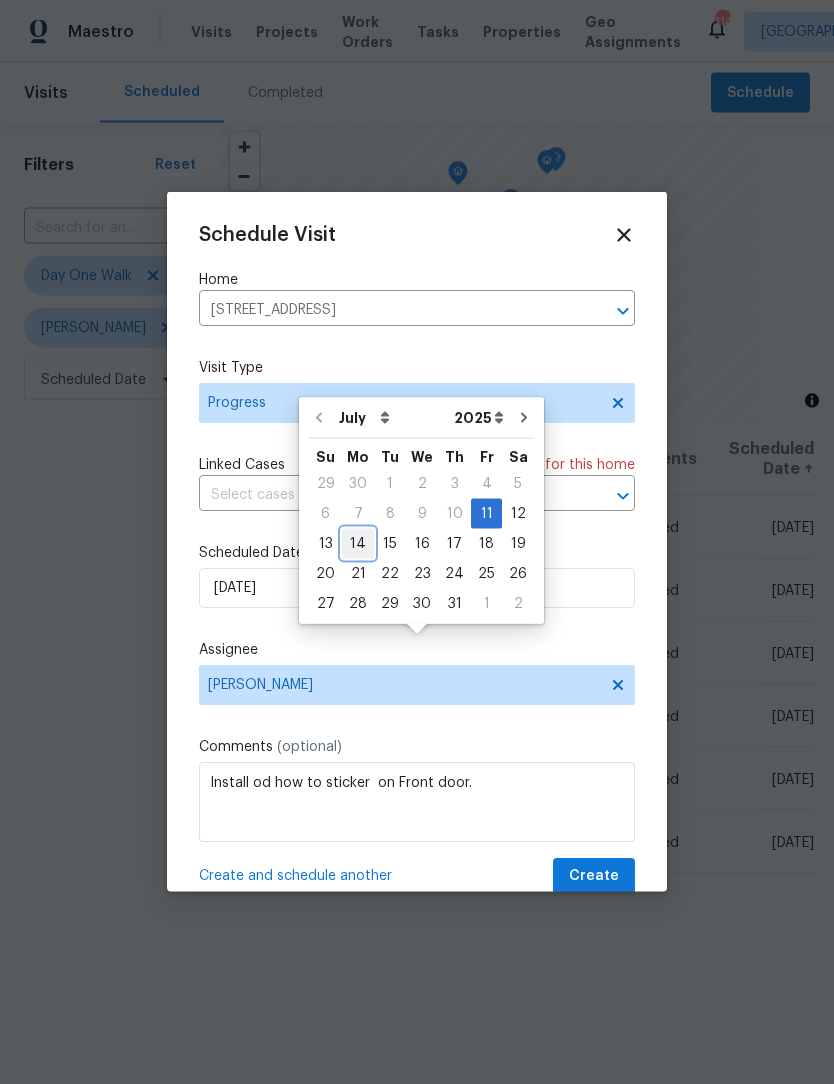 click on "14" at bounding box center (358, 544) 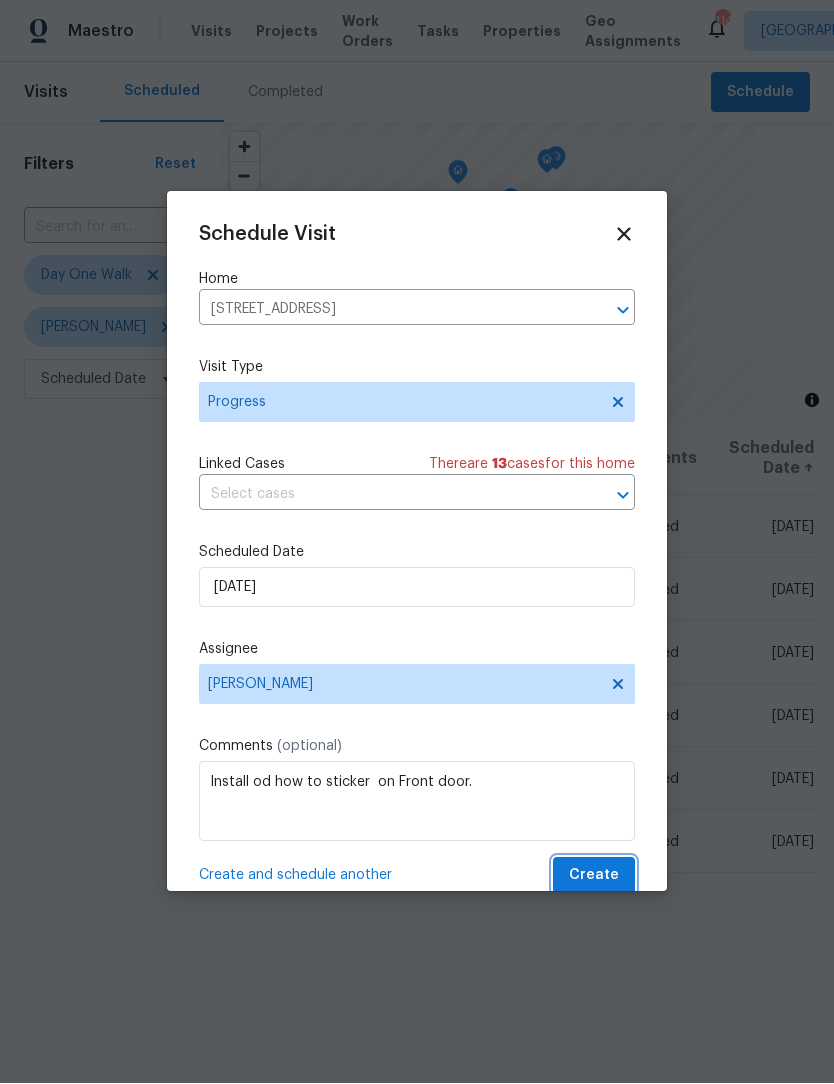click on "Create" at bounding box center (594, 876) 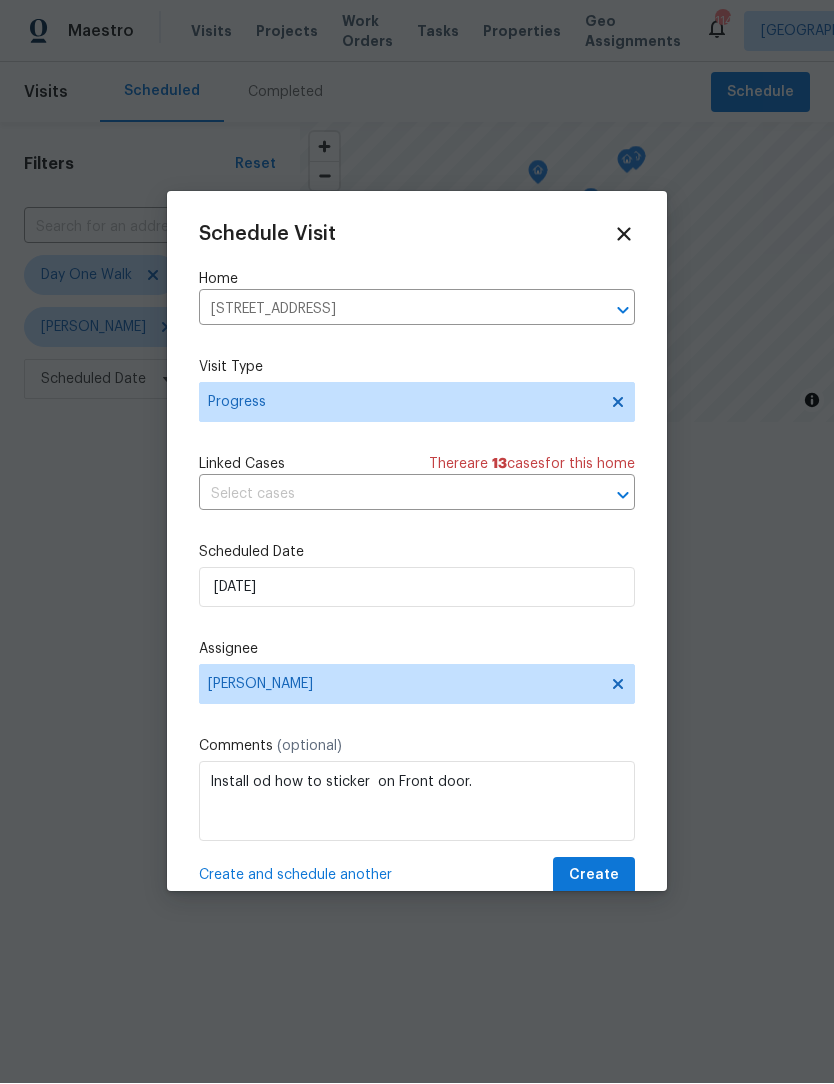 scroll, scrollTop: 1, scrollLeft: 0, axis: vertical 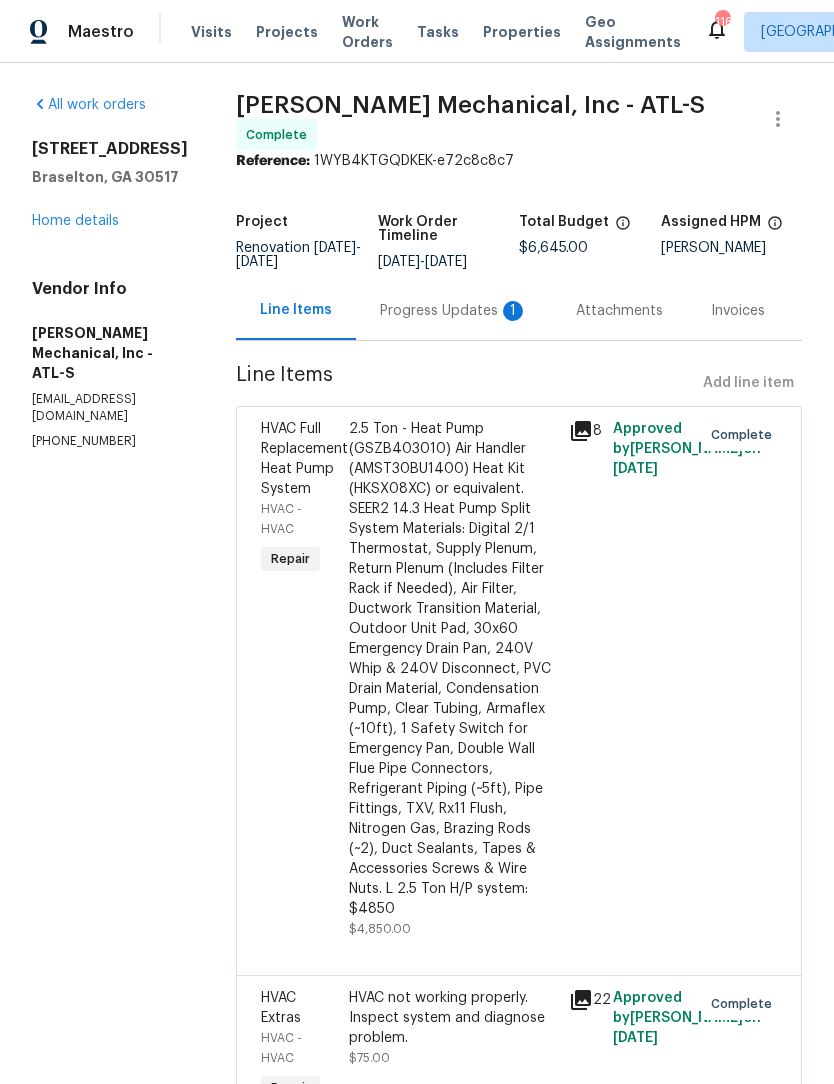 click on "Progress Updates 1" at bounding box center [454, 311] 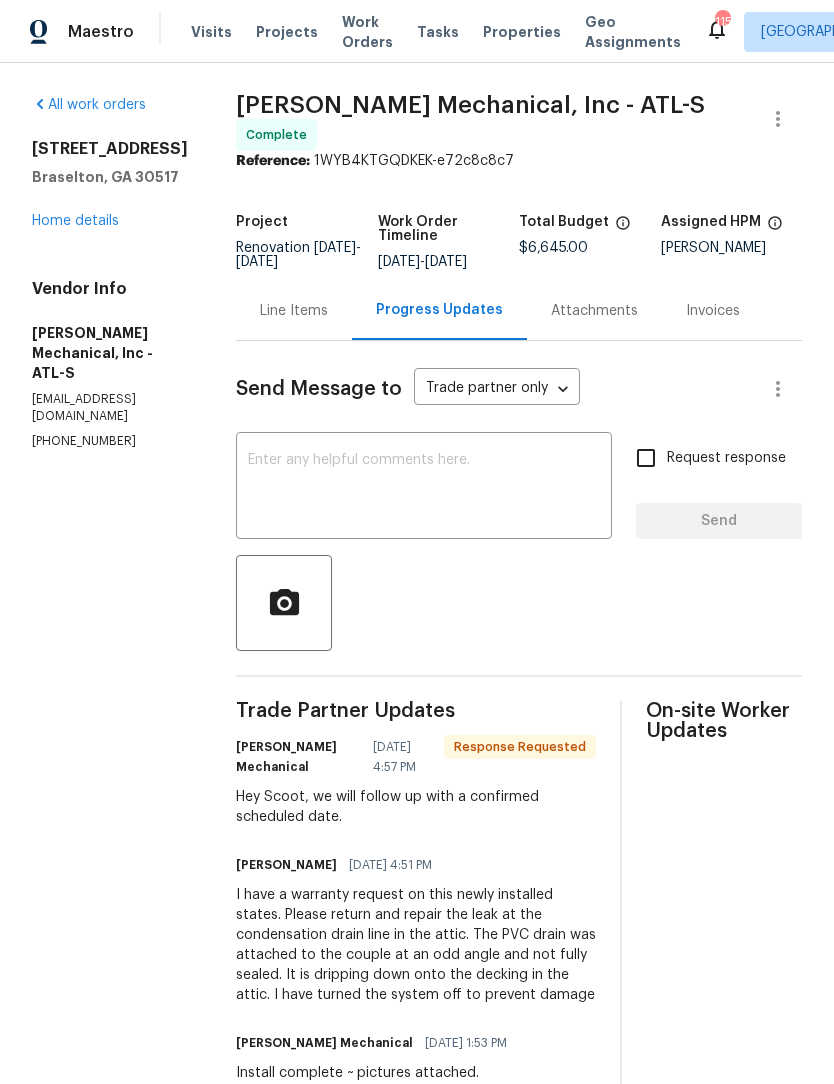 click at bounding box center [424, 488] 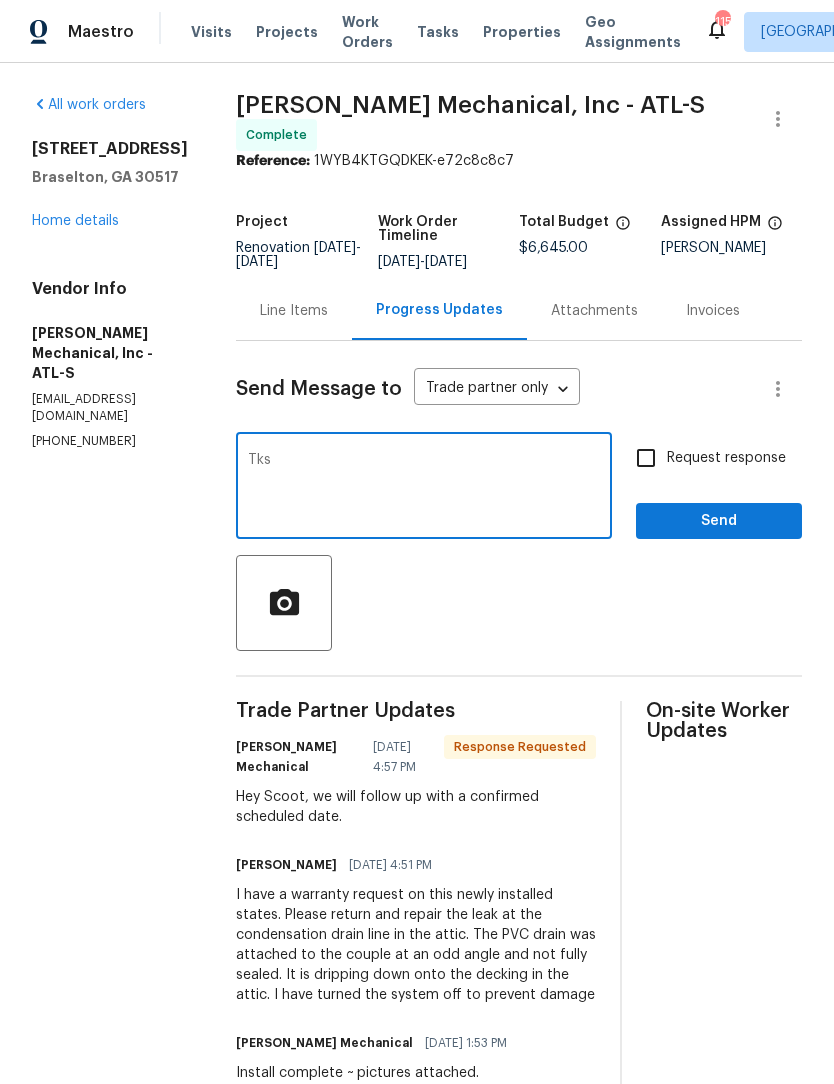 type on "Tks" 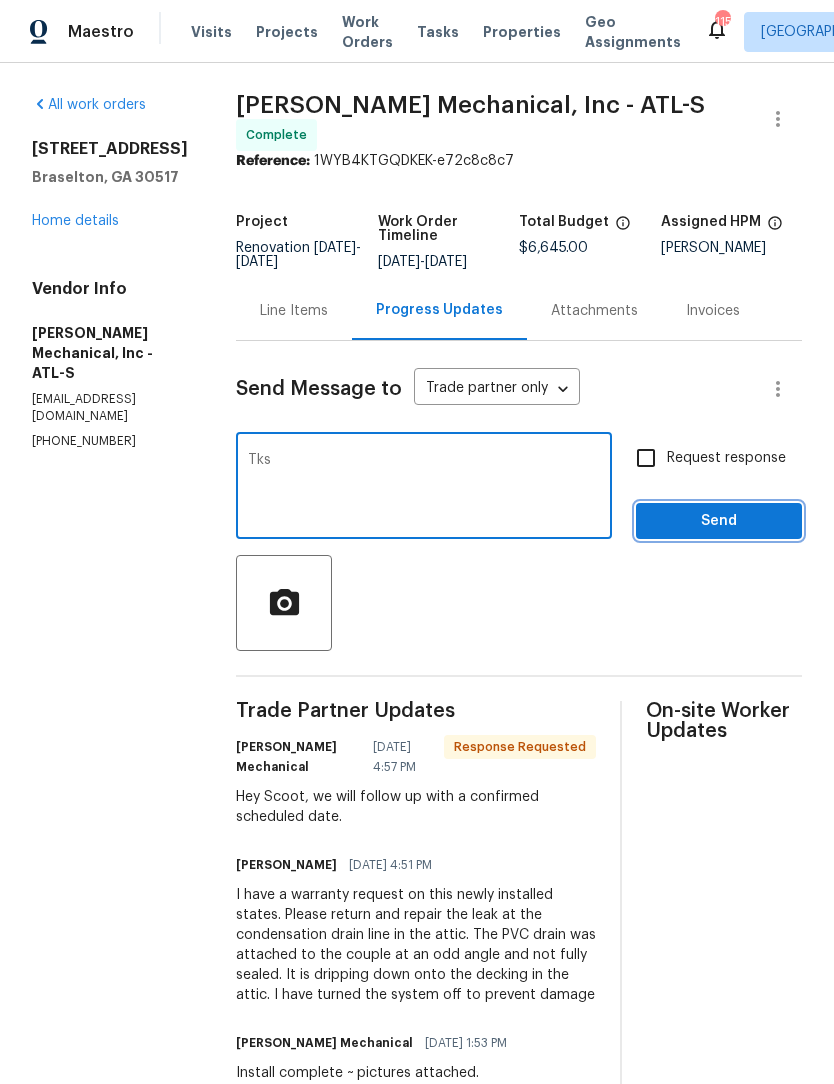 click on "Send" at bounding box center (719, 521) 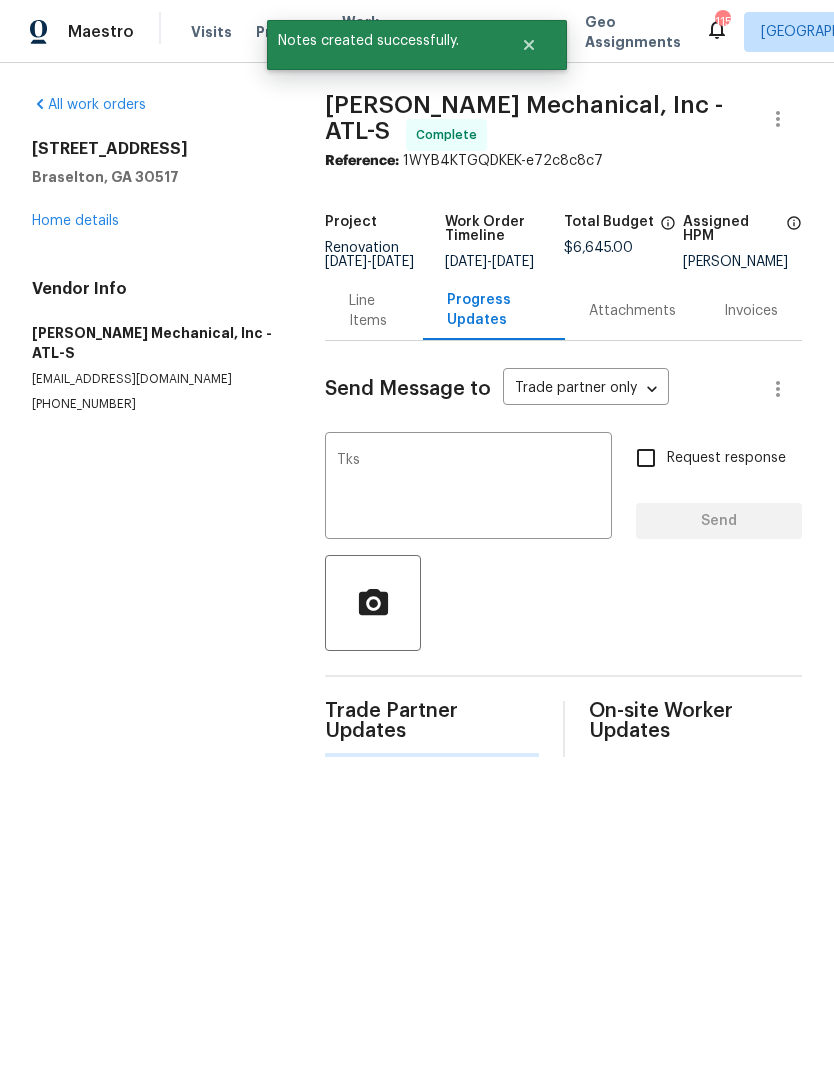 type 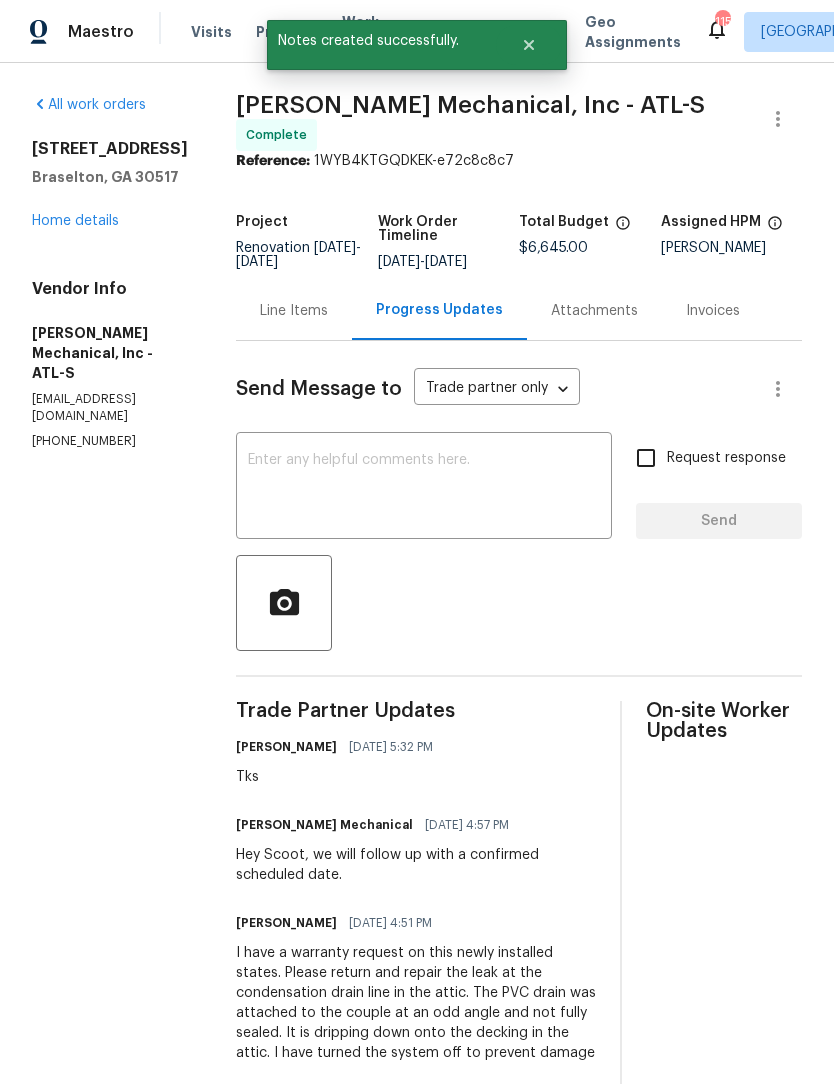 click on "Home details" at bounding box center (75, 221) 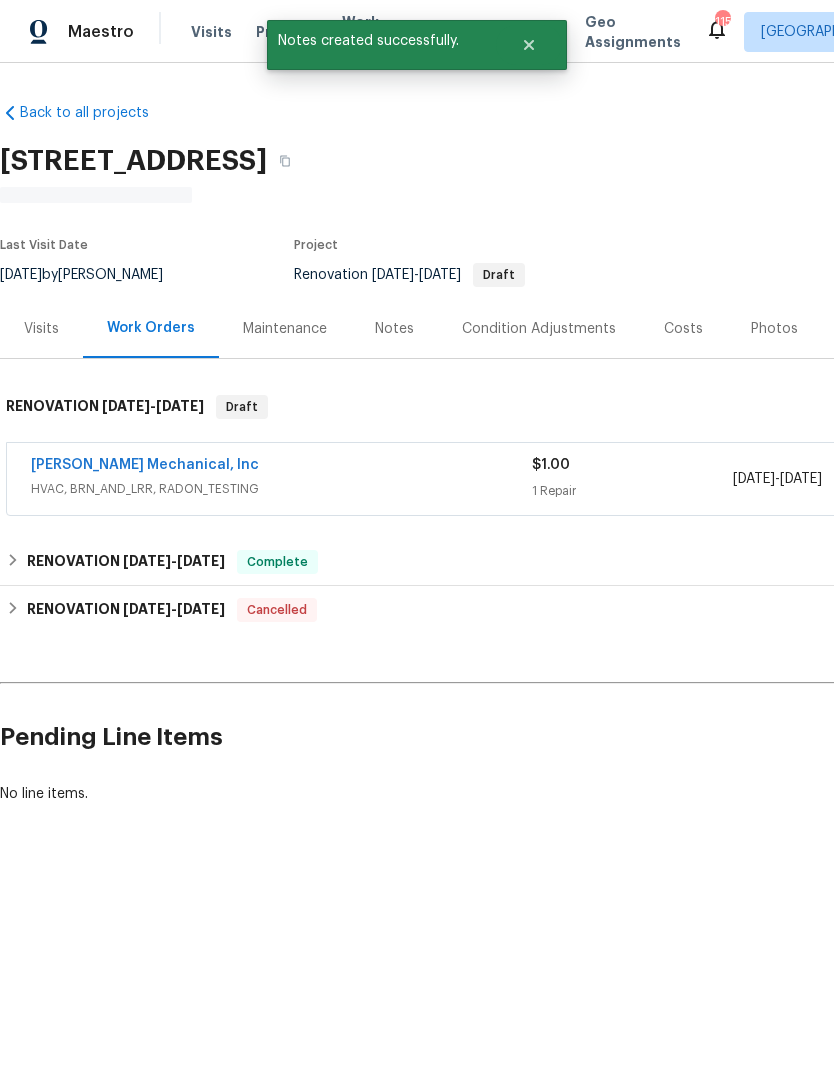 scroll, scrollTop: 0, scrollLeft: 0, axis: both 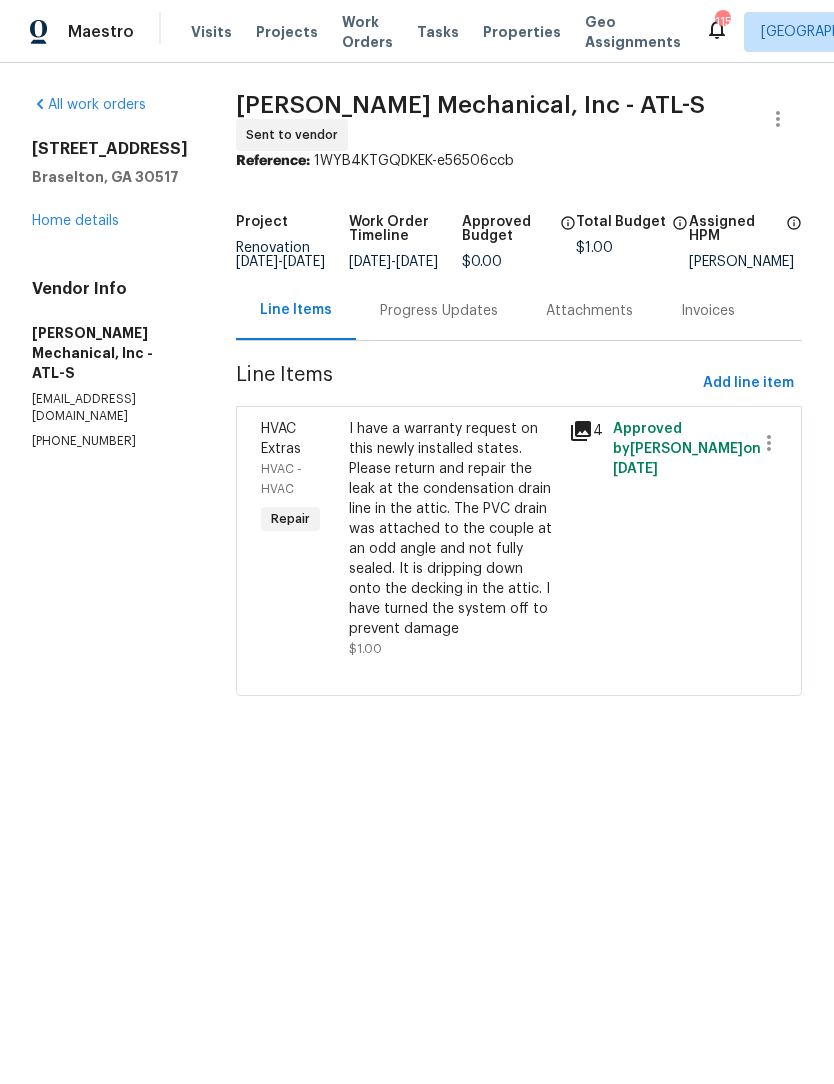 click on "I have a warranty request on this newly installed states. Please return and repair the leak at the condensation drain line in the attic. The PVC drain was attached to the couple at an odd angle and not fully sealed. It is dripping down onto the decking in the attic. I have turned the system off to prevent damage" at bounding box center [453, 529] 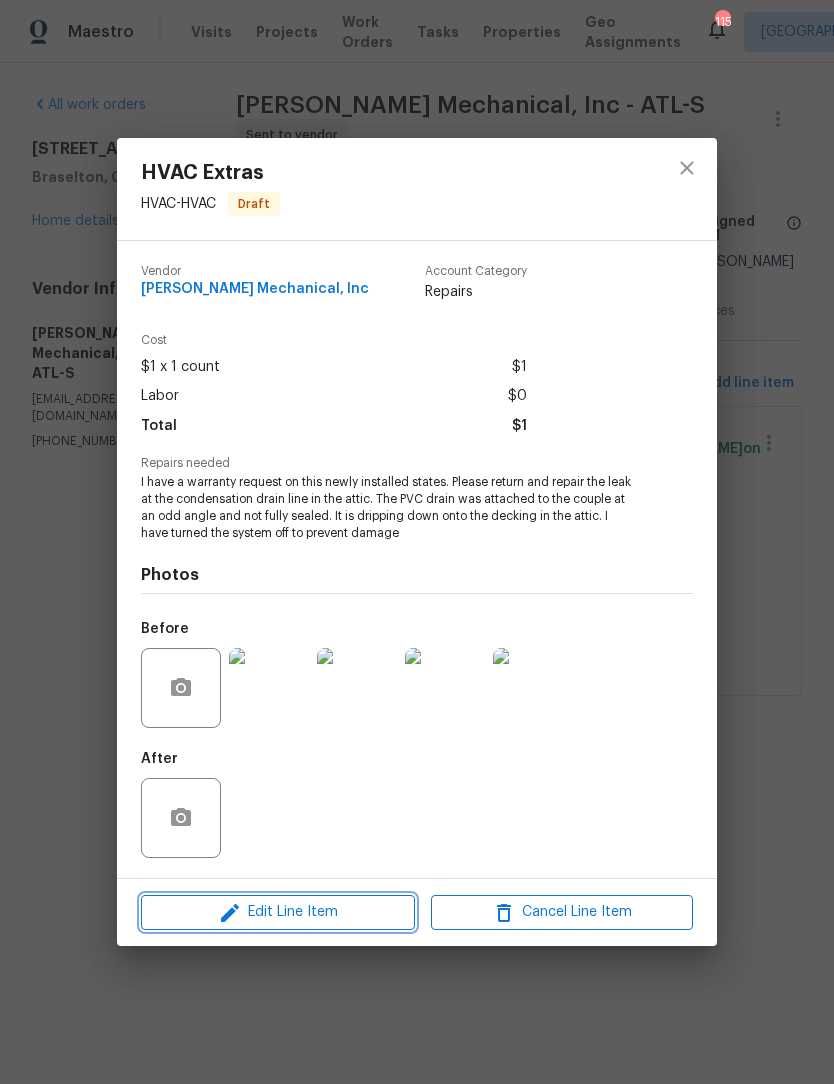 click on "Edit Line Item" at bounding box center [278, 912] 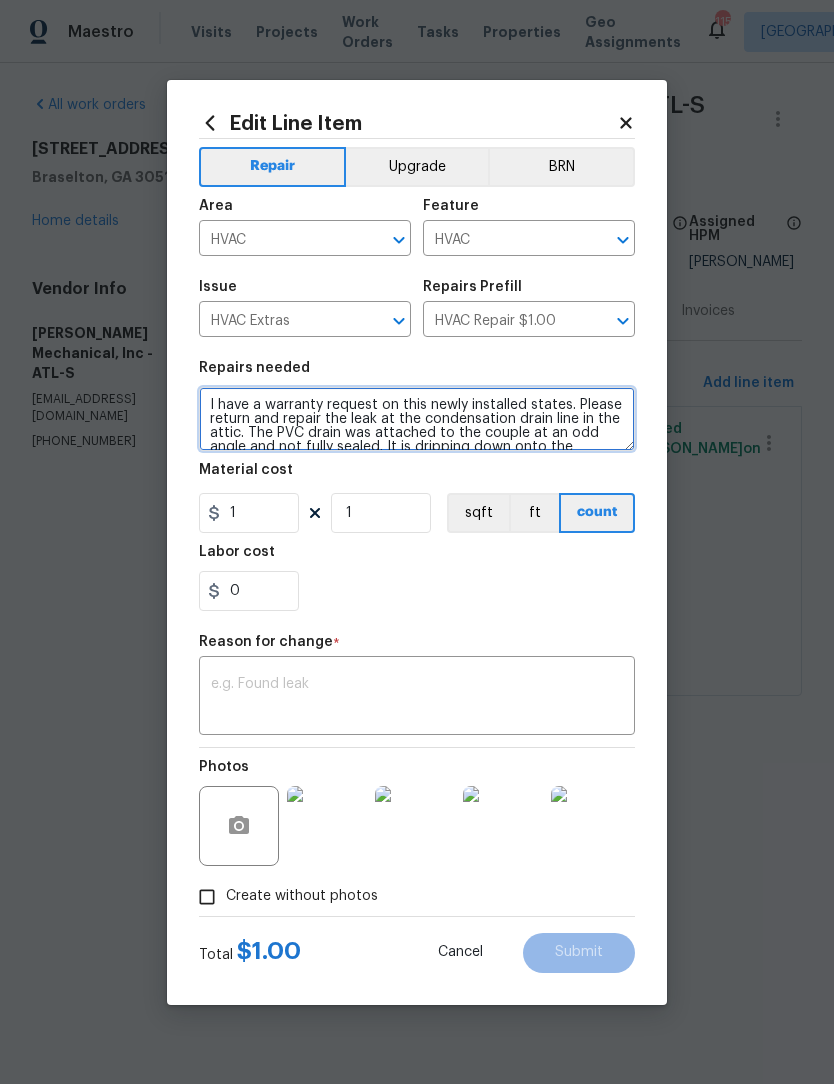 click on "I have a warranty request on this newly installed states. Please return and repair the leak at the condensation drain line in the attic. The PVC drain was attached to the couple at an odd angle and not fully sealed. It is dripping down onto the decking in the attic. I have turned the system off to prevent damage" at bounding box center (417, 419) 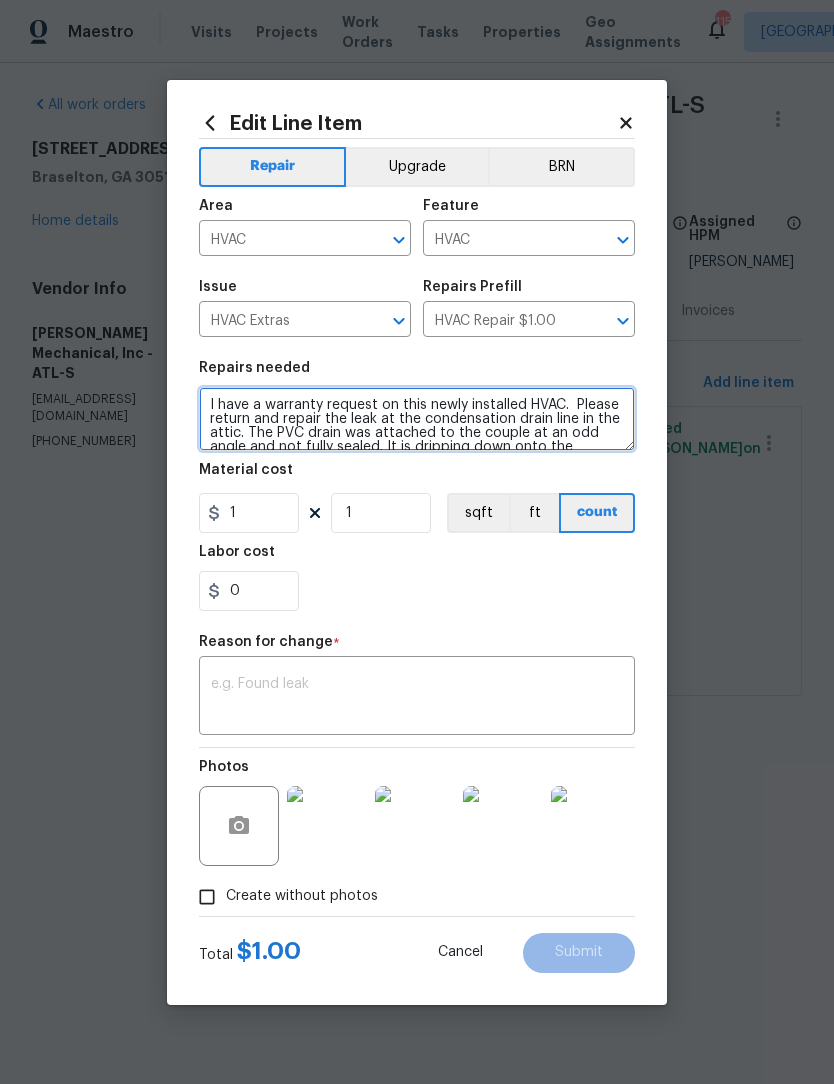 type on "I have a warranty request on this newly installed HVAC.  Please return and repair the leak at the condensation drain line in the attic. The PVC drain was attached to the couple at an odd angle and not fully sealed. It is dripping down onto the decking in the attic. I have turned the system off to prevent damage" 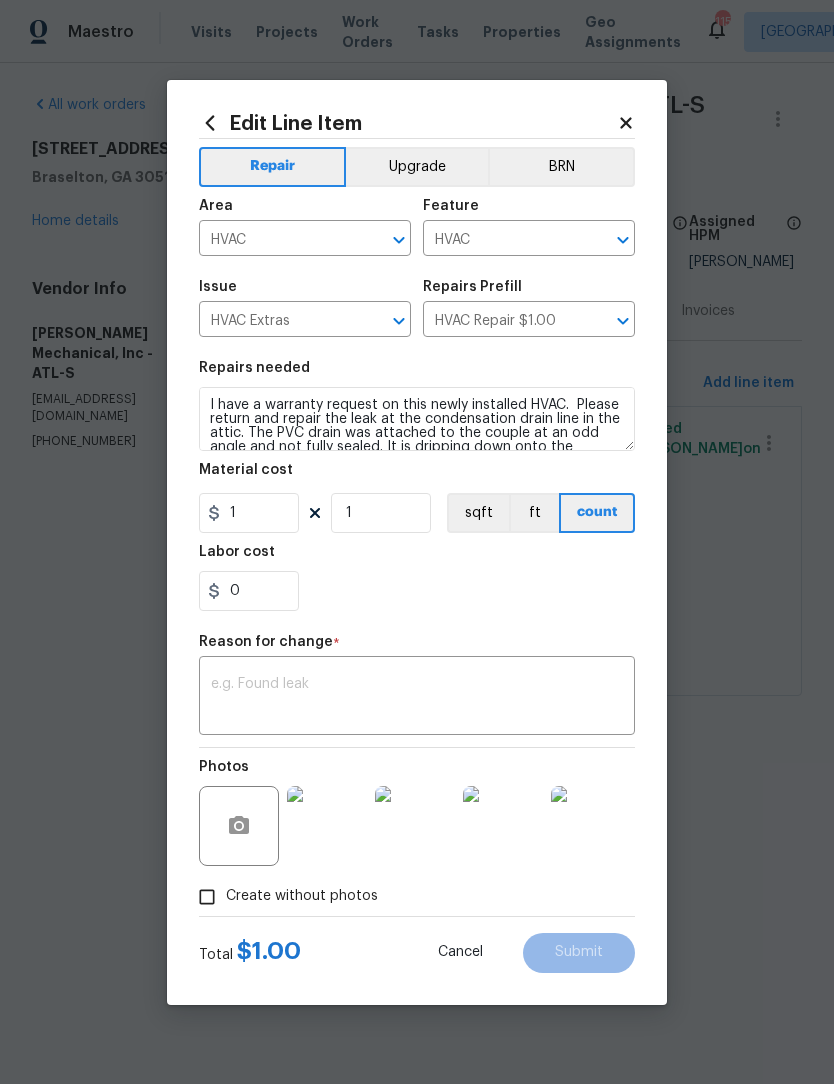 click at bounding box center (417, 698) 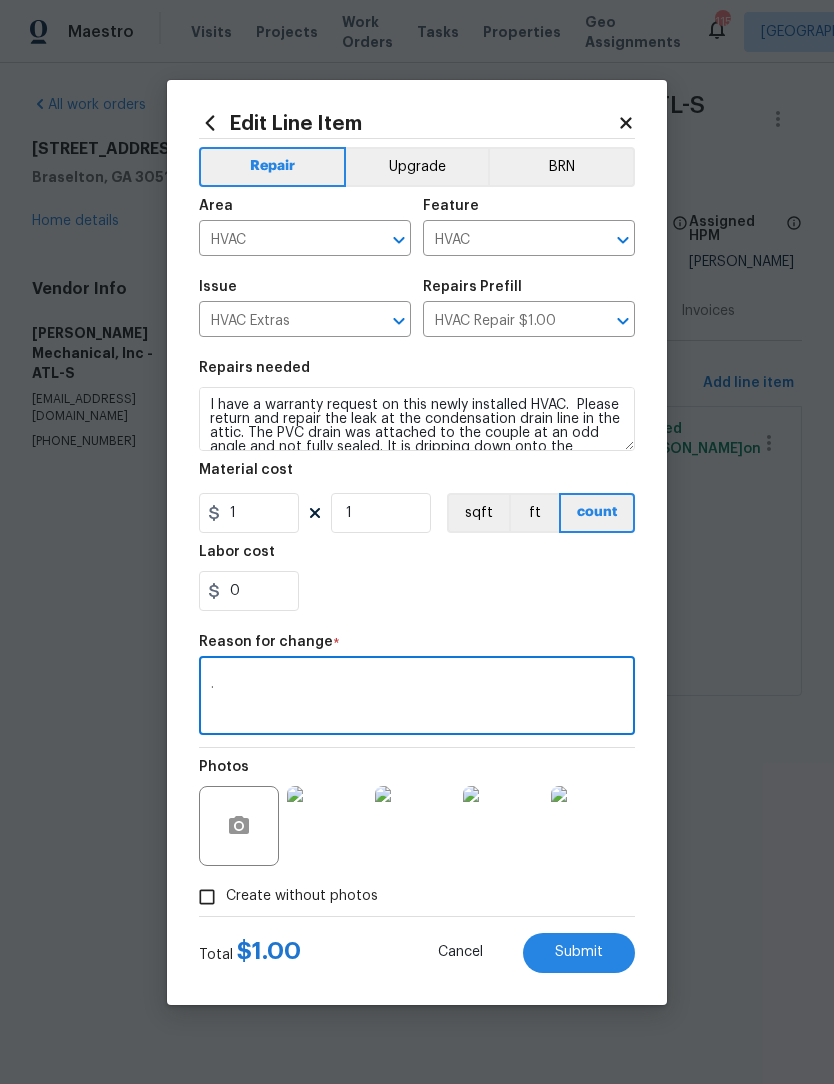 type on "." 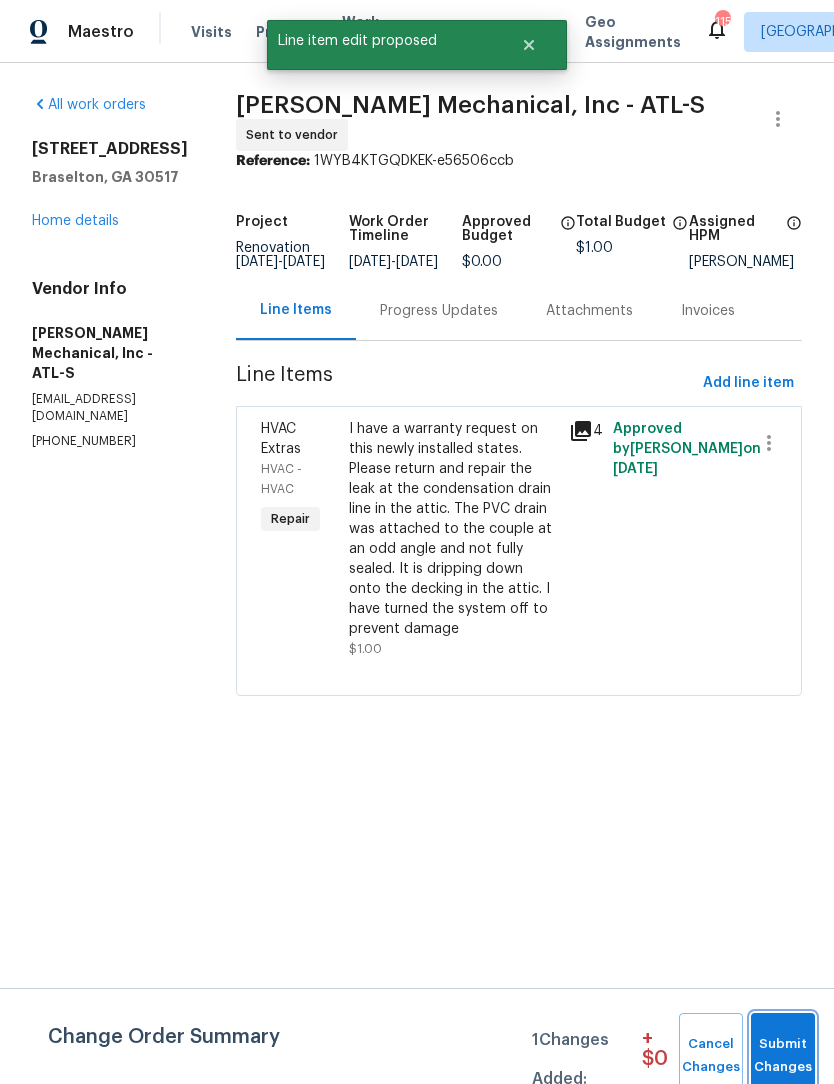 click on "Submit Changes" at bounding box center [783, 1056] 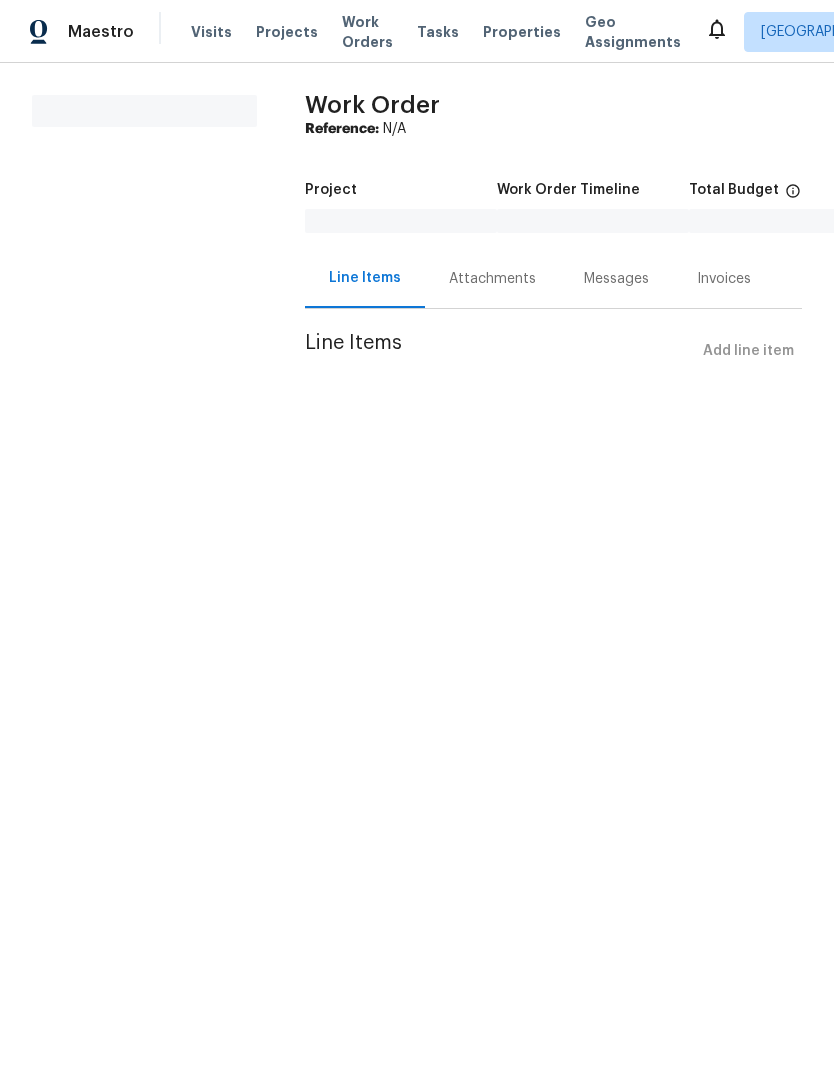 scroll, scrollTop: 0, scrollLeft: 0, axis: both 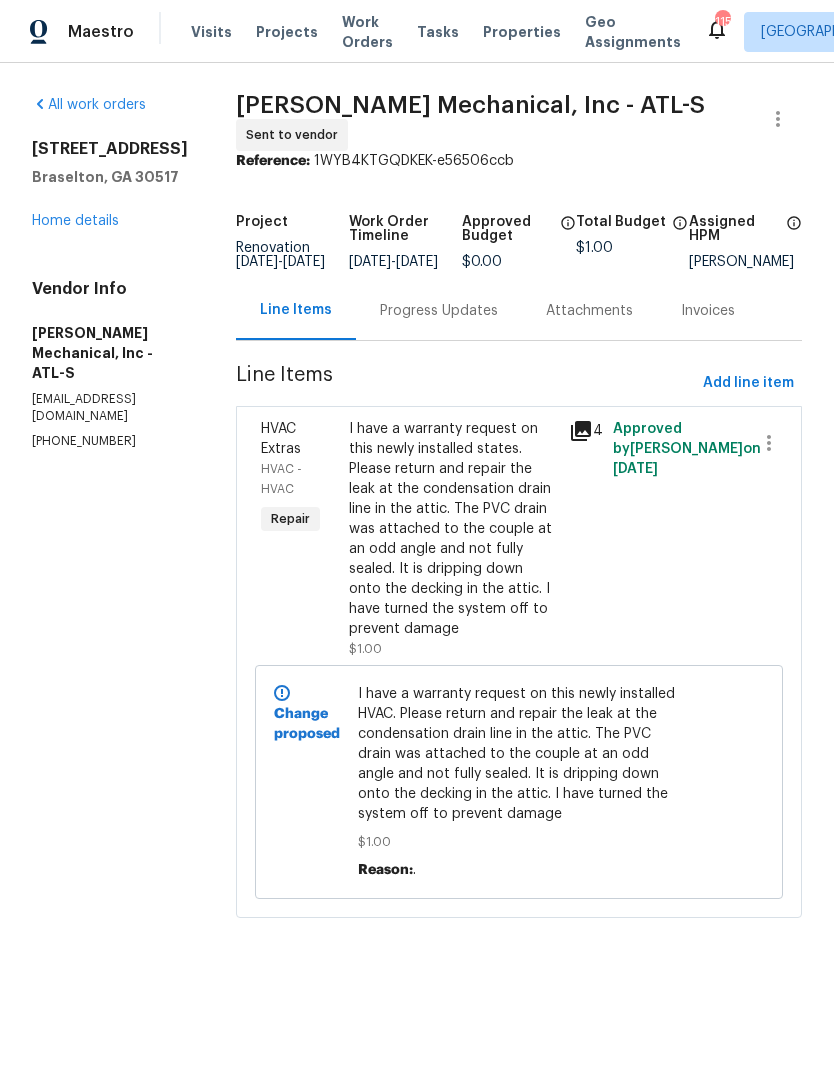 click on "Work Orders" at bounding box center (367, 32) 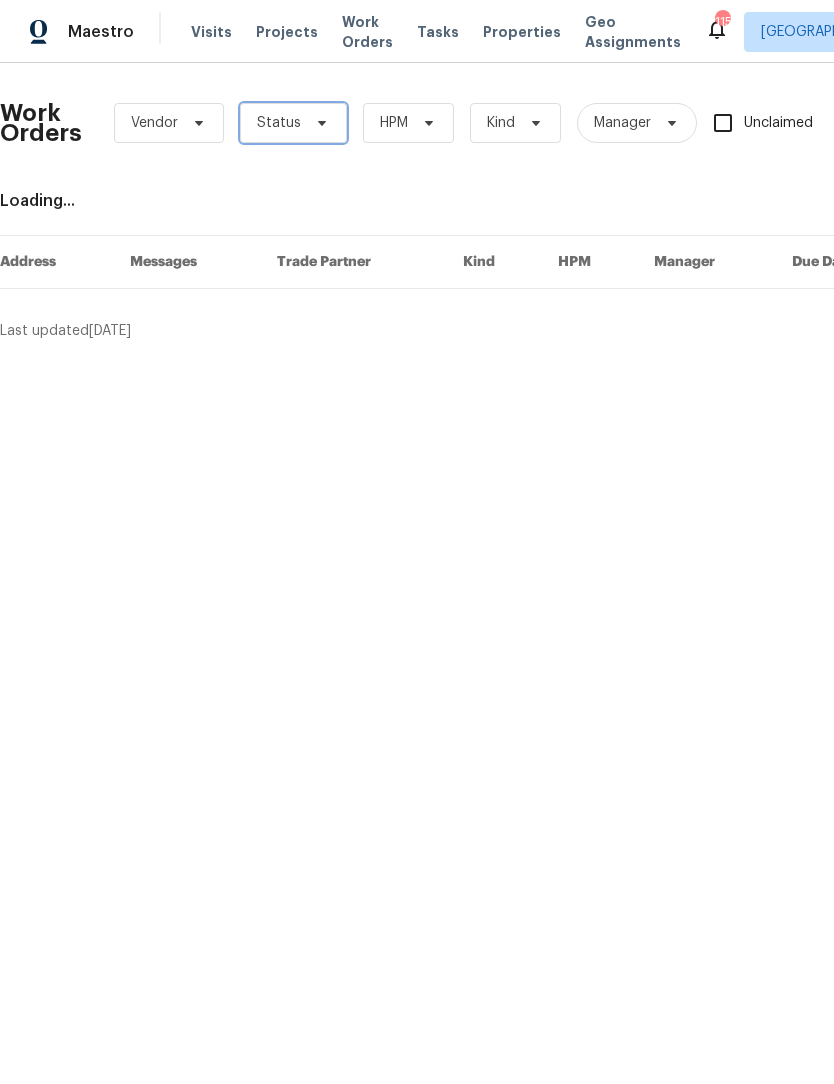 click on "Status" at bounding box center [293, 123] 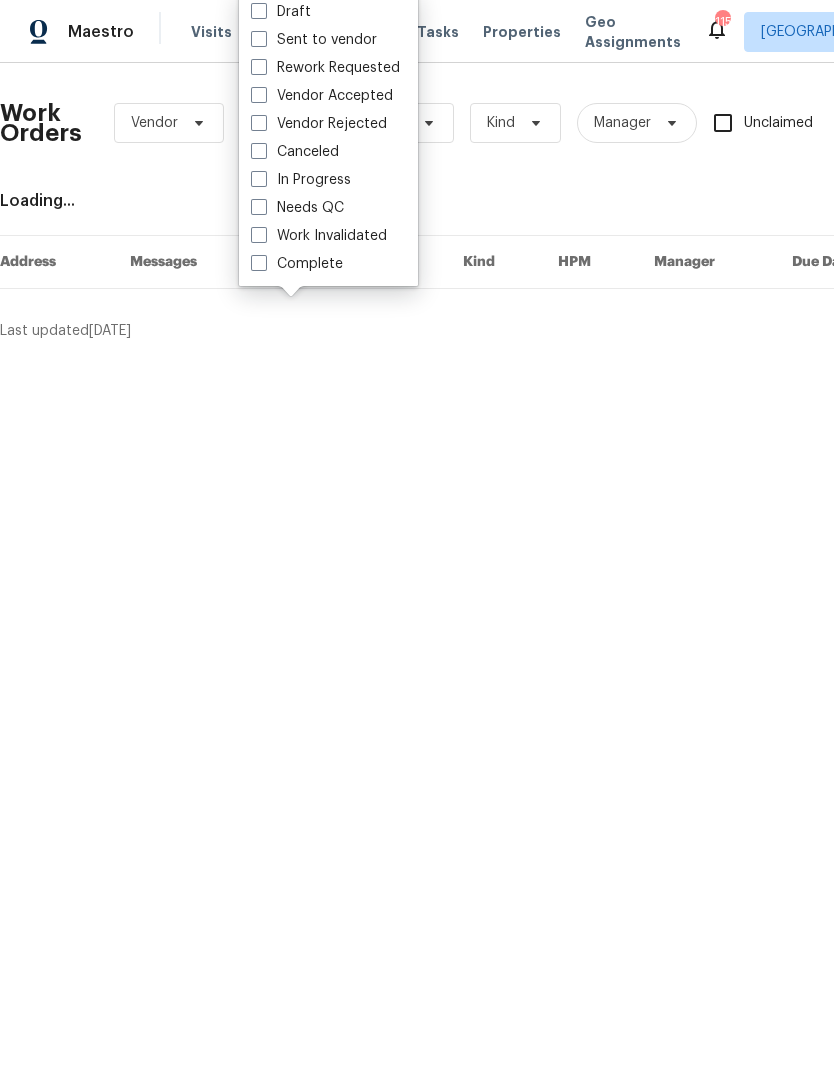 click on "Needs QC" at bounding box center (297, 208) 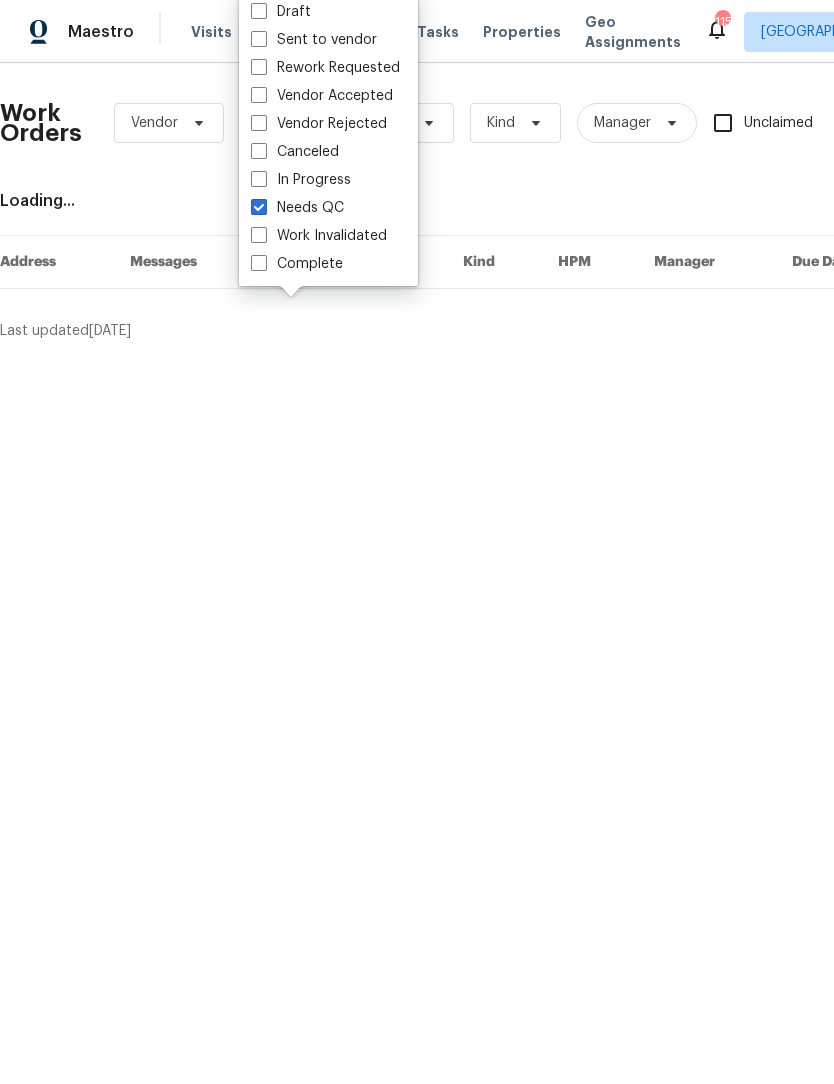 checkbox on "true" 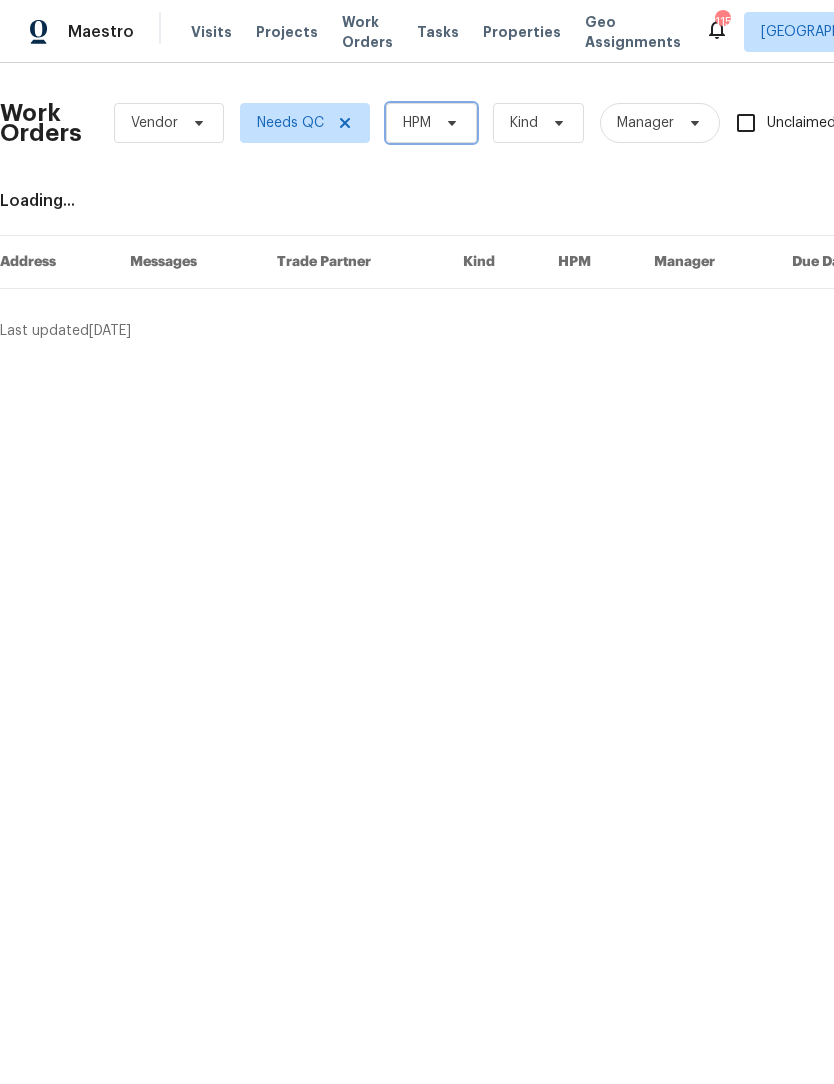 click on "HPM" at bounding box center (431, 123) 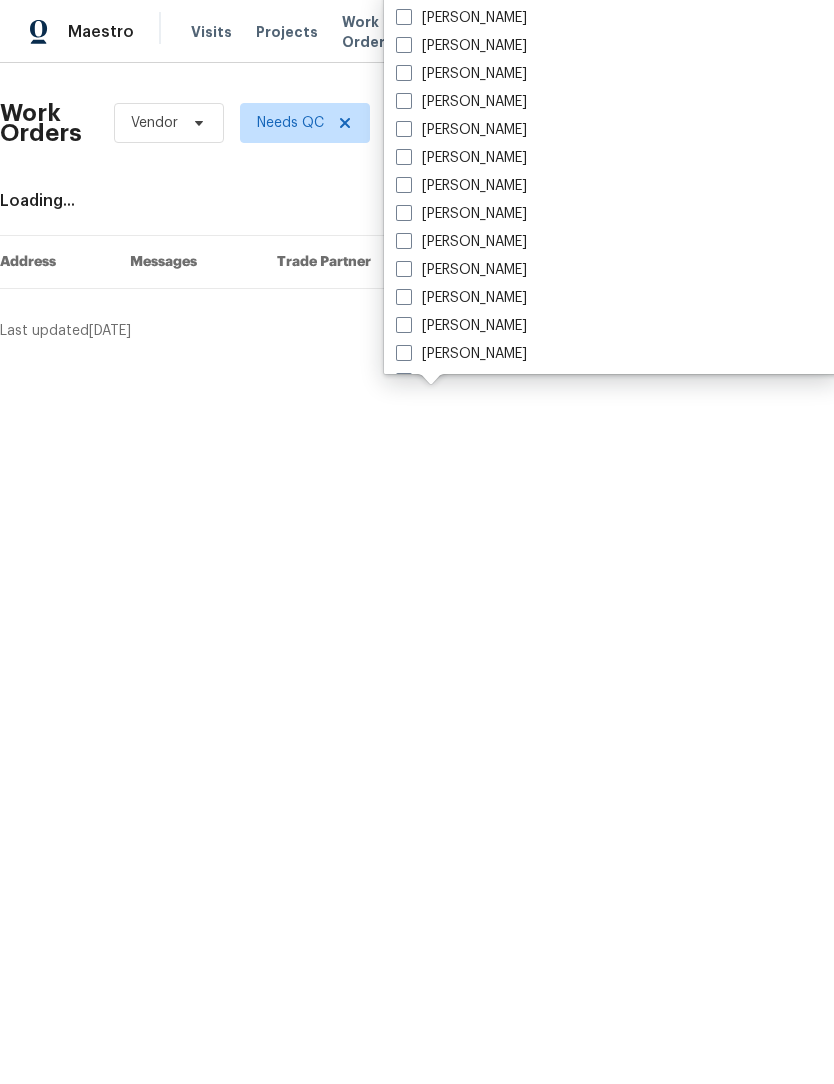 scroll, scrollTop: 1386, scrollLeft: 0, axis: vertical 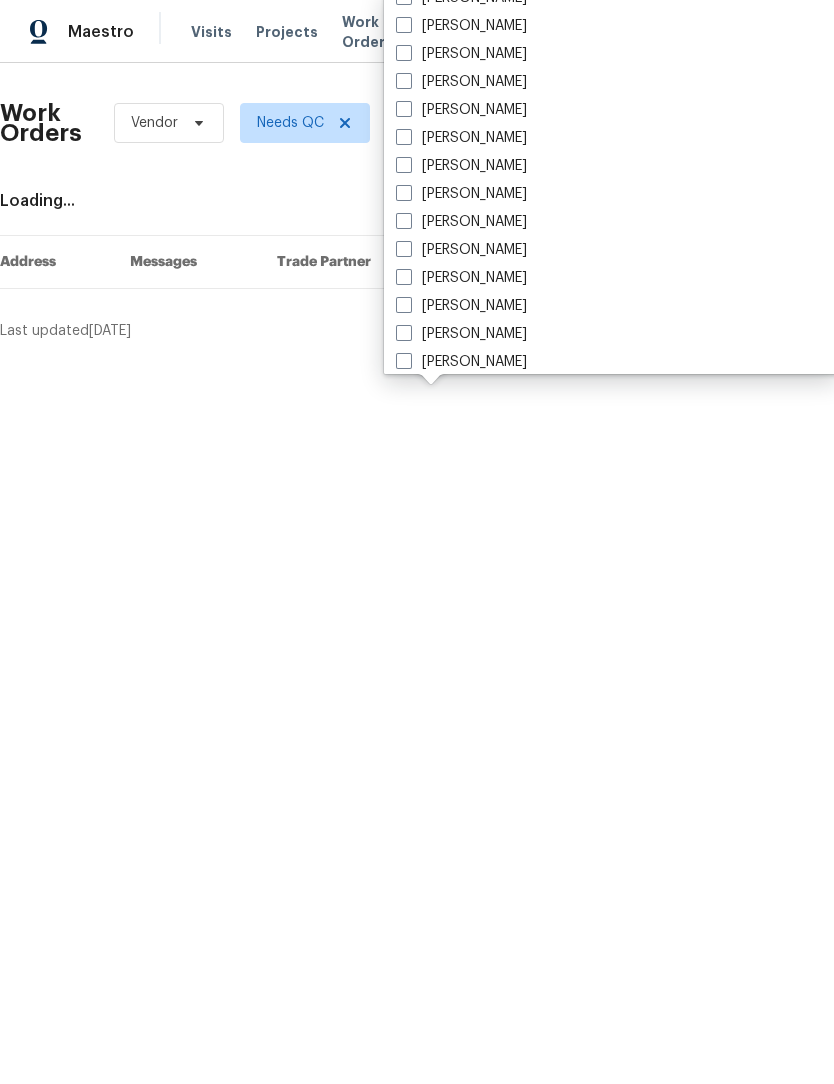 click on "[PERSON_NAME]" at bounding box center [461, 110] 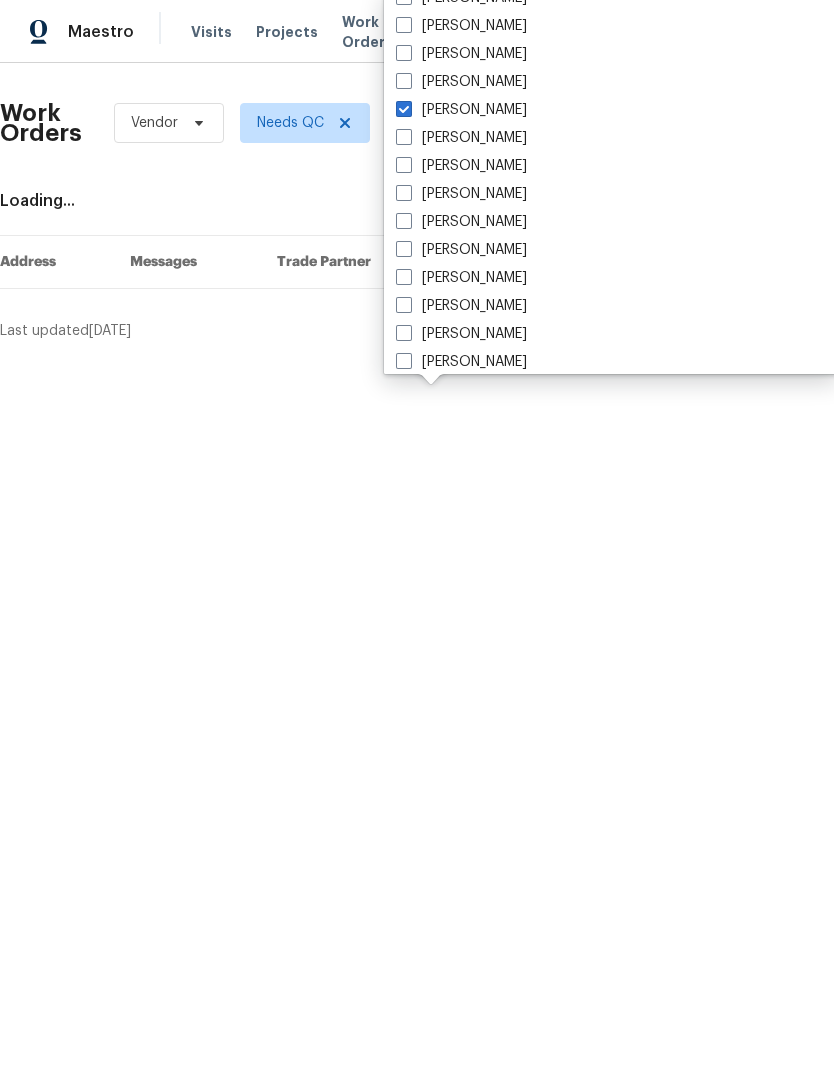 checkbox on "true" 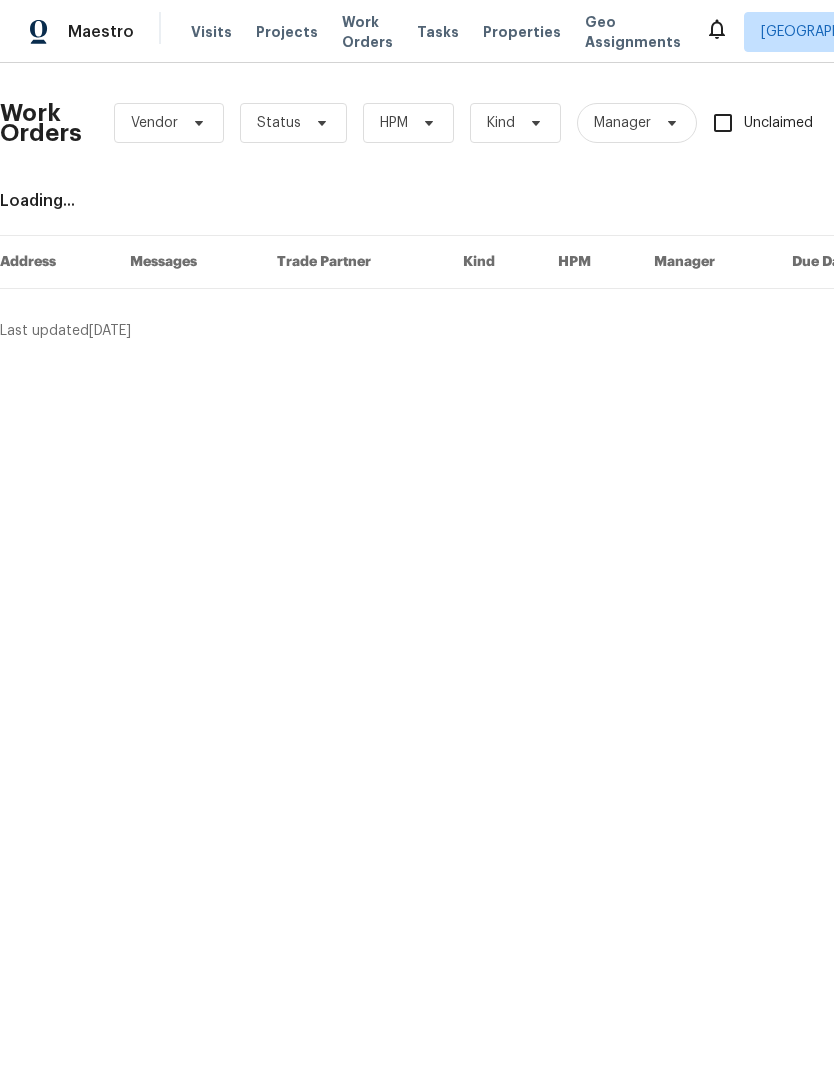 scroll, scrollTop: 0, scrollLeft: 0, axis: both 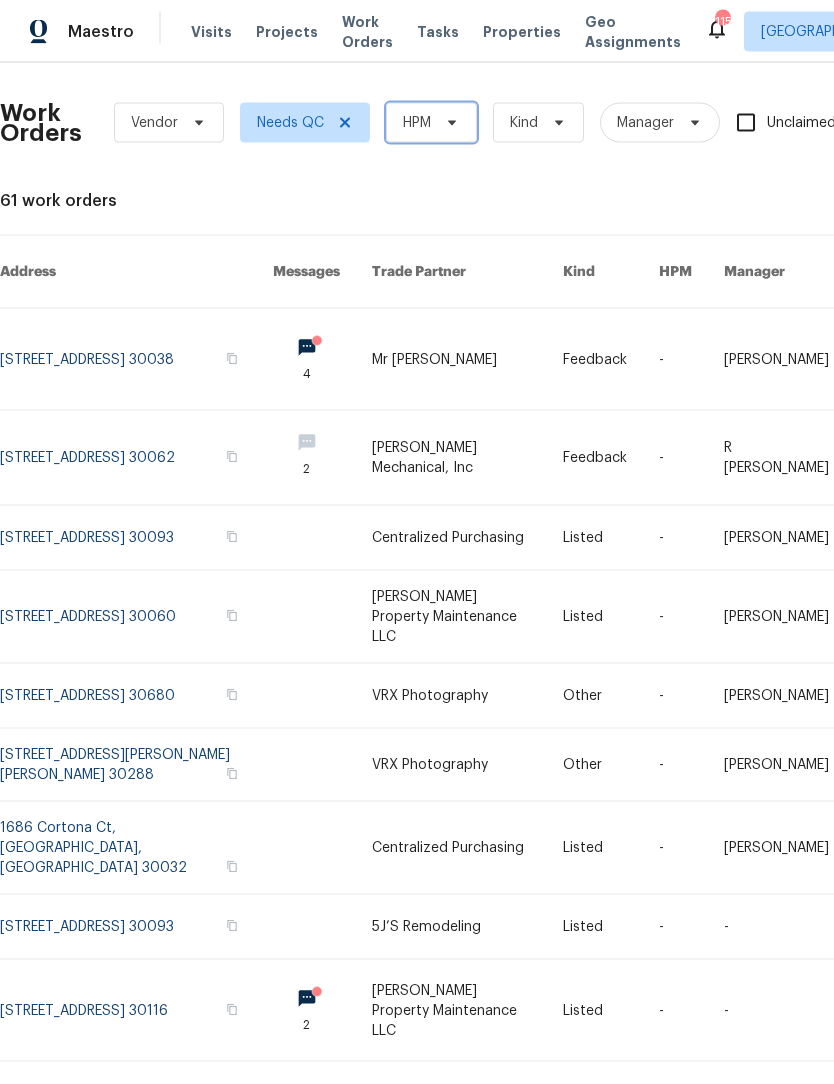 click 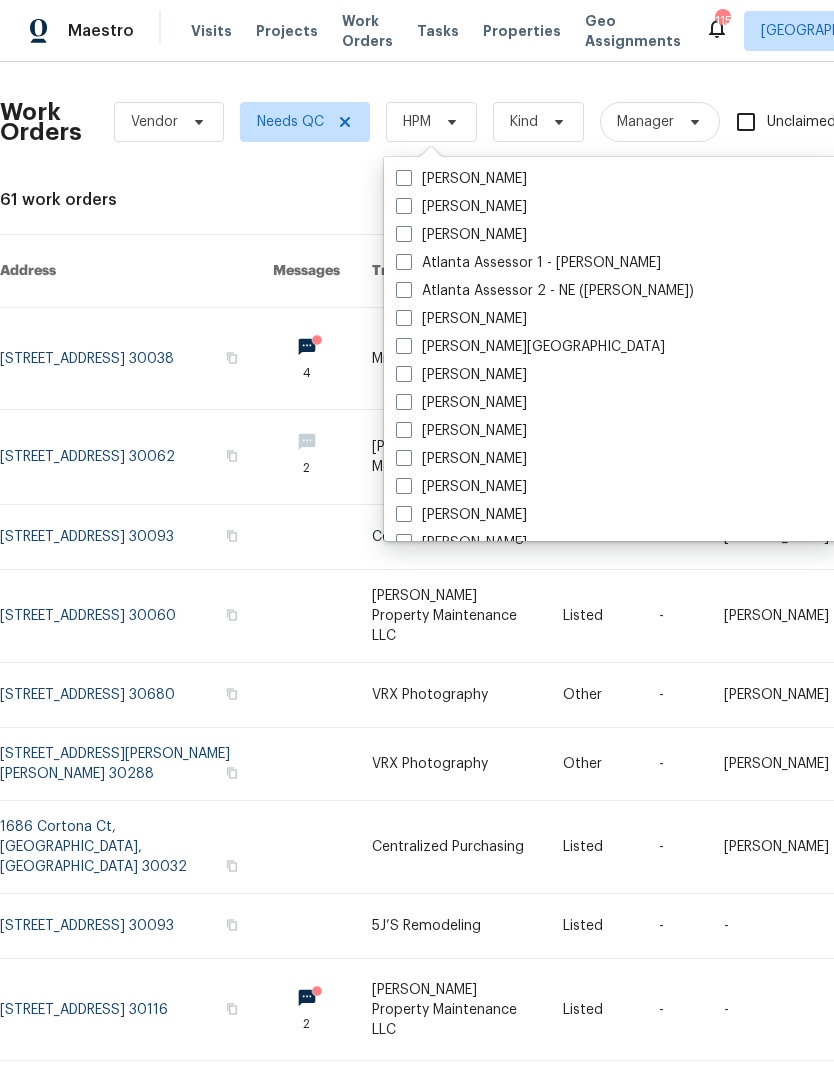 scroll, scrollTop: 5, scrollLeft: 0, axis: vertical 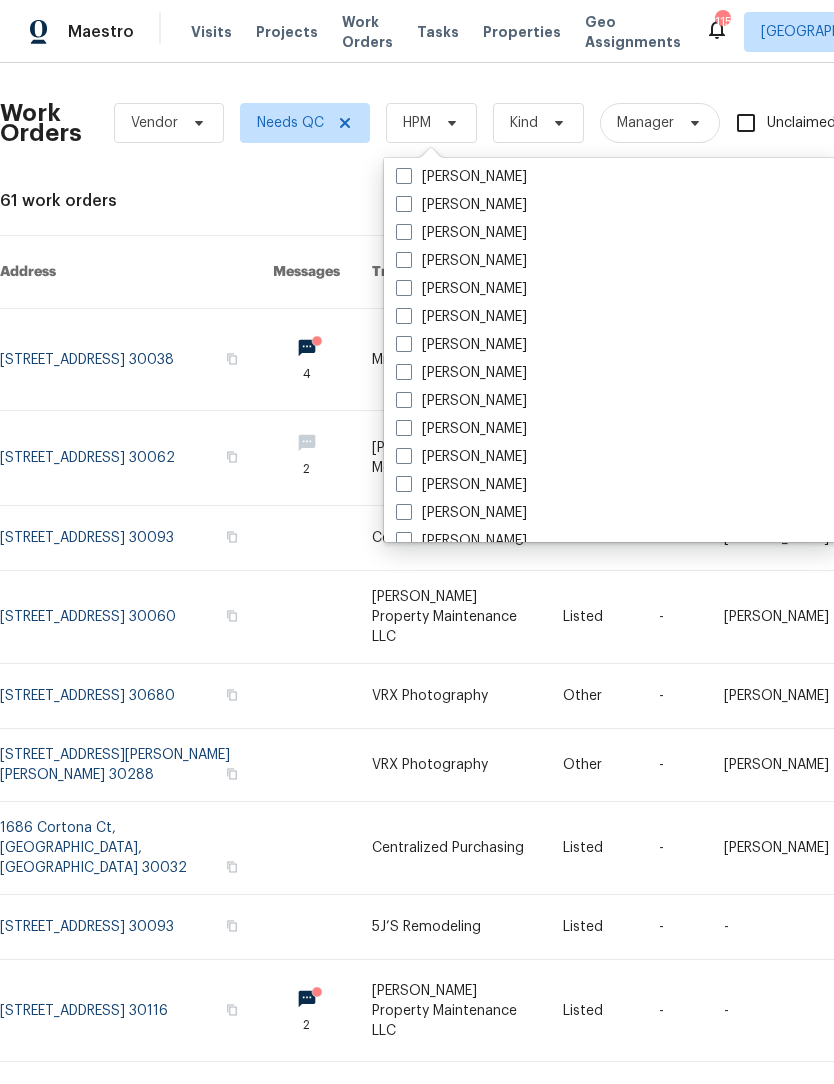 click on "[PERSON_NAME]" at bounding box center (611, 261) 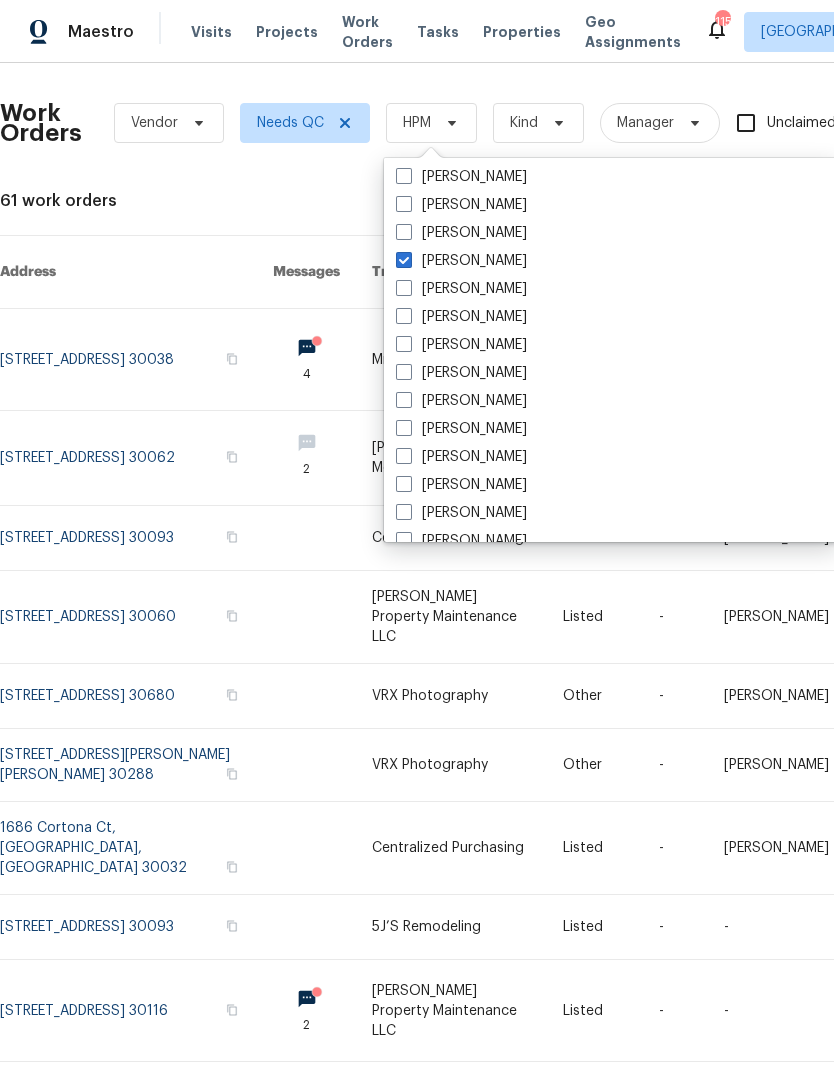 checkbox on "true" 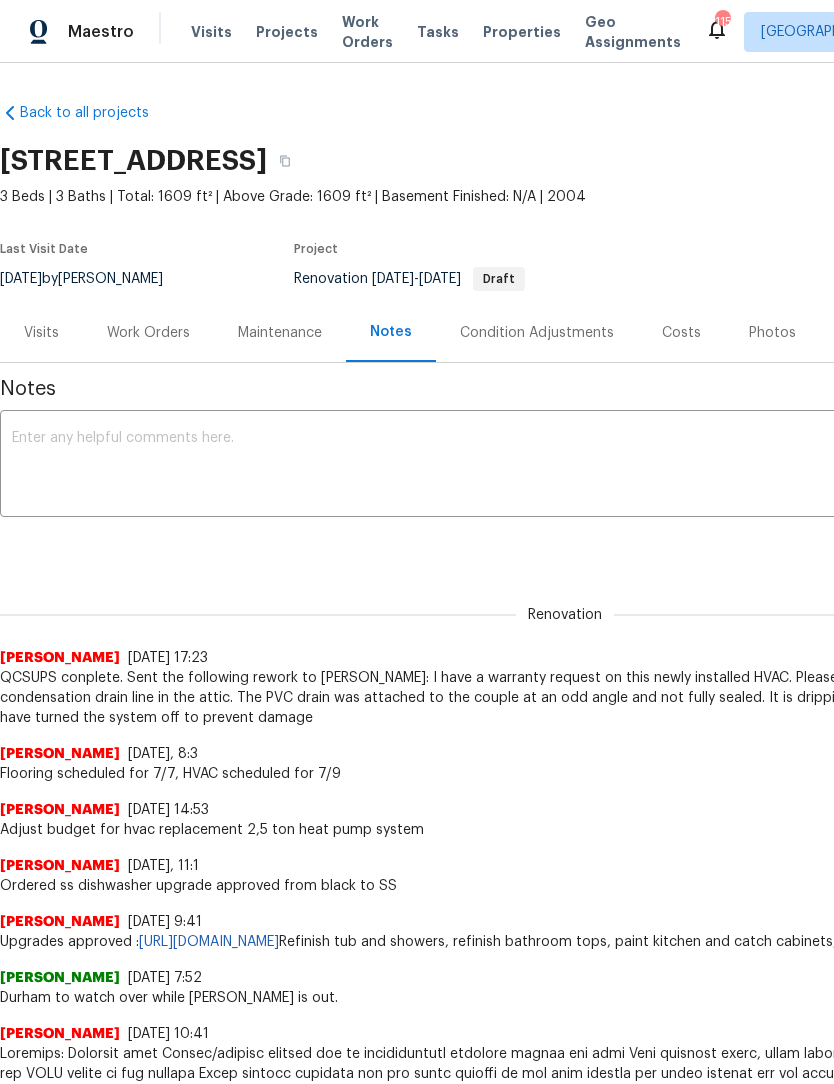 scroll, scrollTop: 1, scrollLeft: 0, axis: vertical 